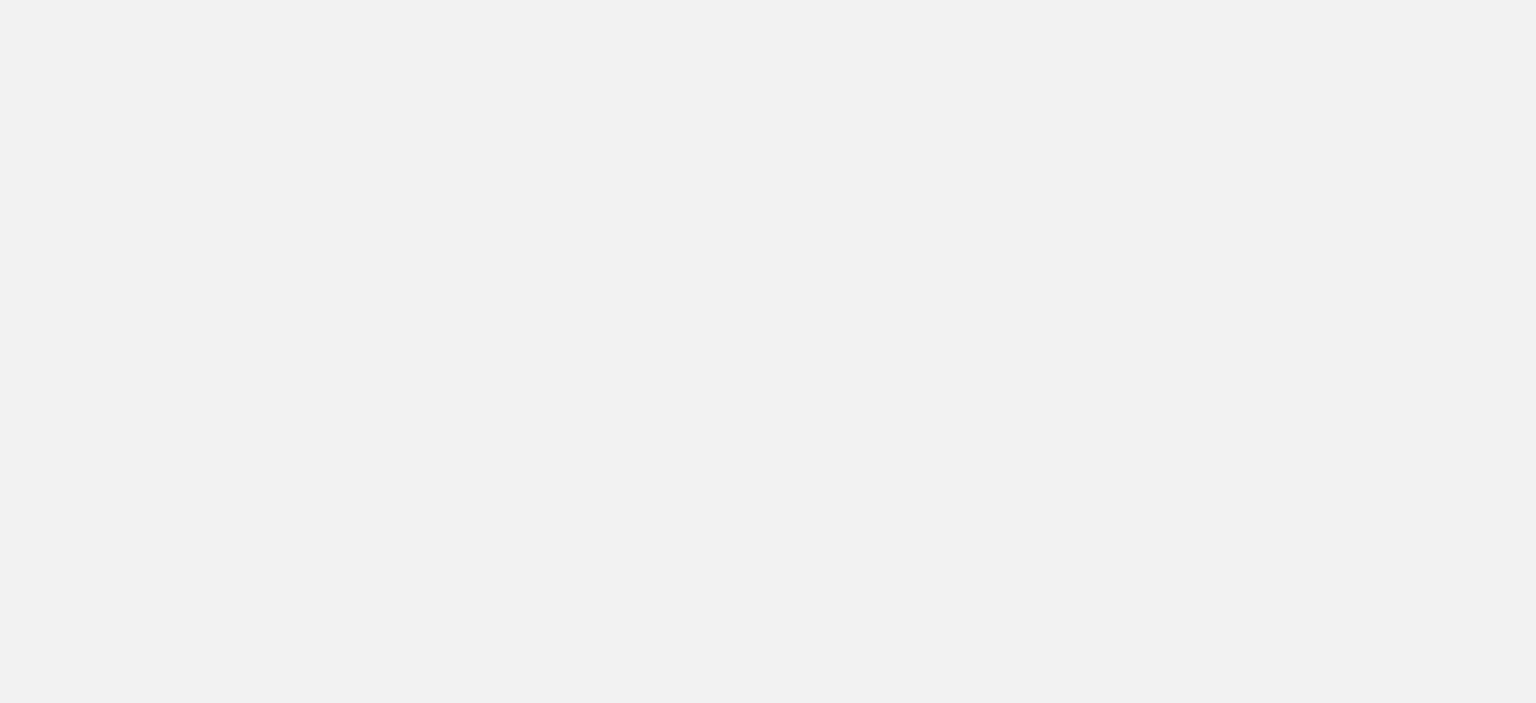 scroll, scrollTop: 0, scrollLeft: 0, axis: both 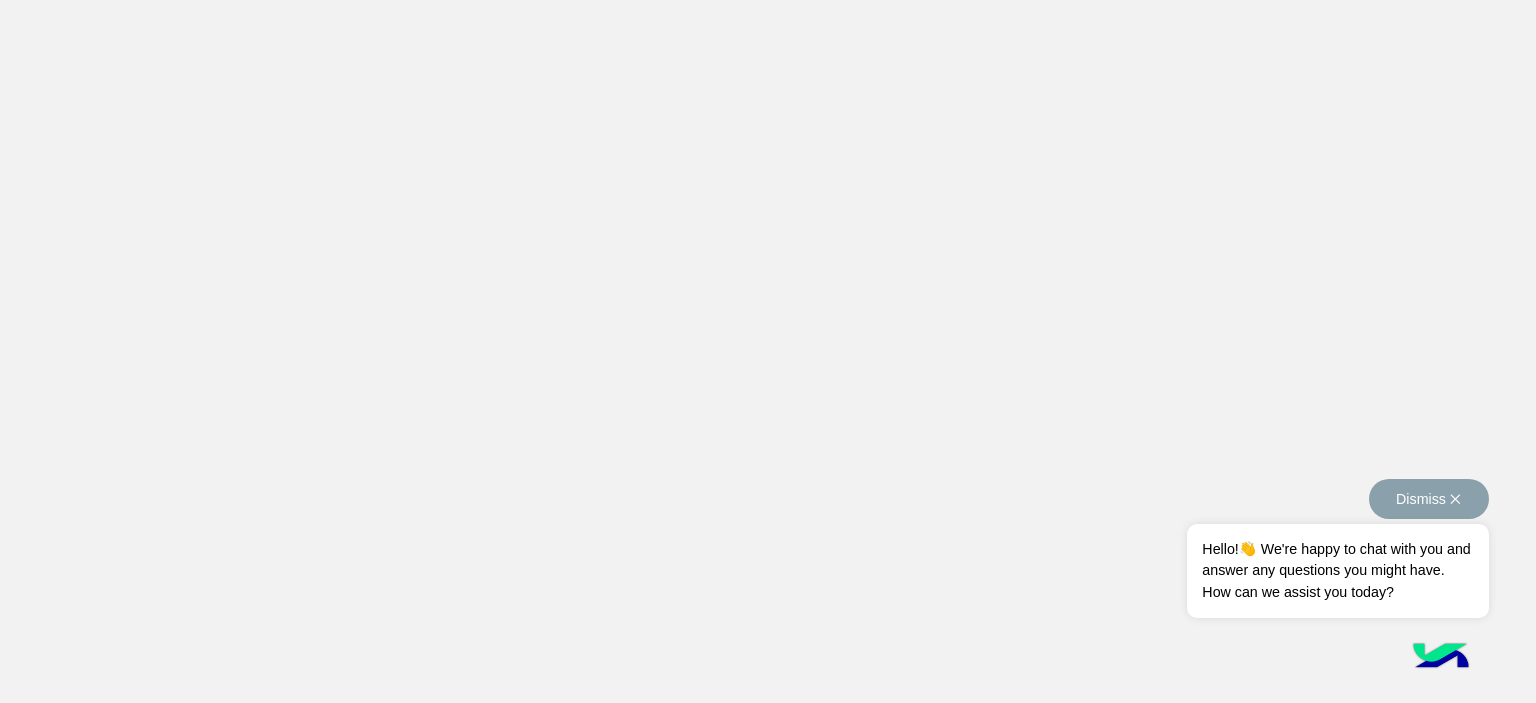 click on "Dismiss ✕" at bounding box center [1429, 499] 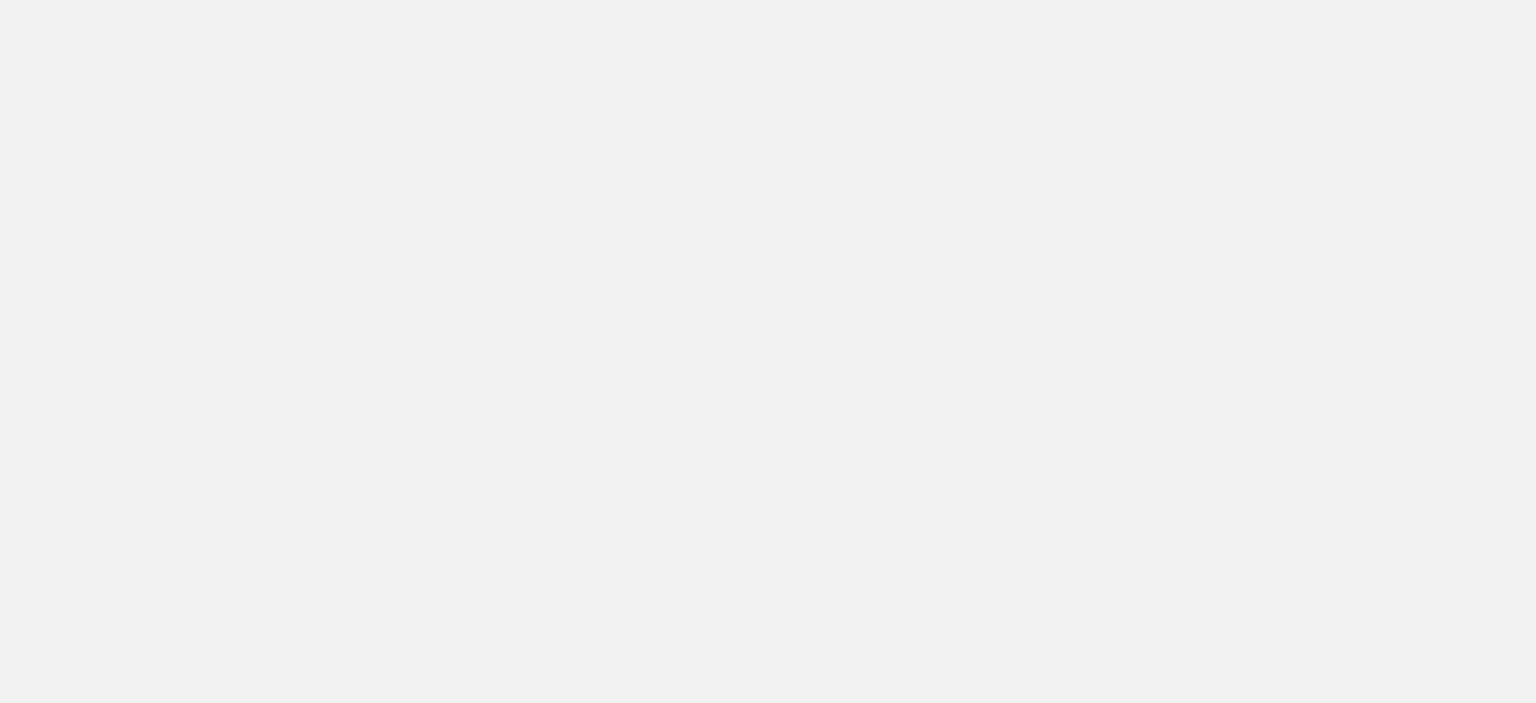 scroll, scrollTop: 0, scrollLeft: 0, axis: both 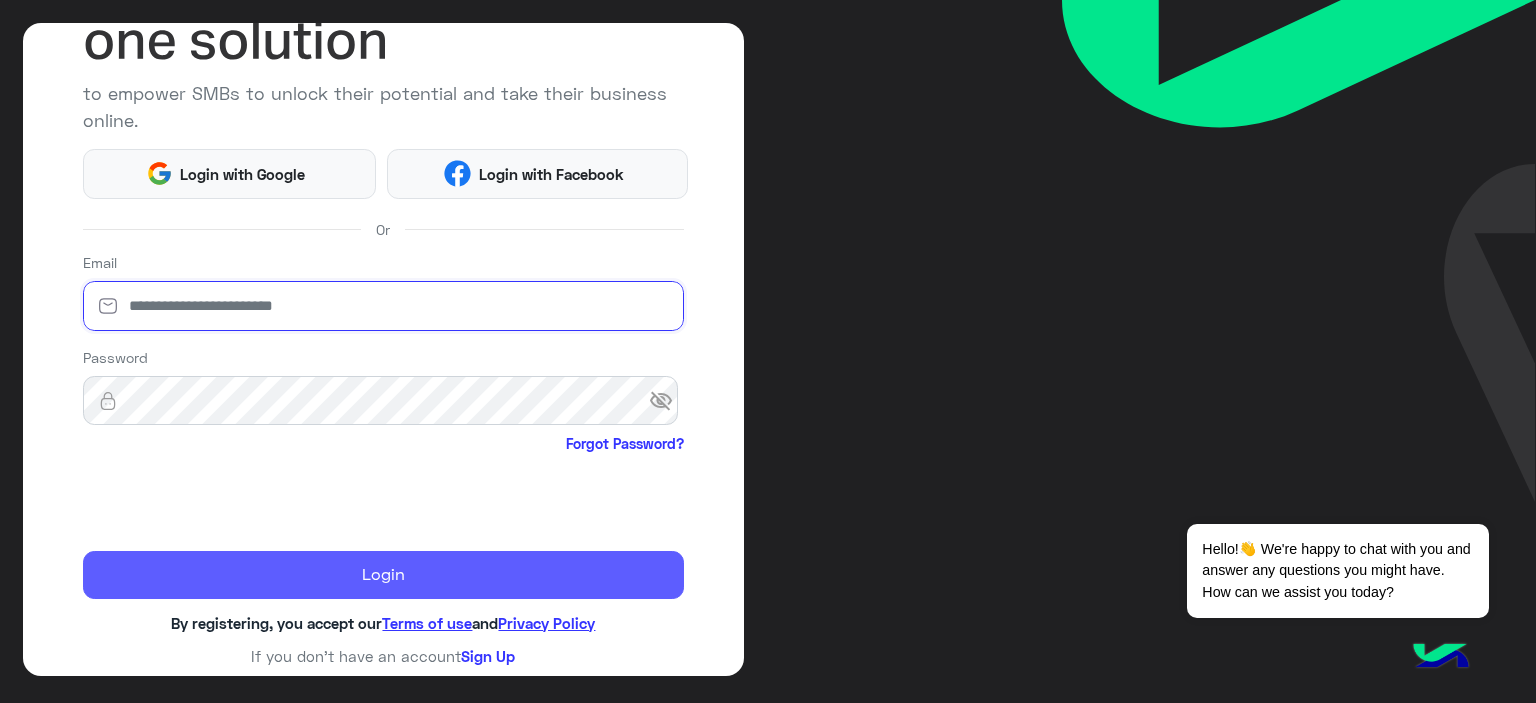 type on "**********" 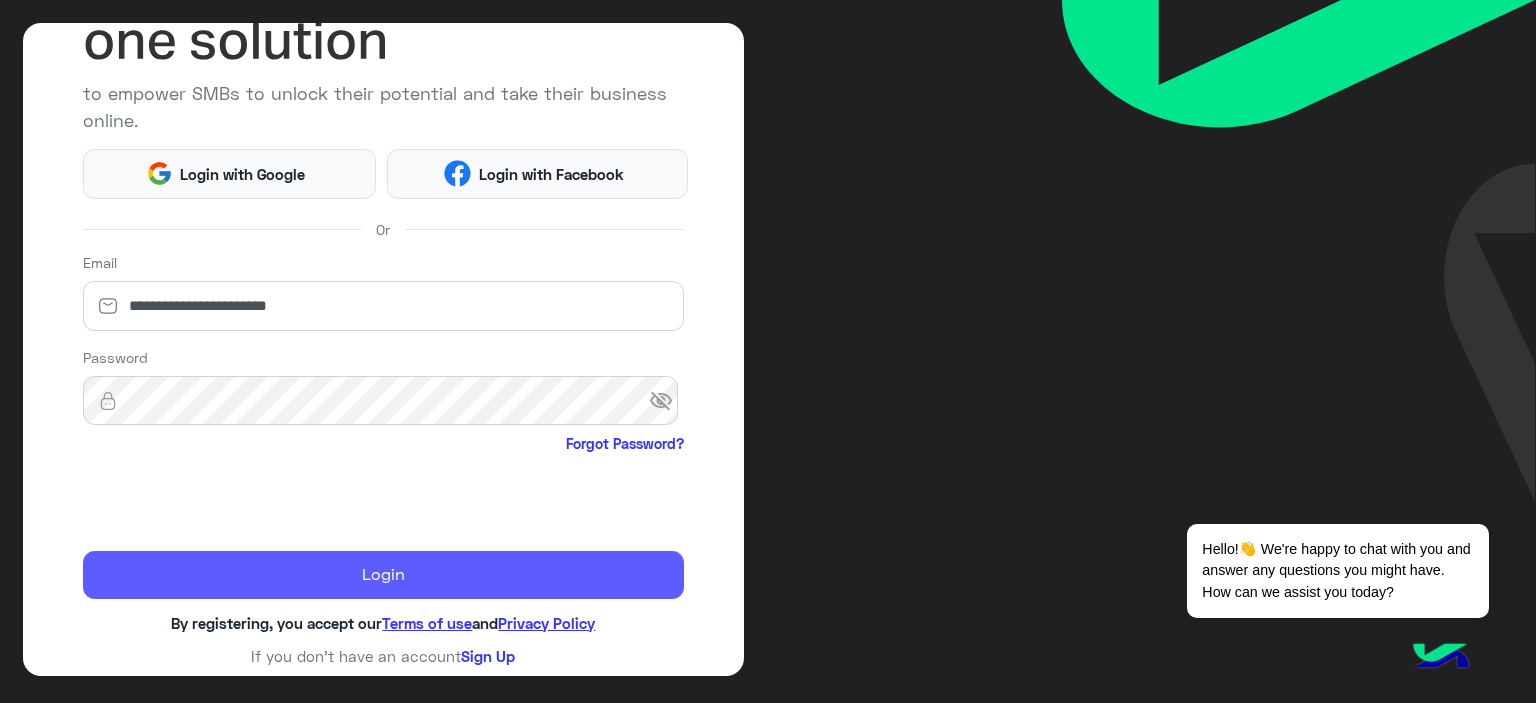 click on "Login" 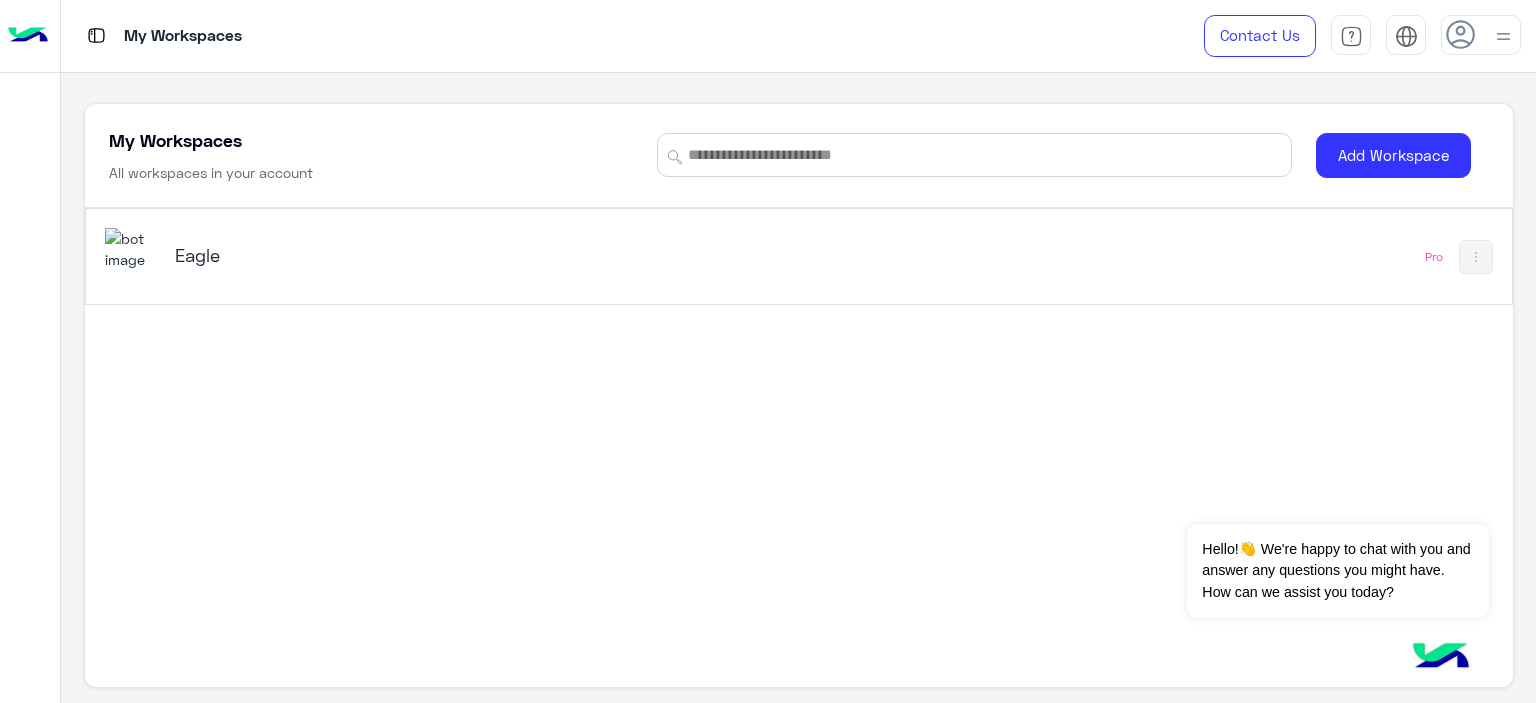 click on "Eagle" at bounding box center [521, 257] 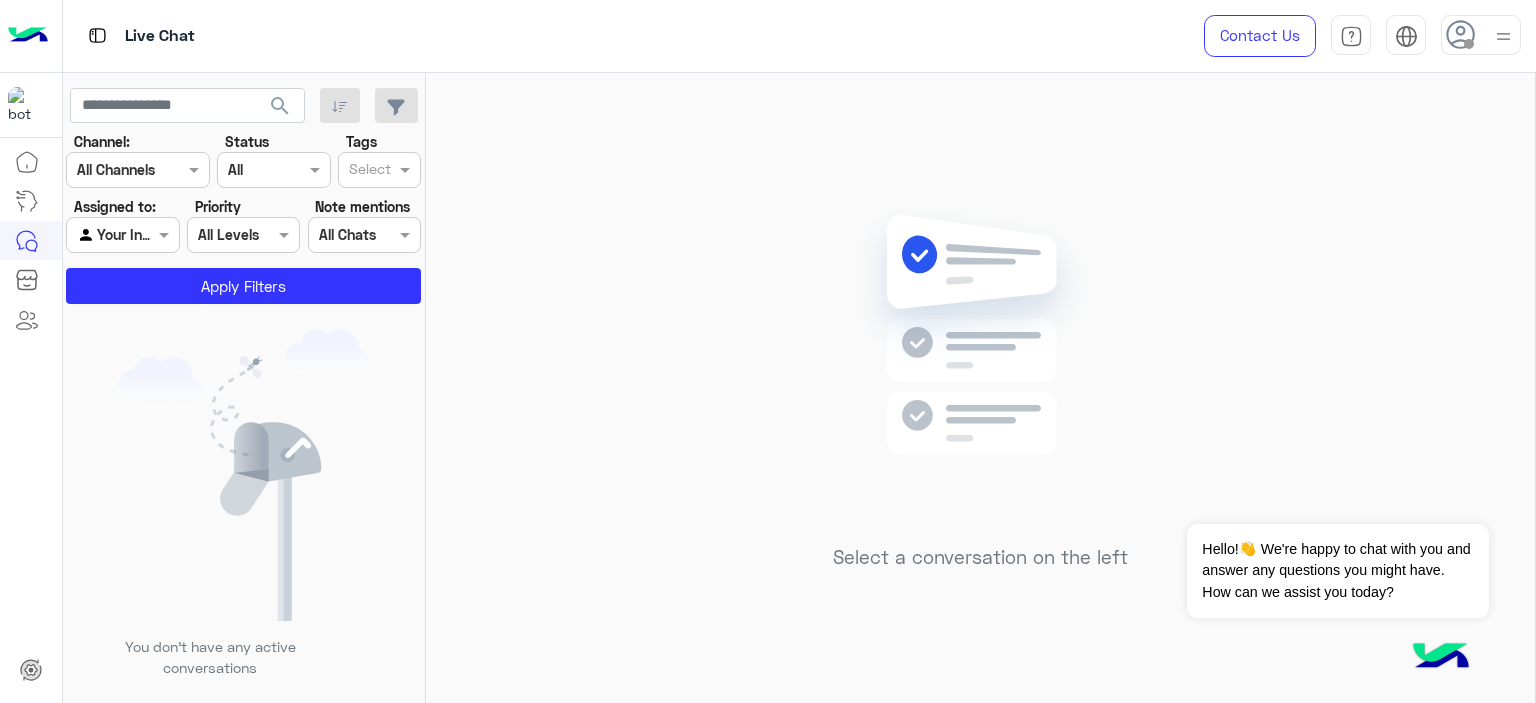 click at bounding box center [1469, 44] 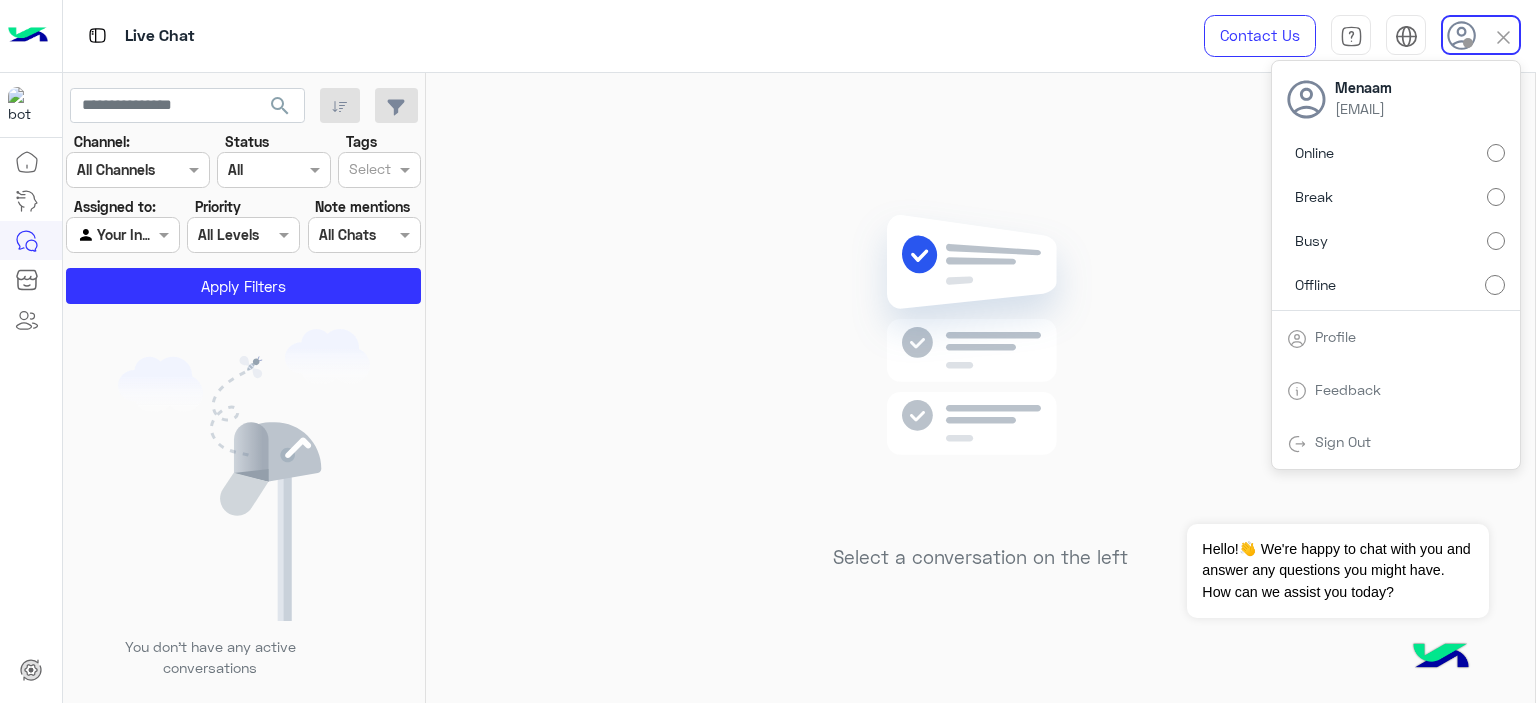 click on "Online" at bounding box center [1396, 153] 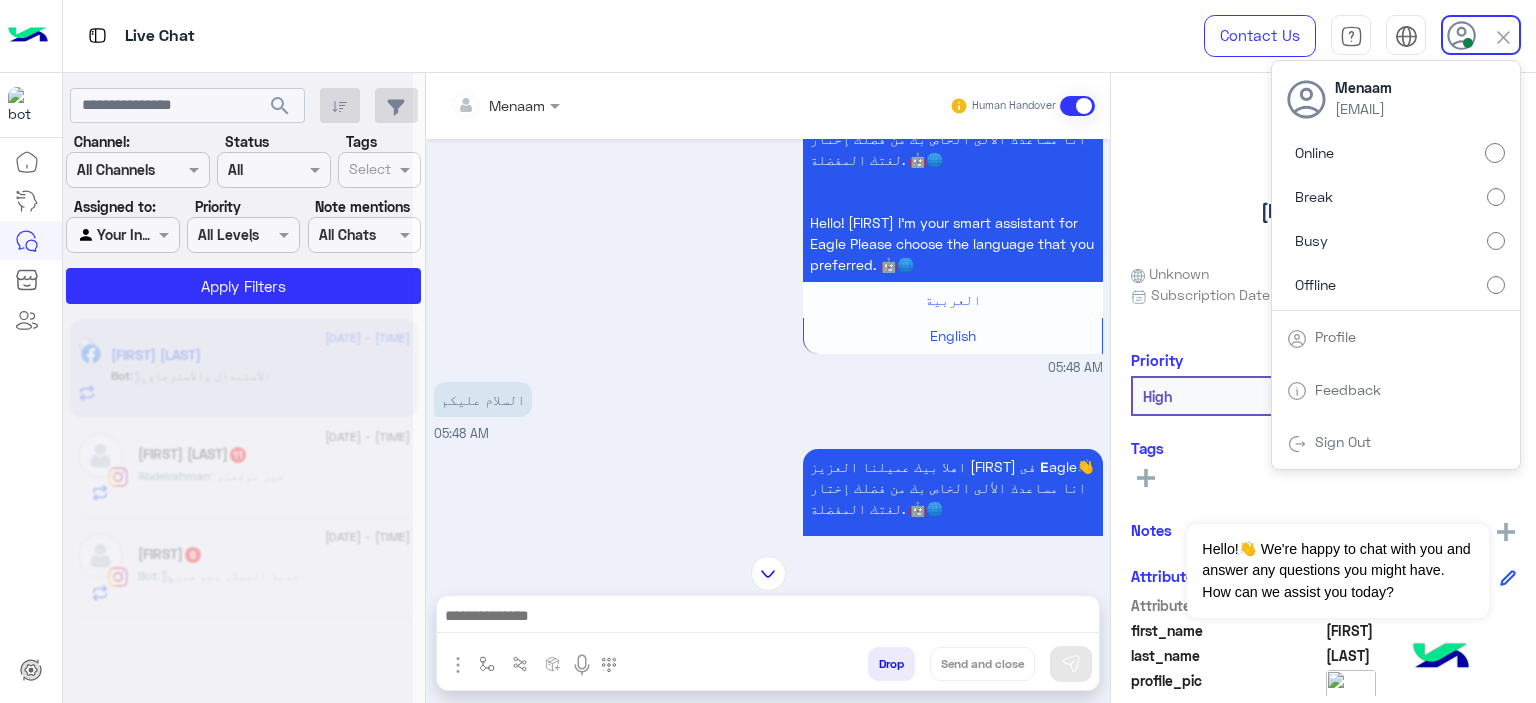 scroll, scrollTop: 0, scrollLeft: 0, axis: both 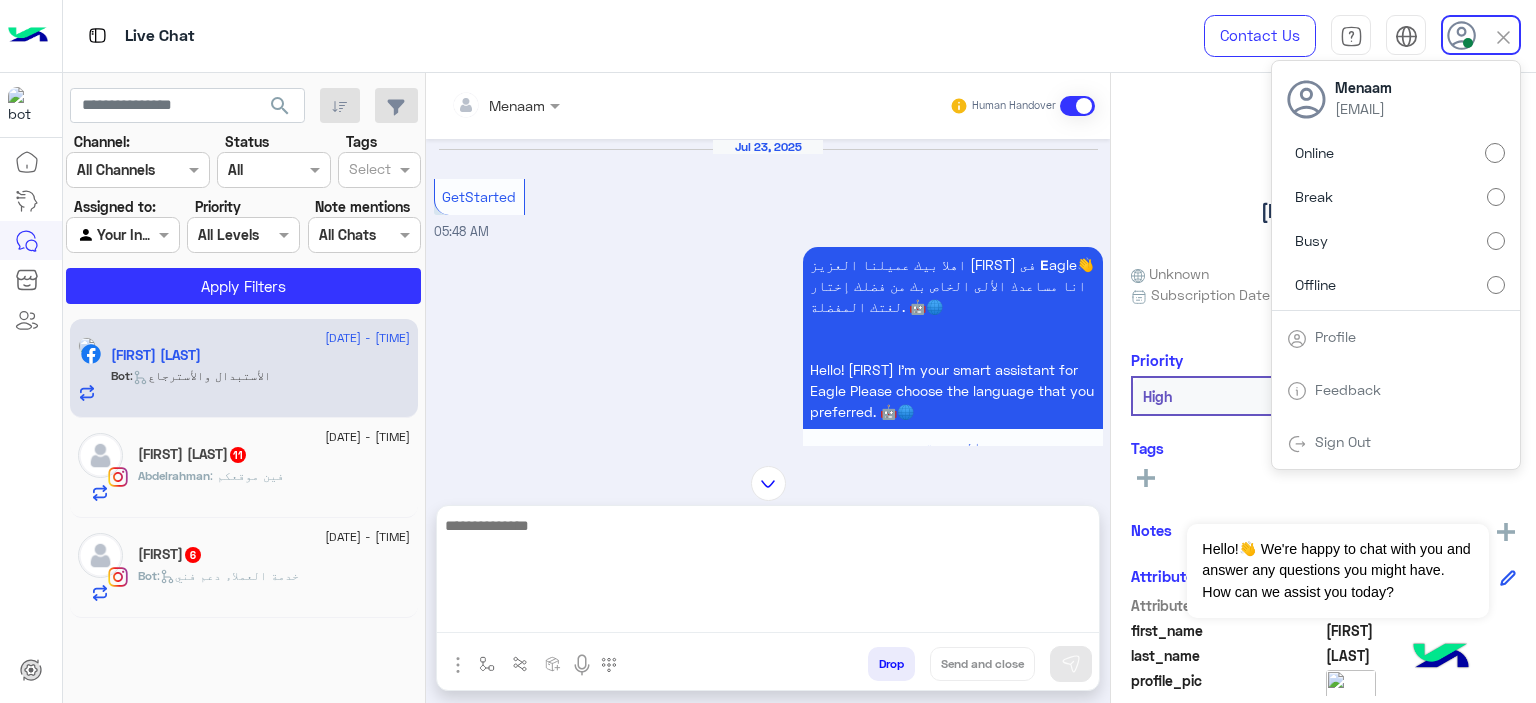 click at bounding box center [768, 573] 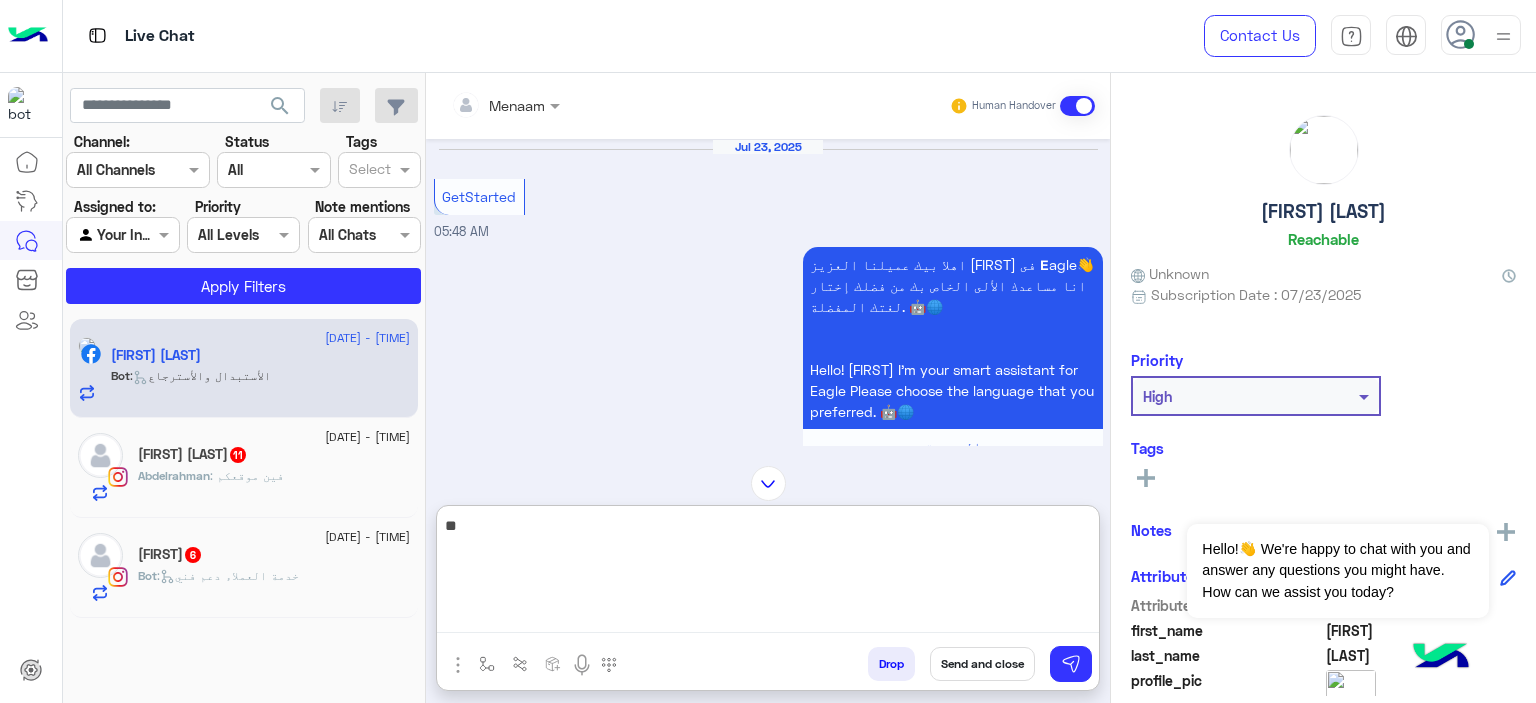 type on "*" 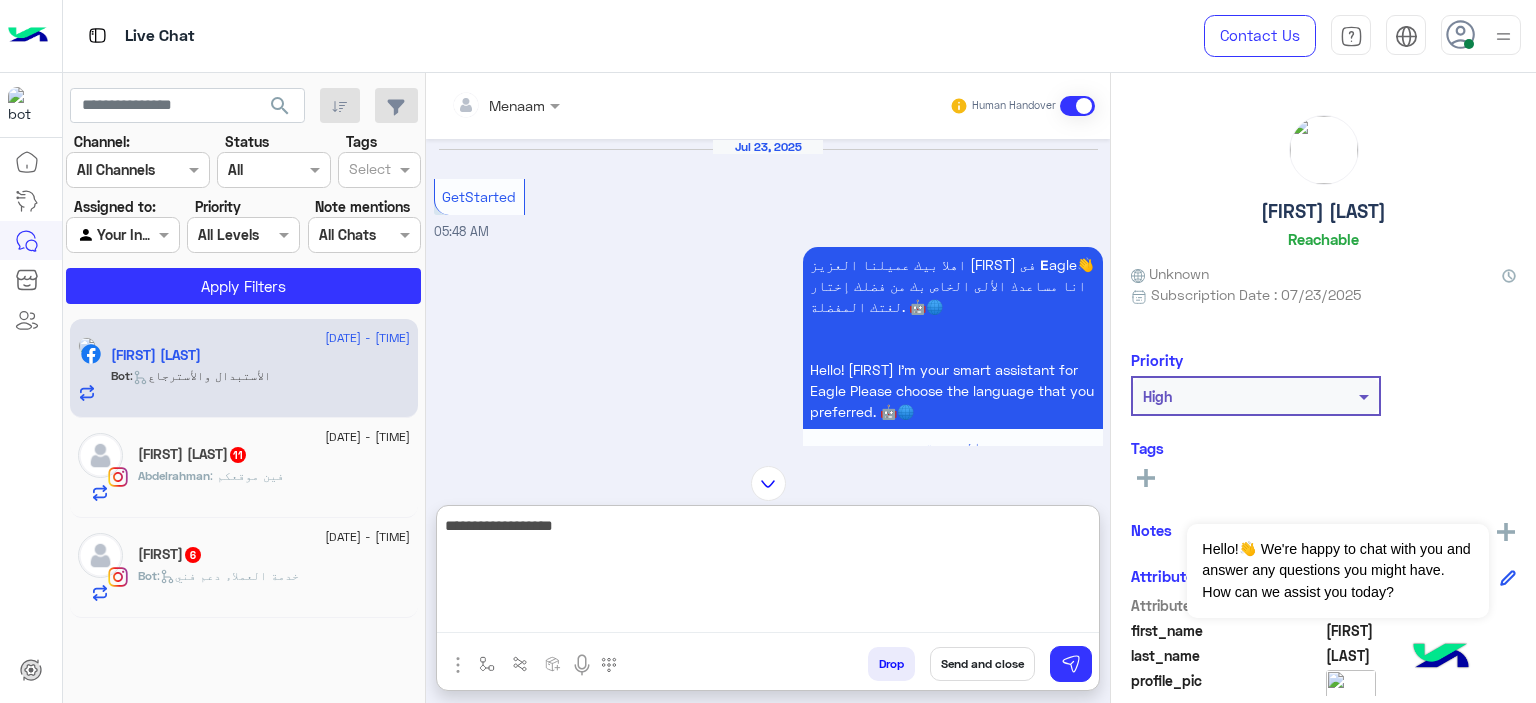 type on "**********" 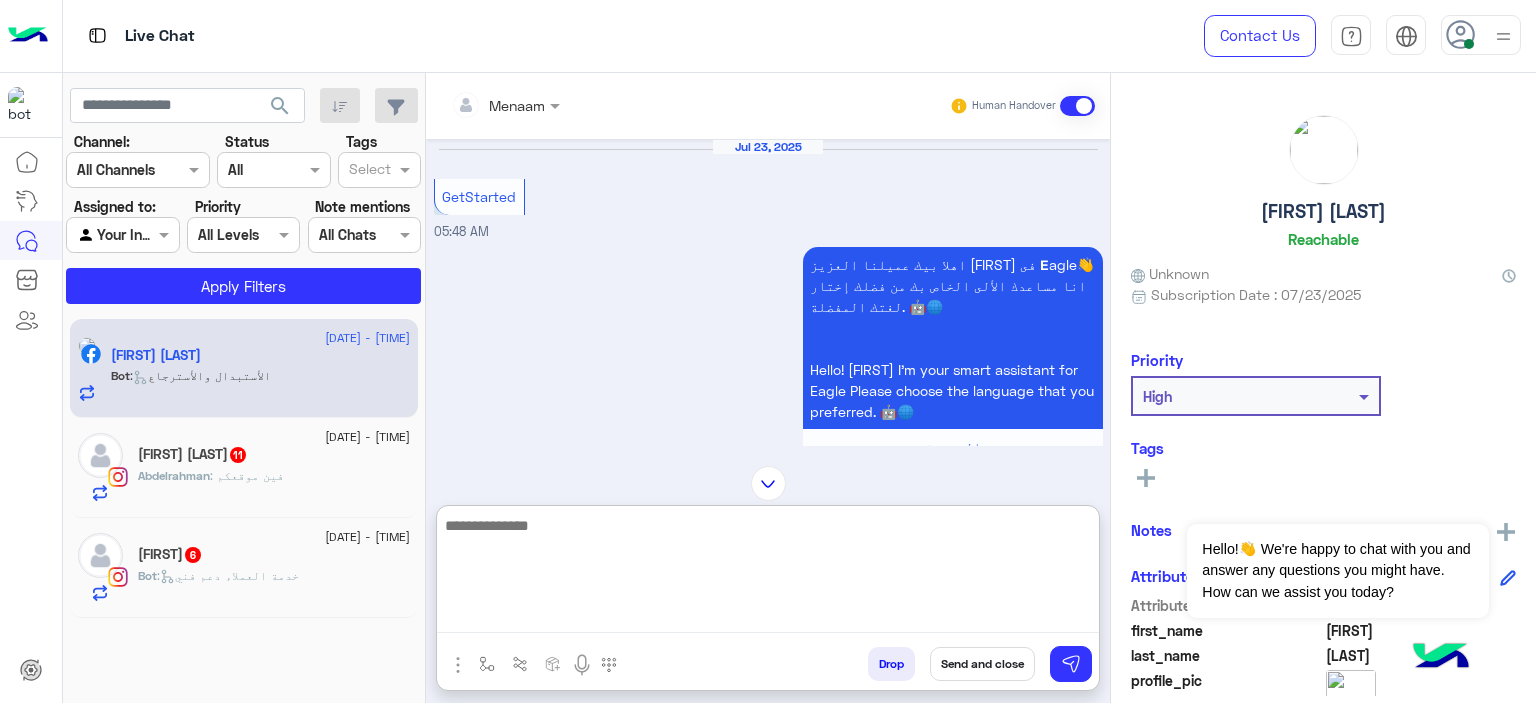 type on "*" 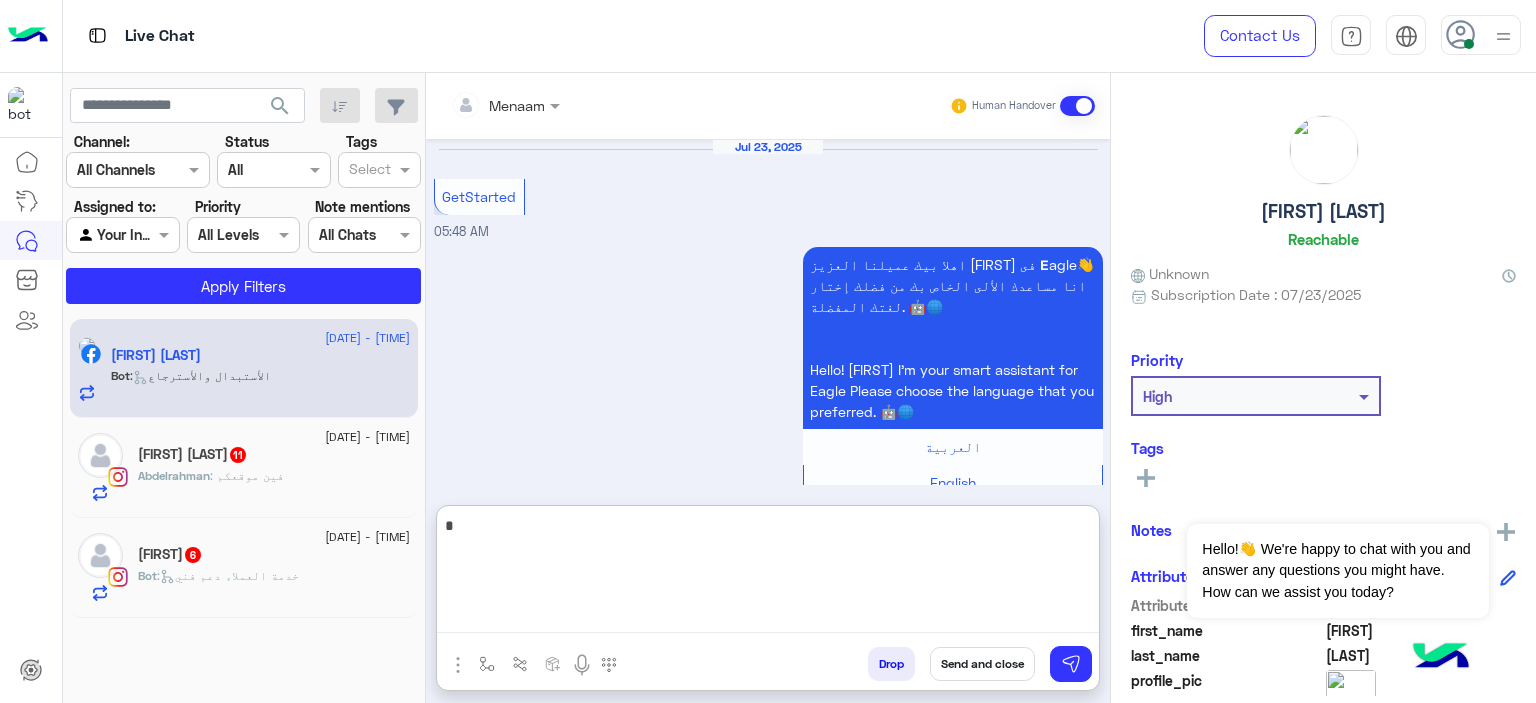 scroll, scrollTop: 2022, scrollLeft: 0, axis: vertical 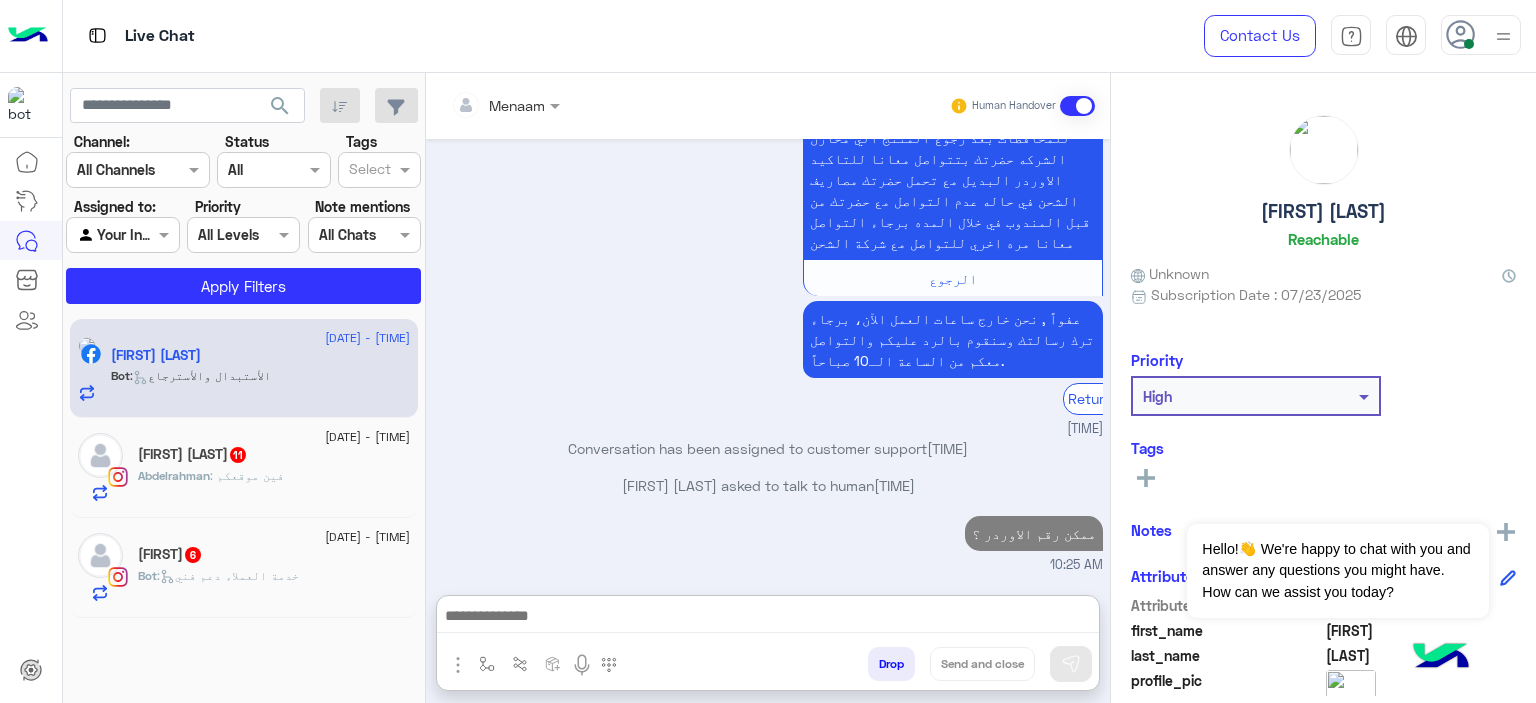 click on "Abdelrahman Ibrahim  11" 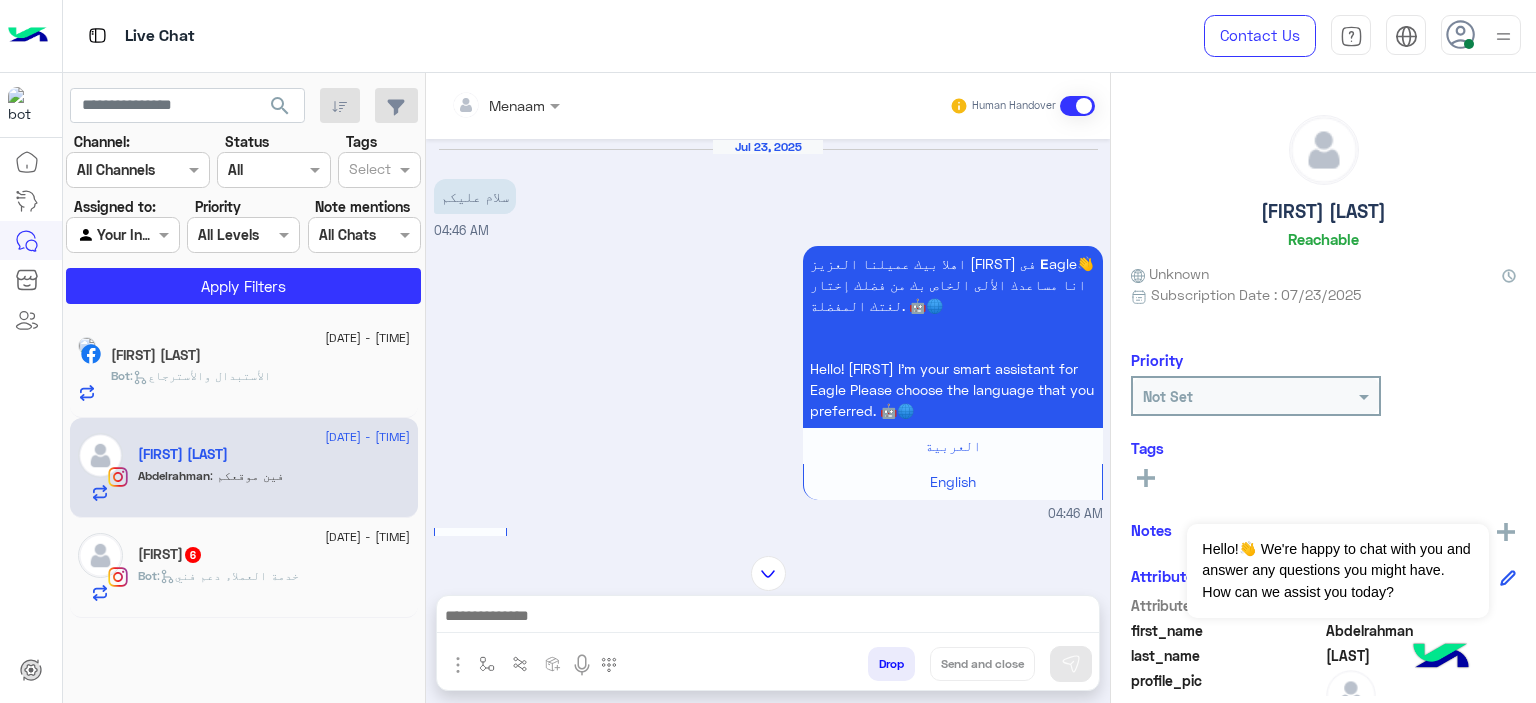 scroll, scrollTop: 400, scrollLeft: 0, axis: vertical 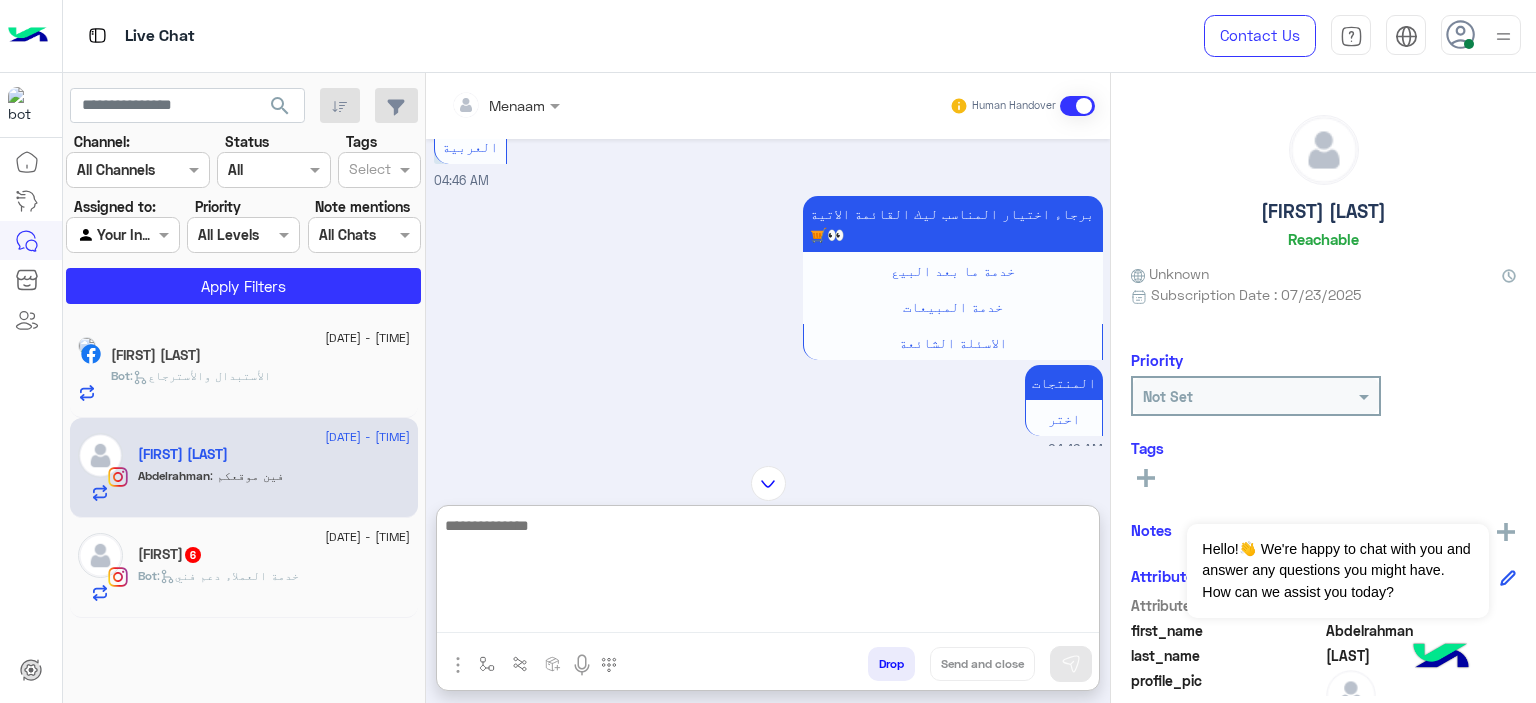 click at bounding box center [768, 573] 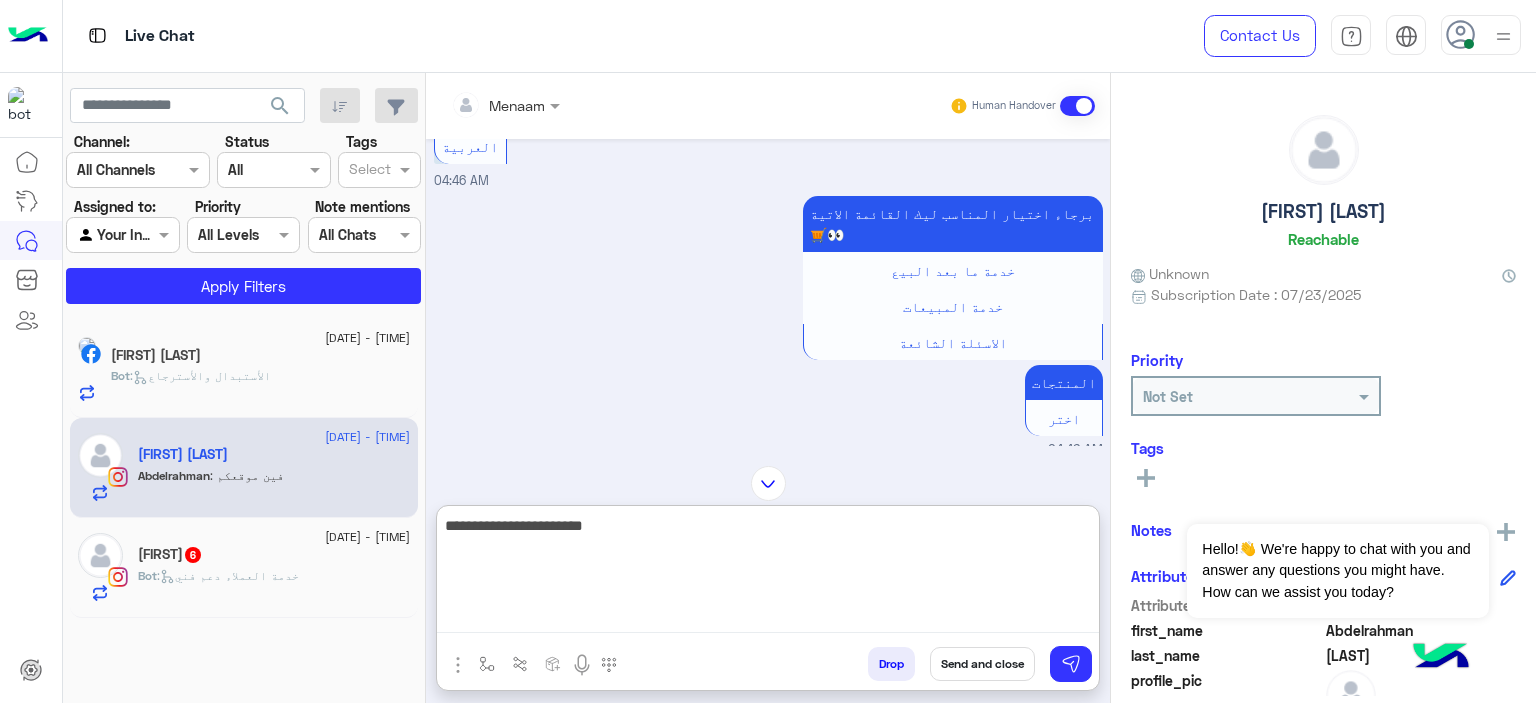 type on "**********" 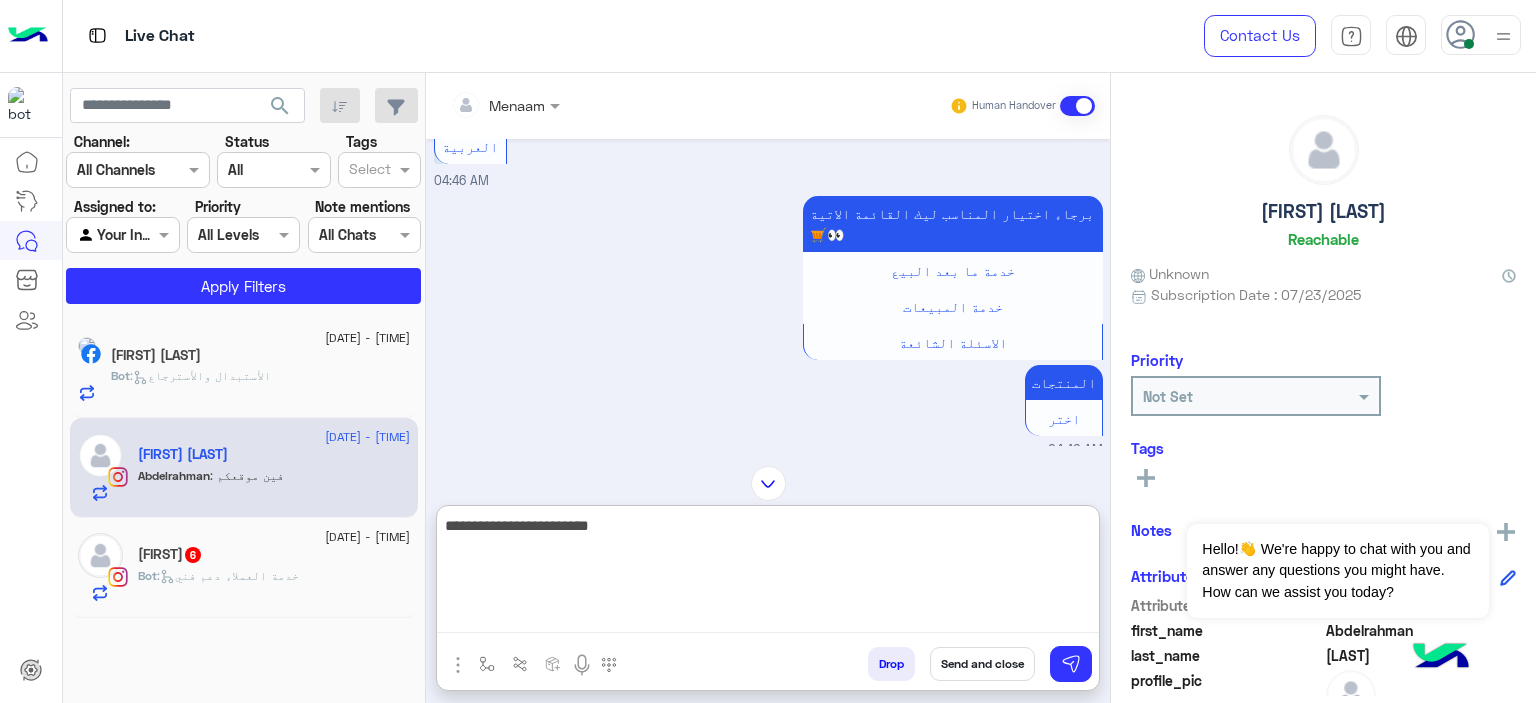 type 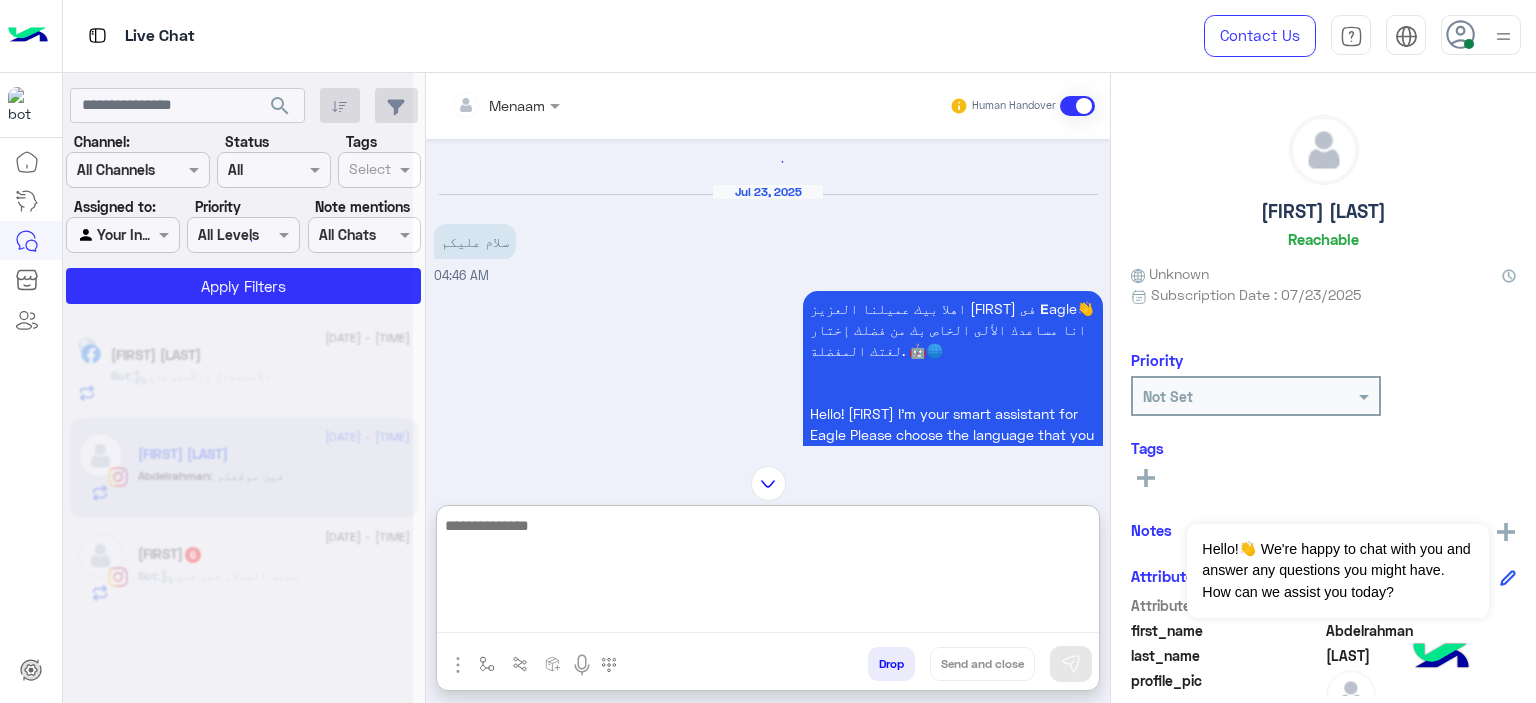 scroll, scrollTop: 0, scrollLeft: 0, axis: both 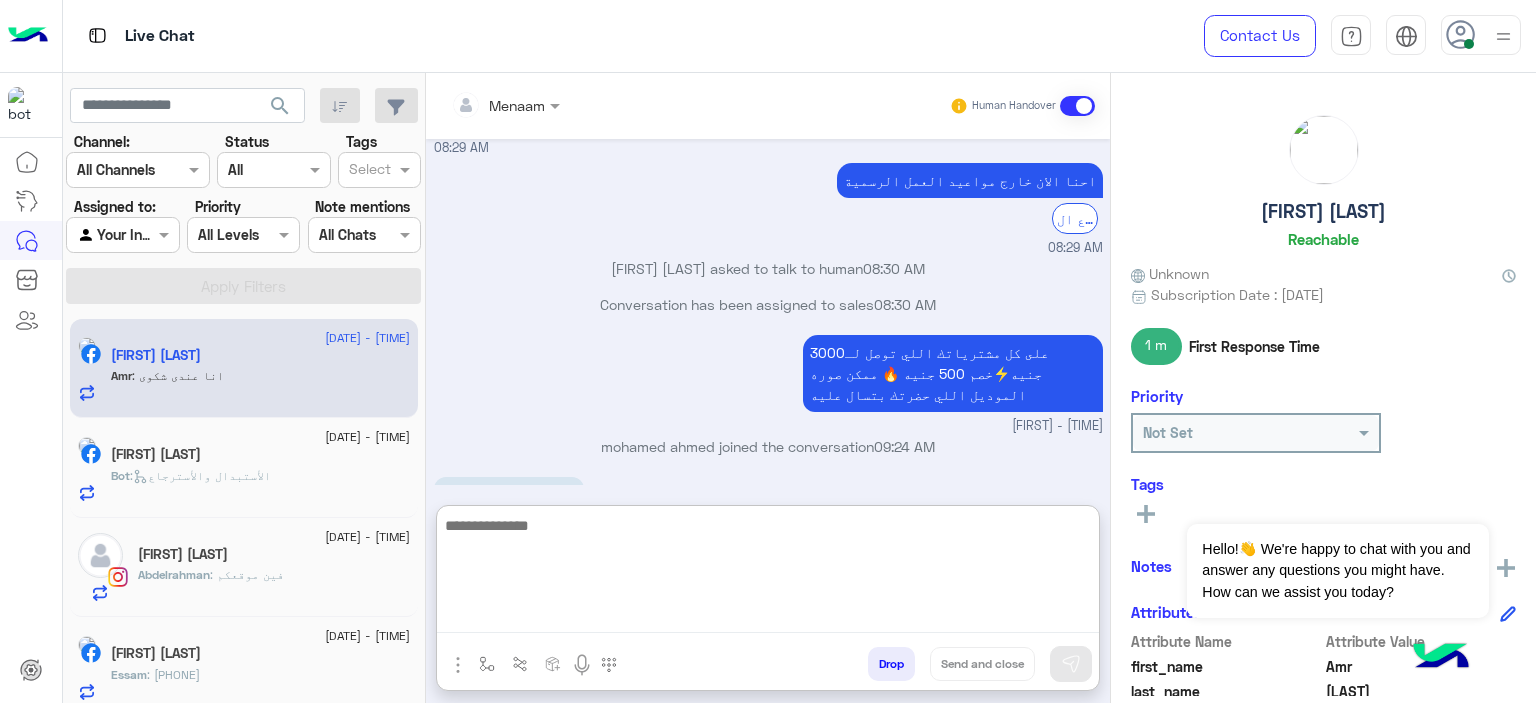 click at bounding box center (768, 573) 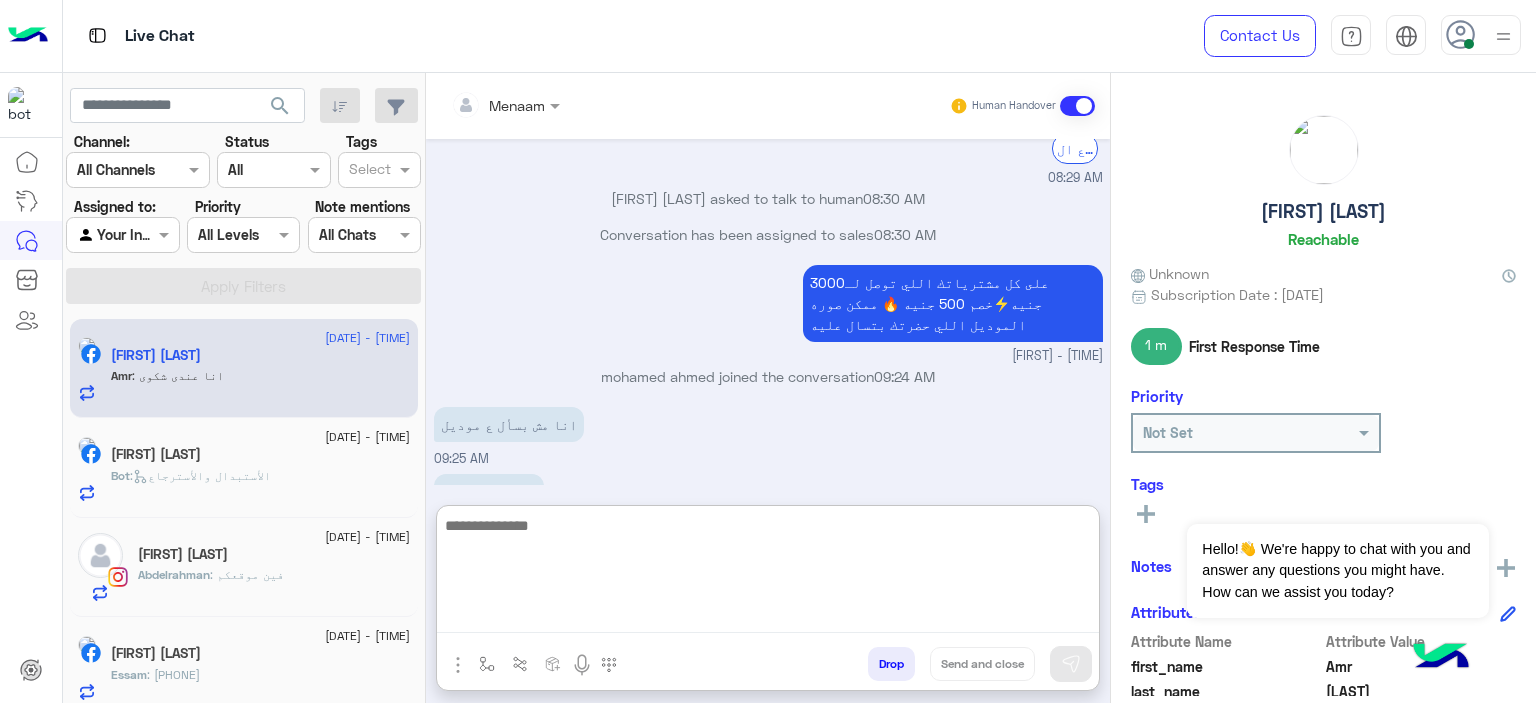scroll, scrollTop: 1560, scrollLeft: 0, axis: vertical 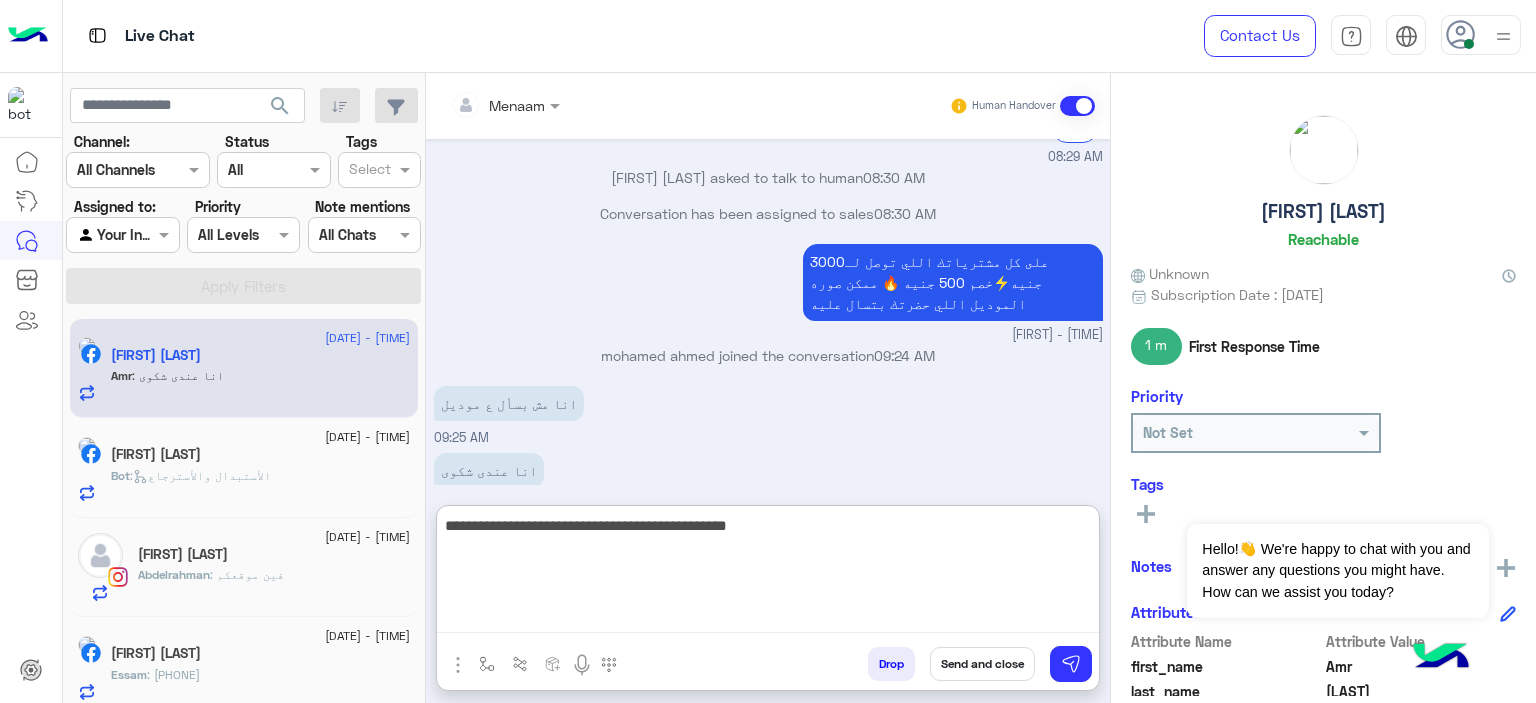 type on "**********" 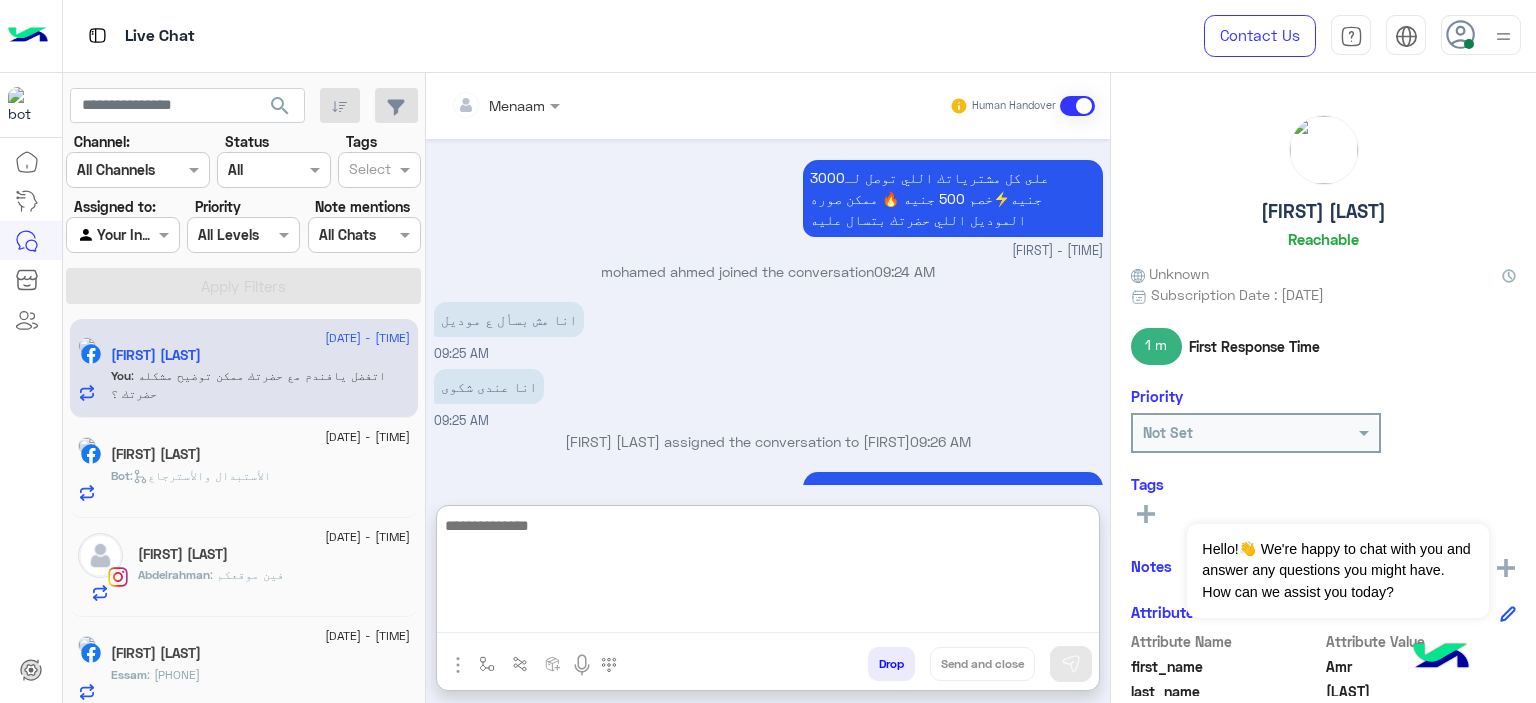 scroll, scrollTop: 1680, scrollLeft: 0, axis: vertical 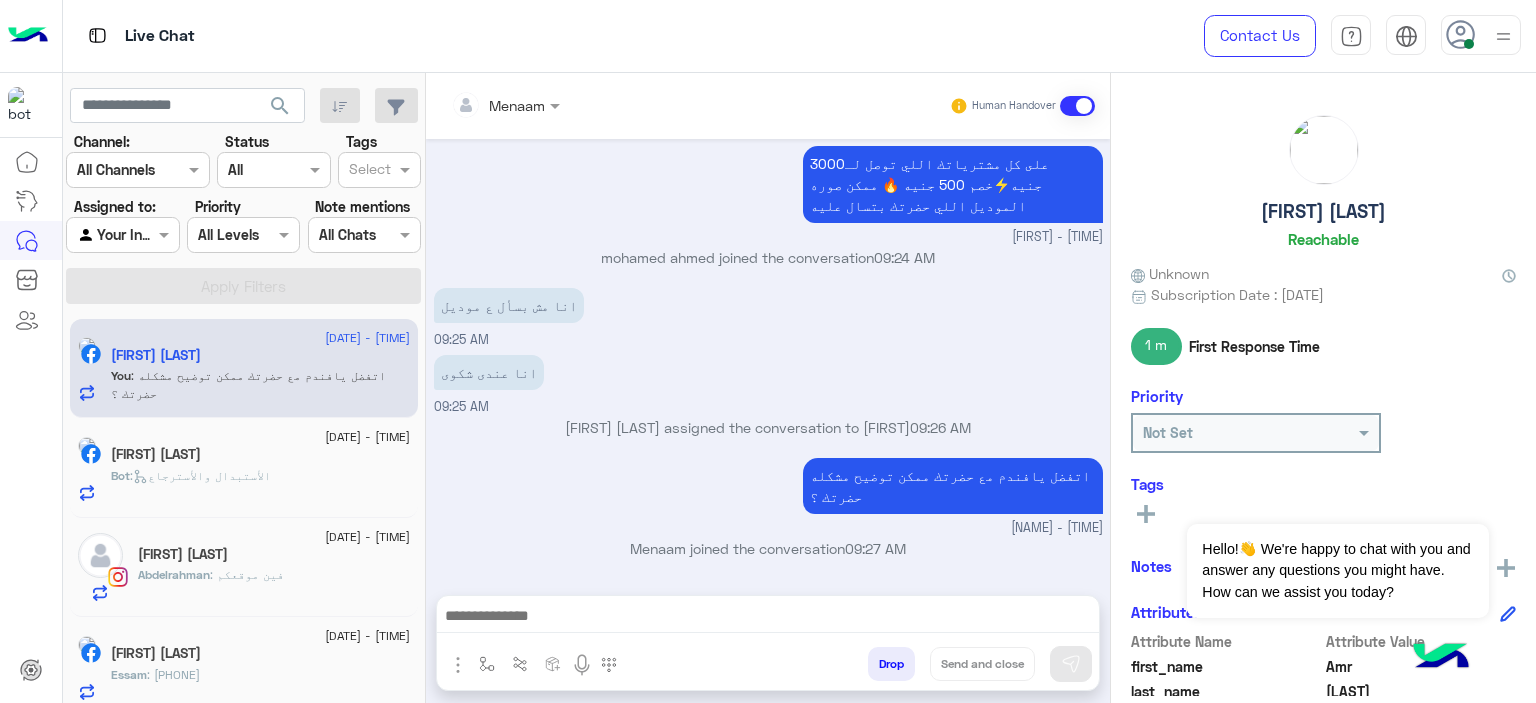 click on "[FIRST] [LAST]" 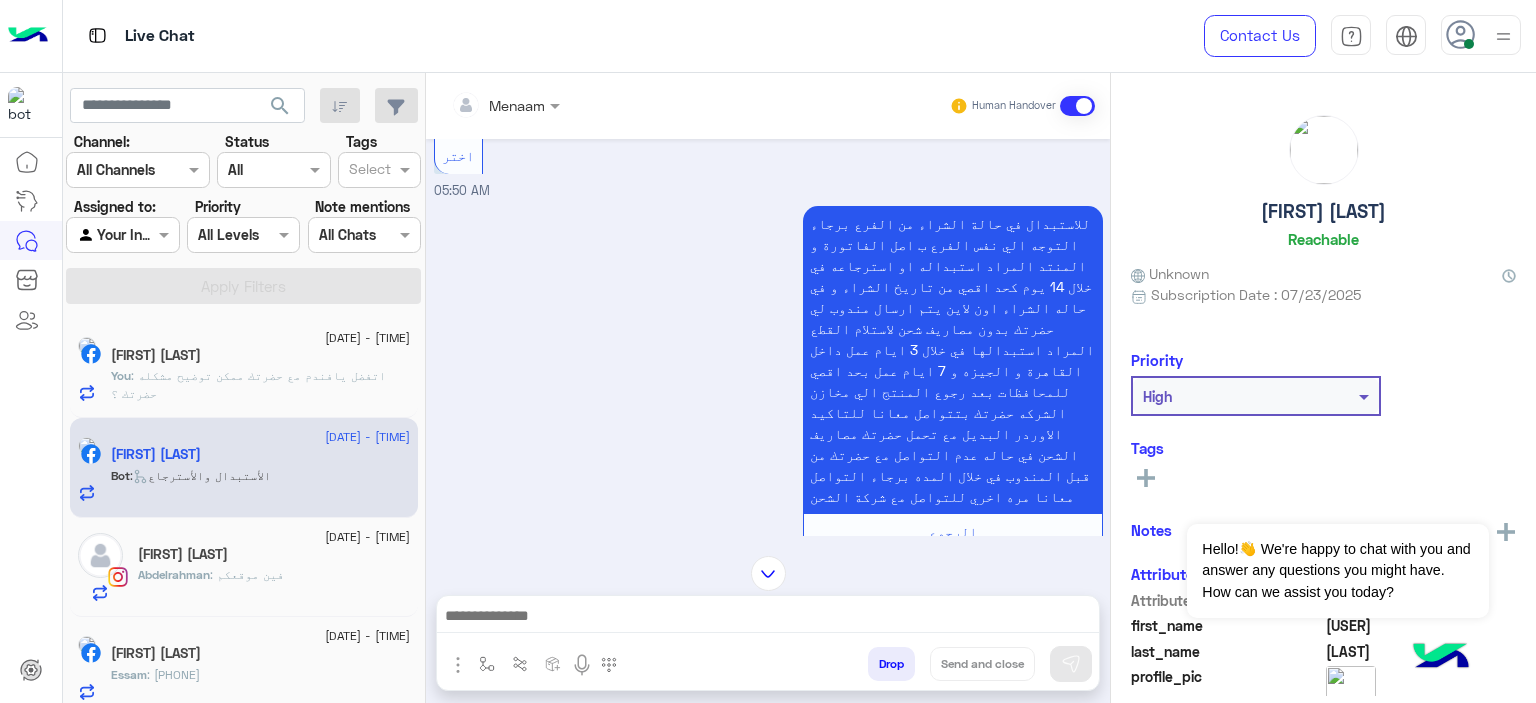 click at bounding box center (768, 621) 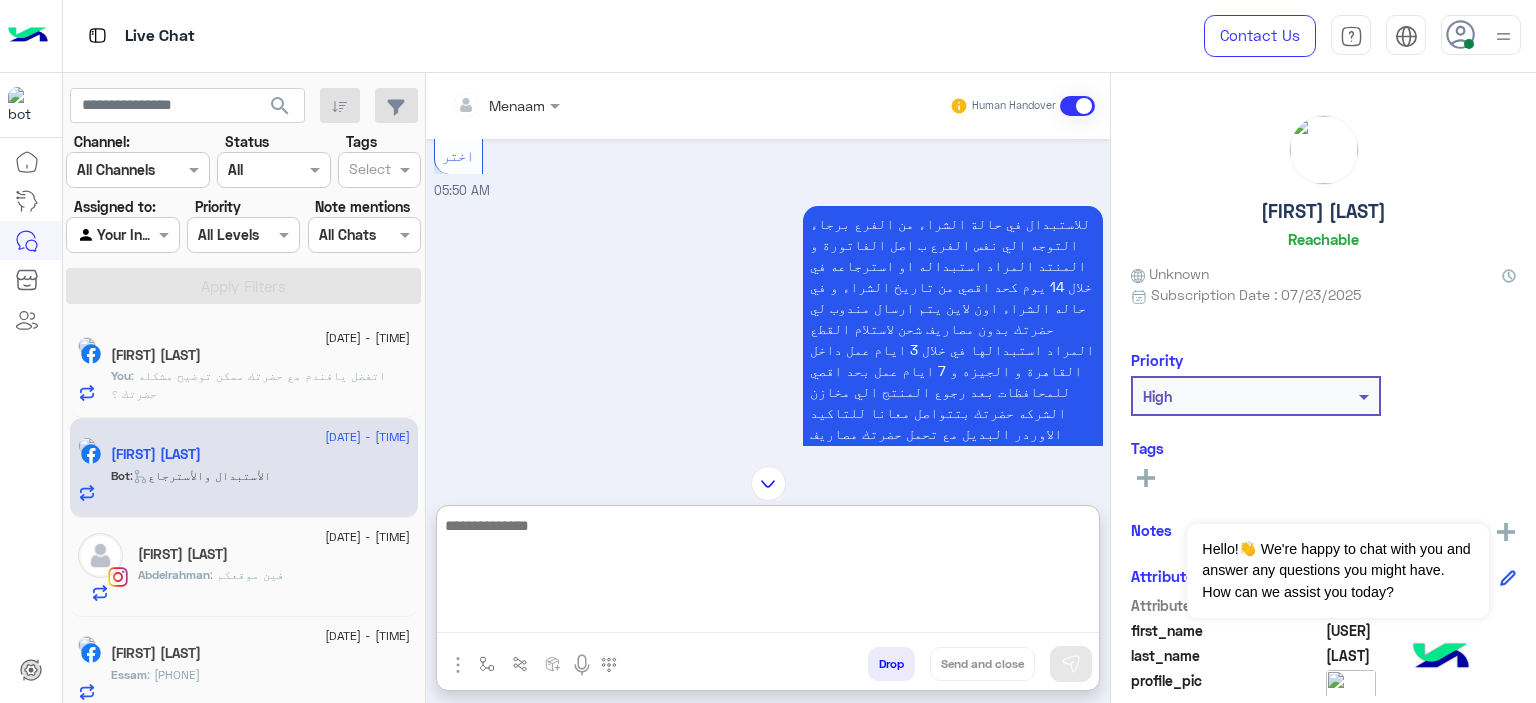 click at bounding box center (768, 573) 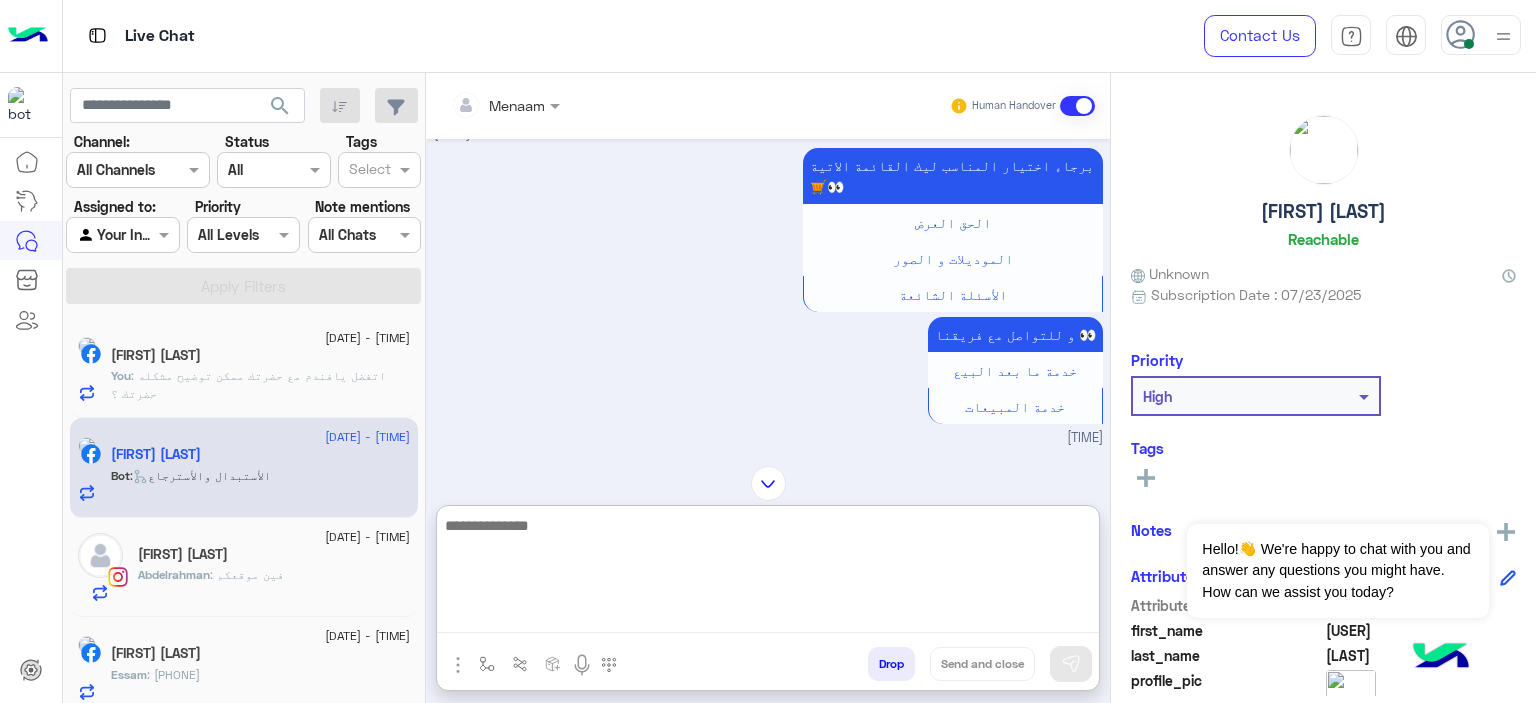 scroll, scrollTop: 1376, scrollLeft: 0, axis: vertical 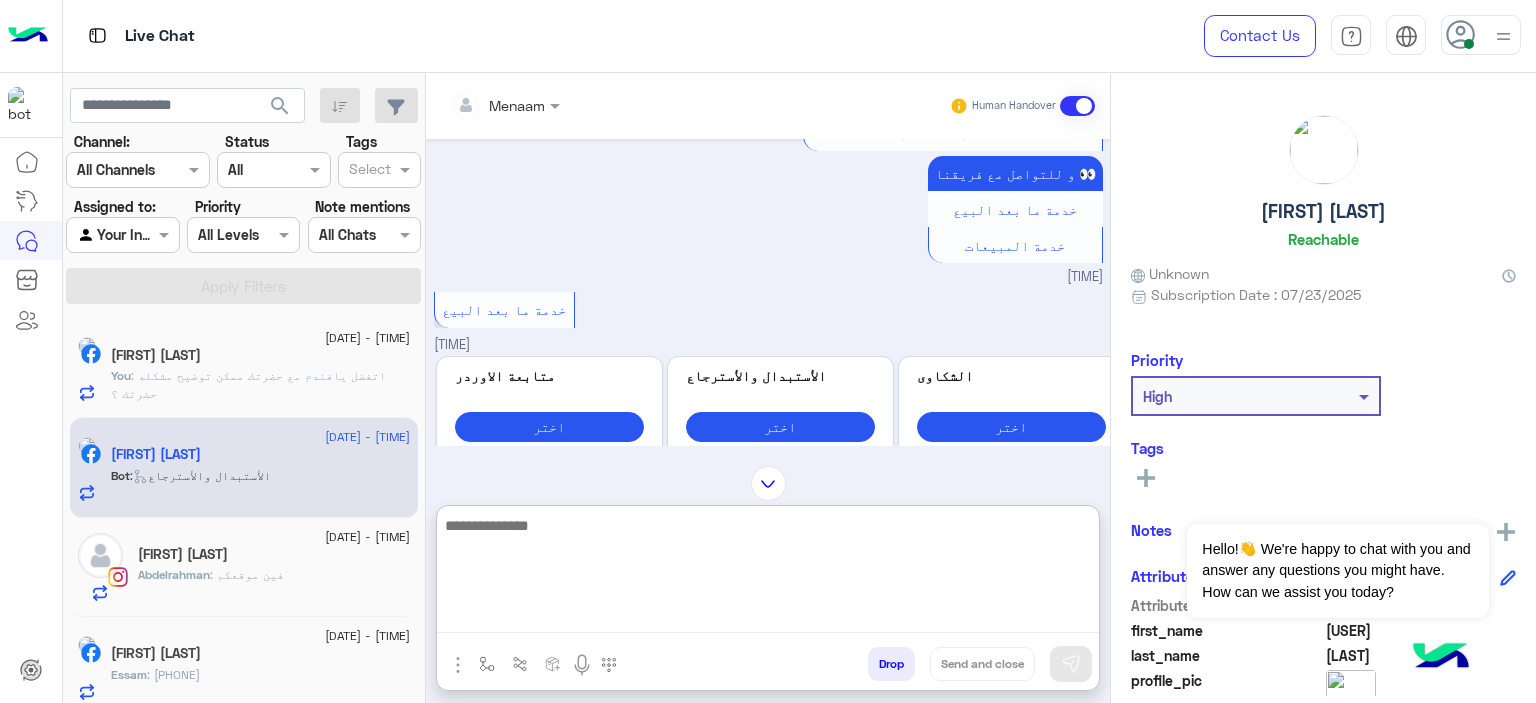 click at bounding box center [768, 573] 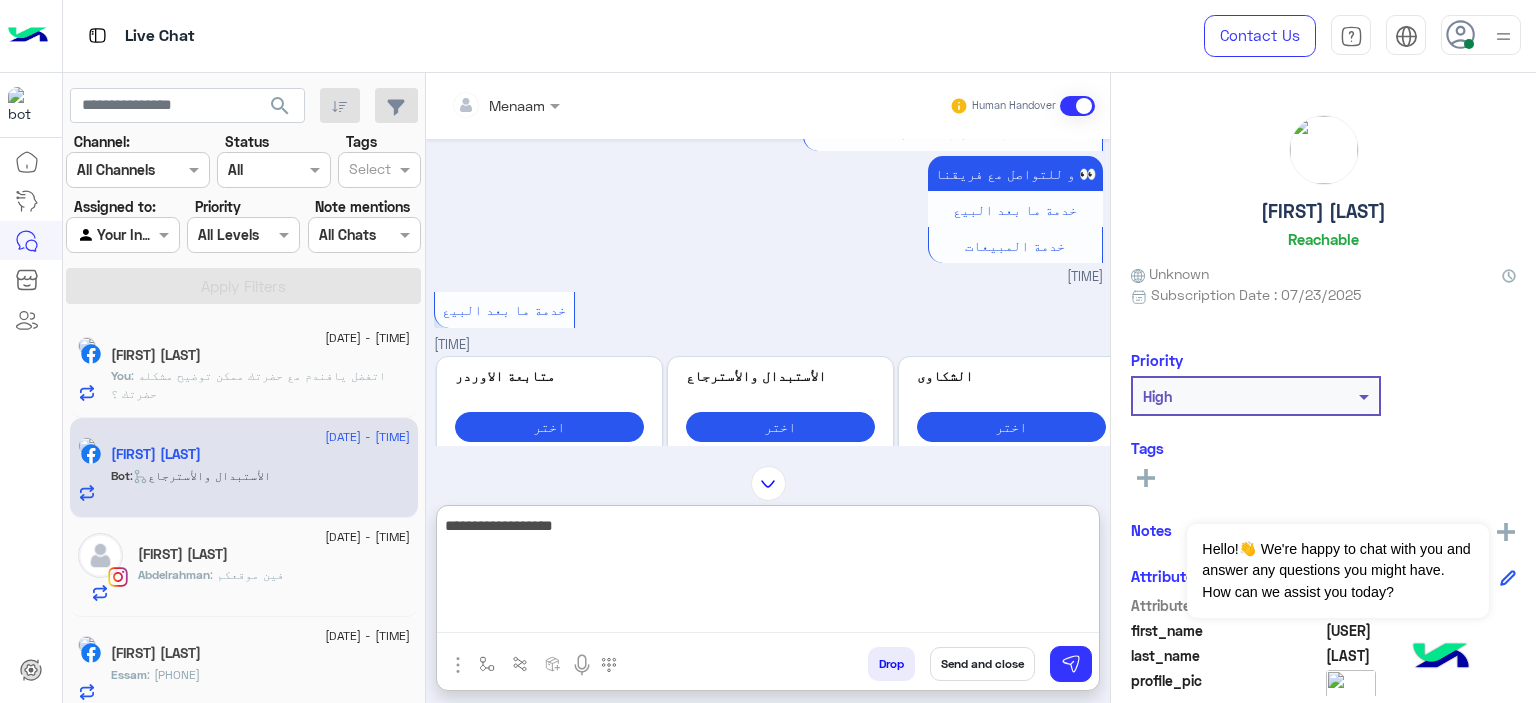 type on "**********" 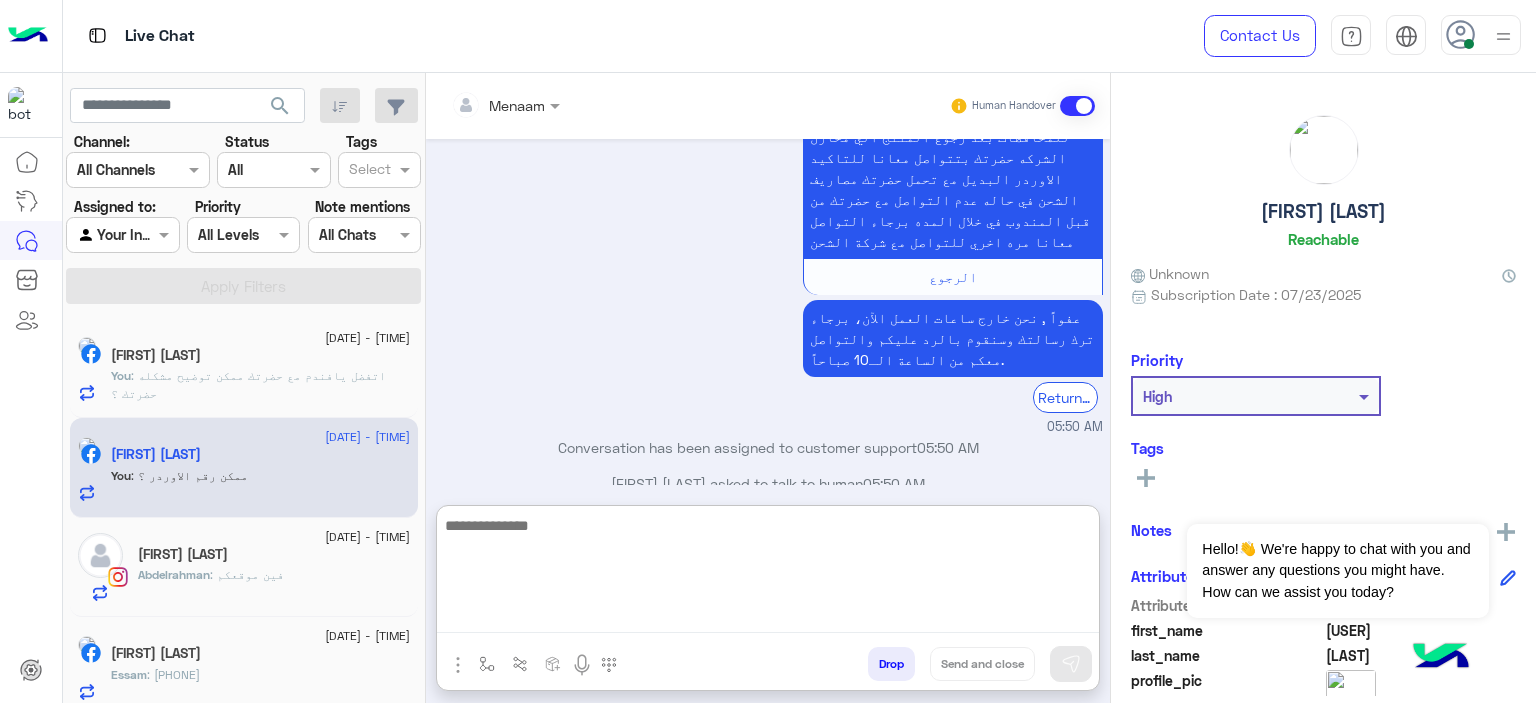 scroll, scrollTop: 2067, scrollLeft: 0, axis: vertical 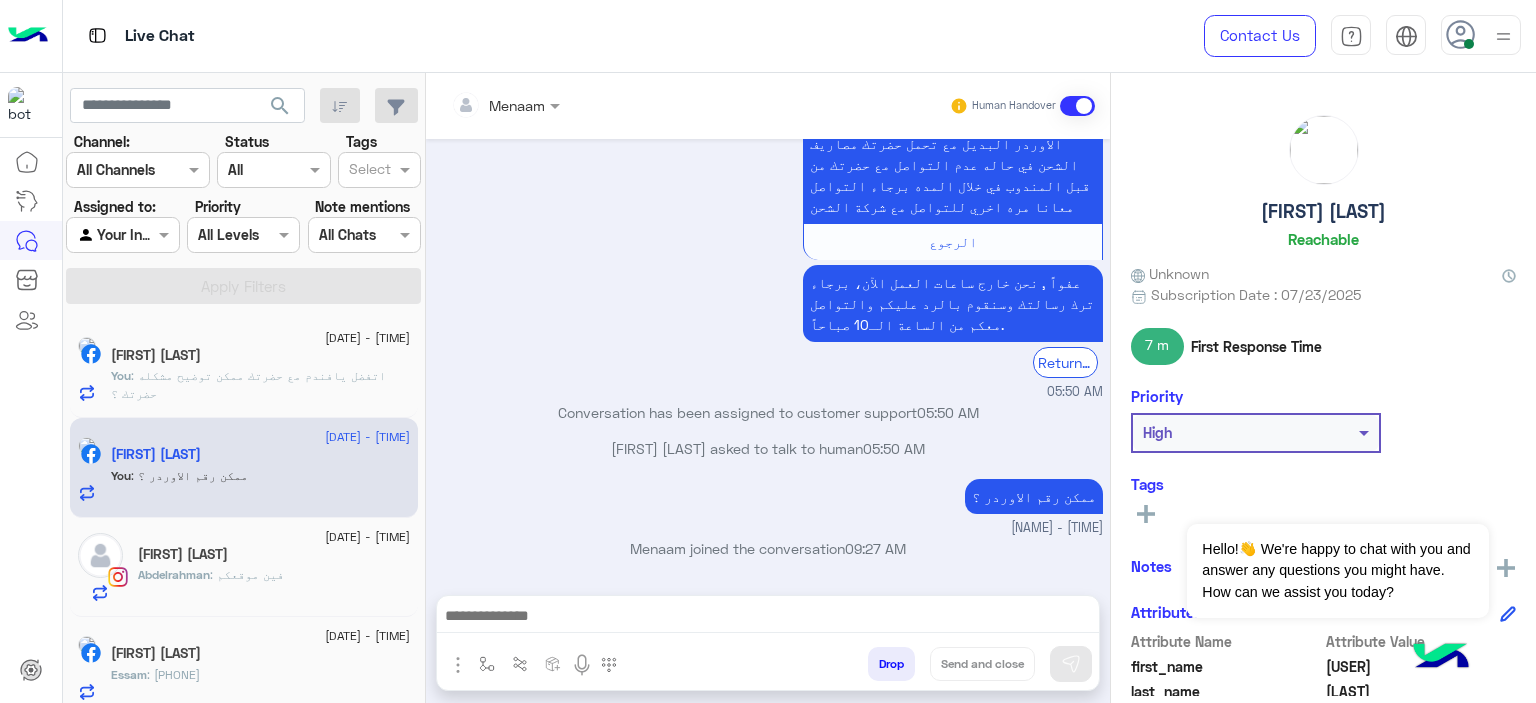 click on "Abdelrahman : فين موقعكم" 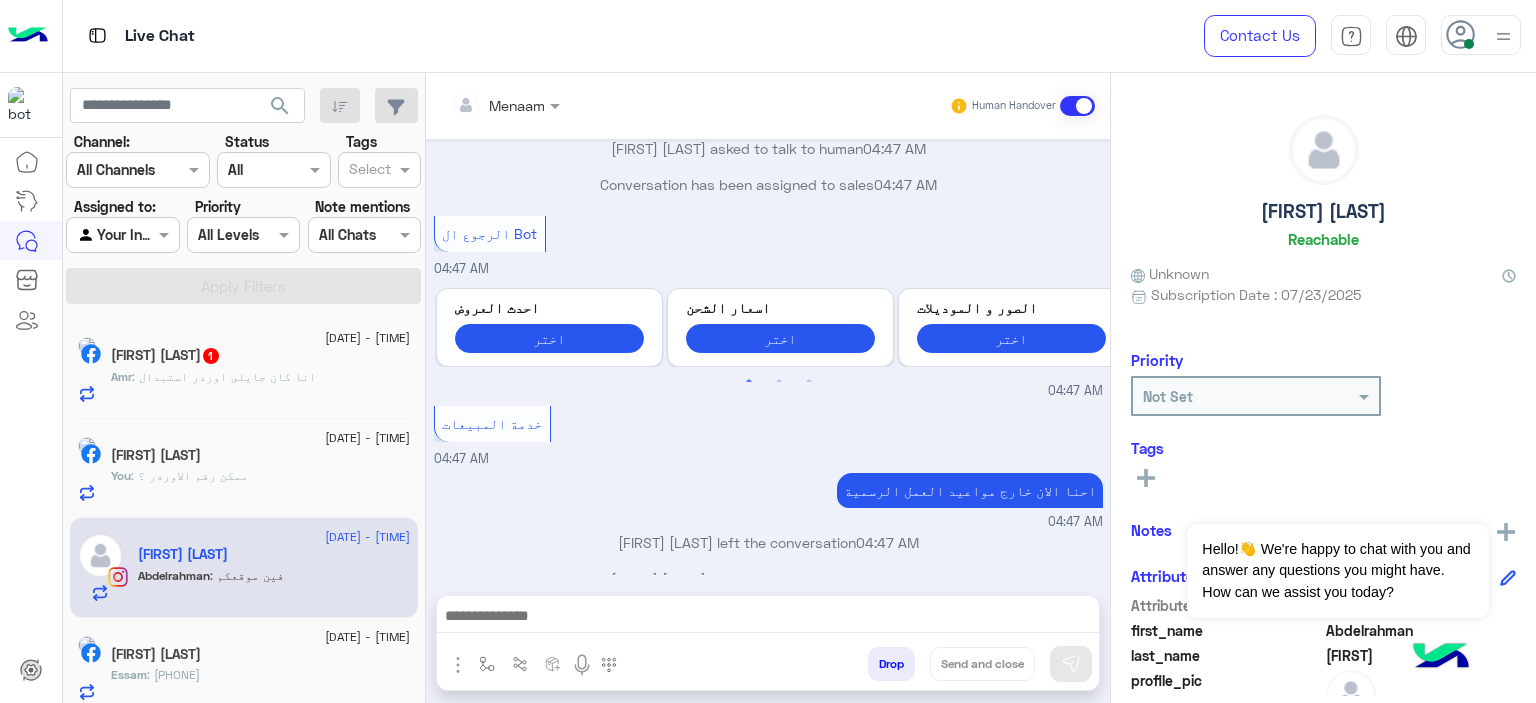 scroll, scrollTop: 1553, scrollLeft: 0, axis: vertical 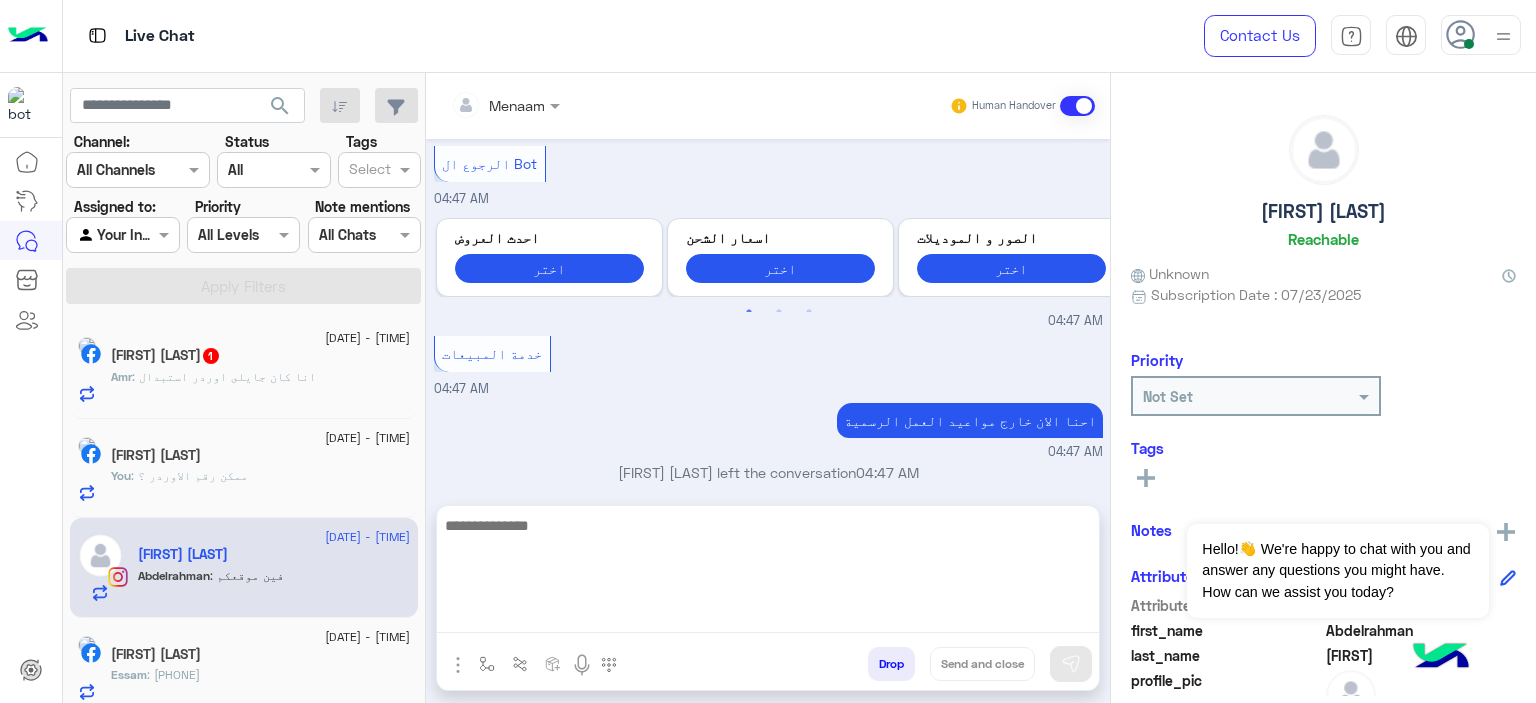 click at bounding box center [768, 573] 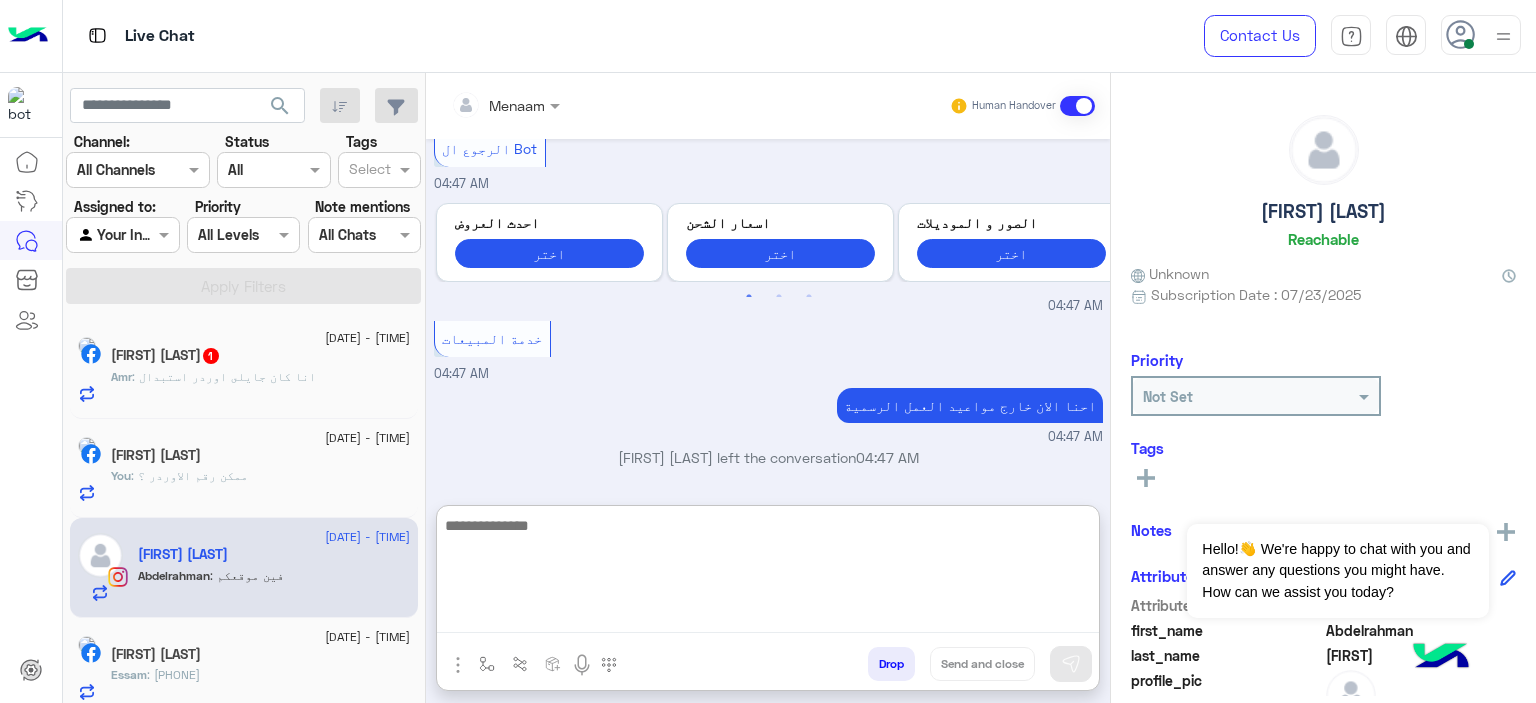 paste on "**********" 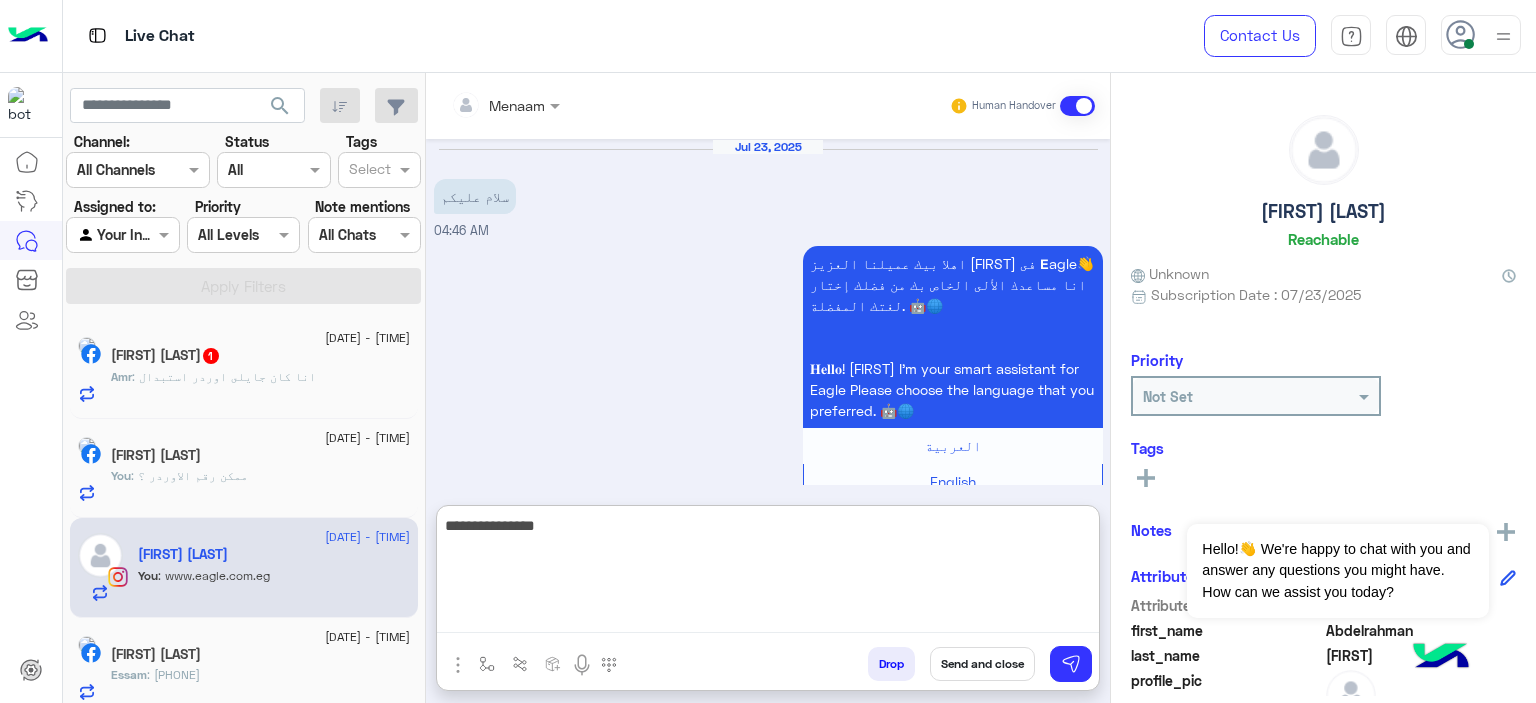 scroll, scrollTop: 1744, scrollLeft: 0, axis: vertical 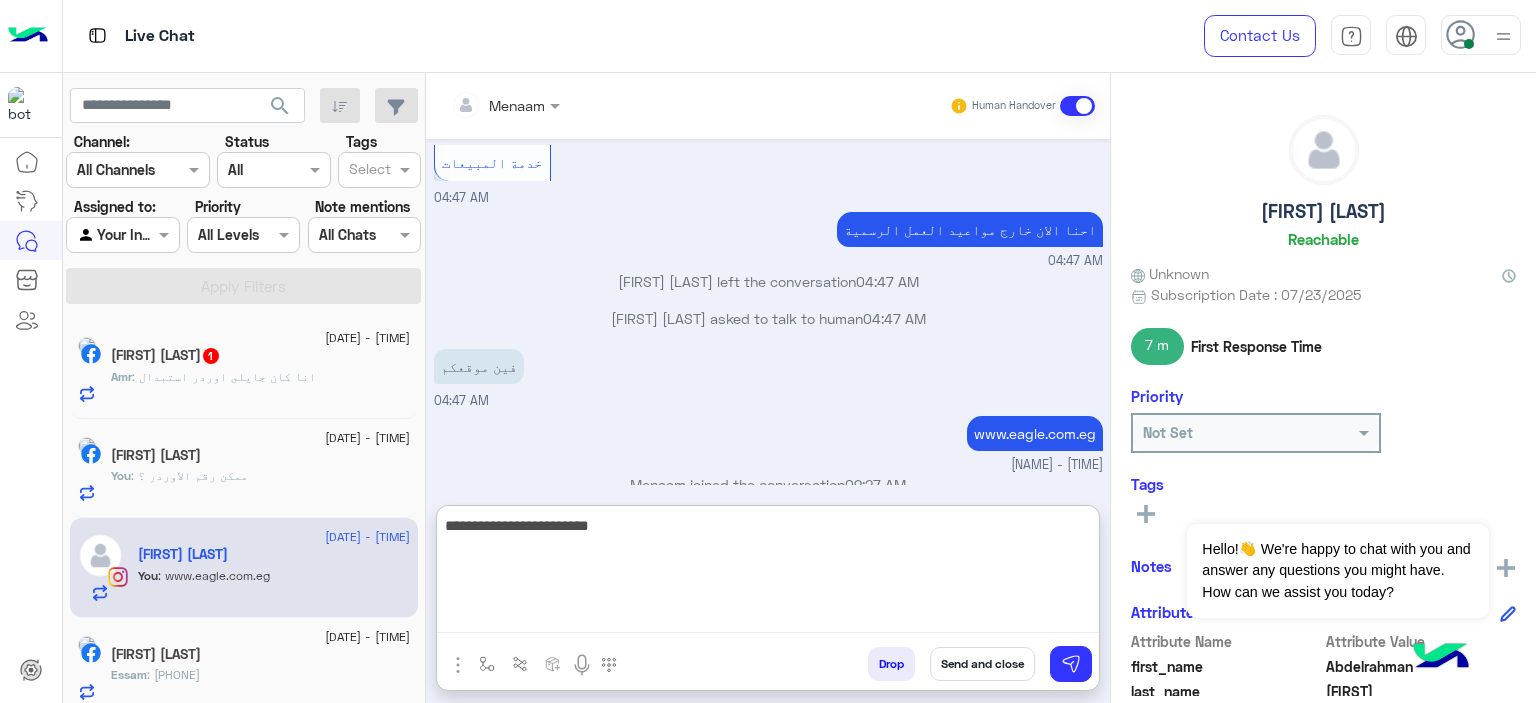 type on "**********" 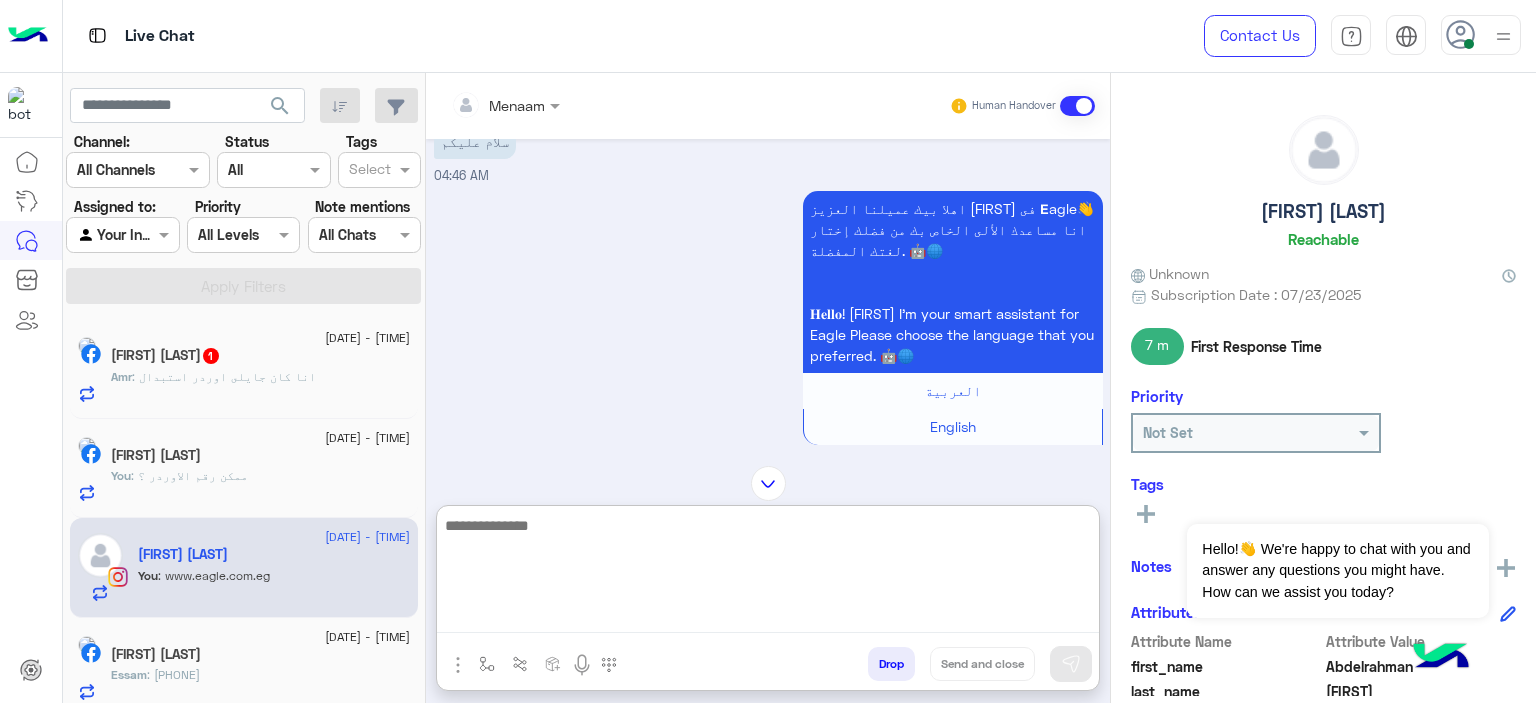 scroll, scrollTop: 1908, scrollLeft: 0, axis: vertical 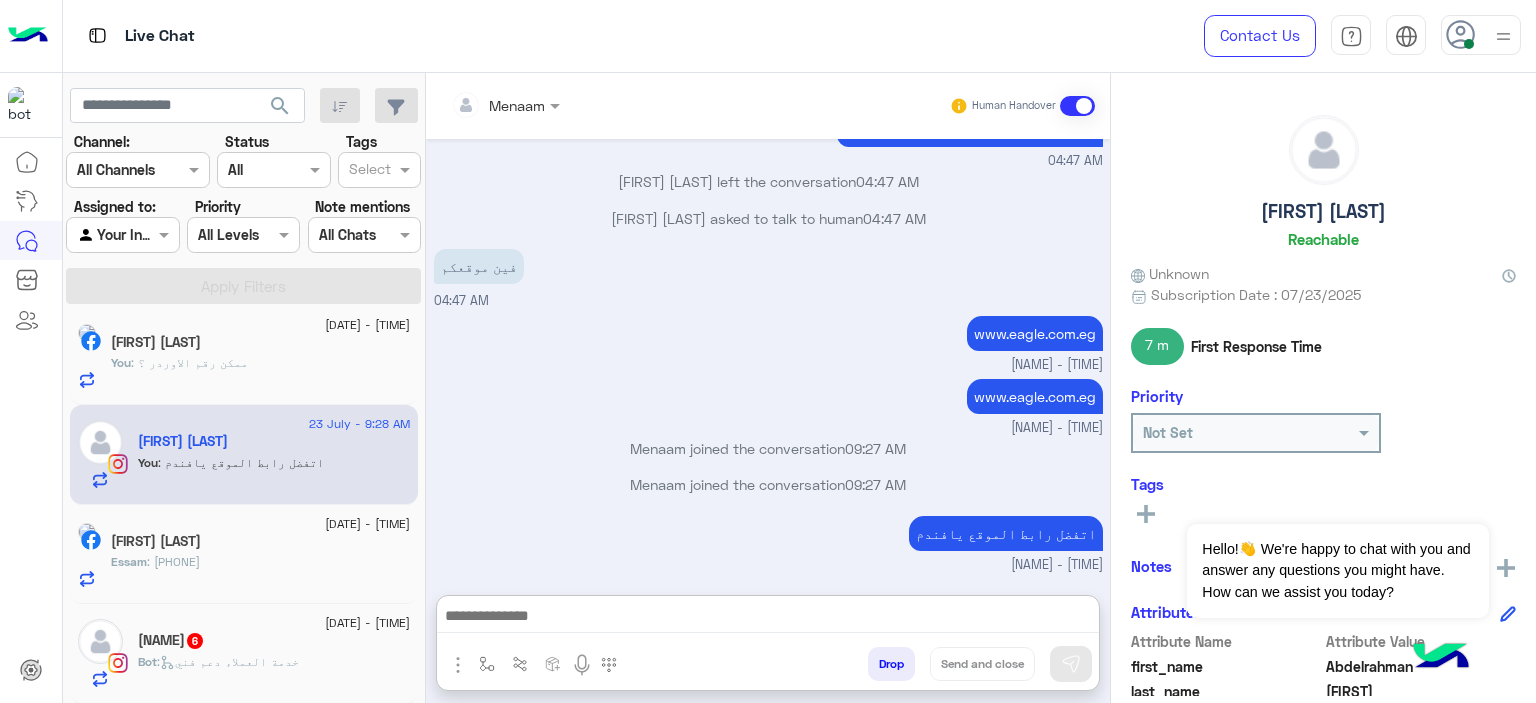 click on "Essam : 01211250822" 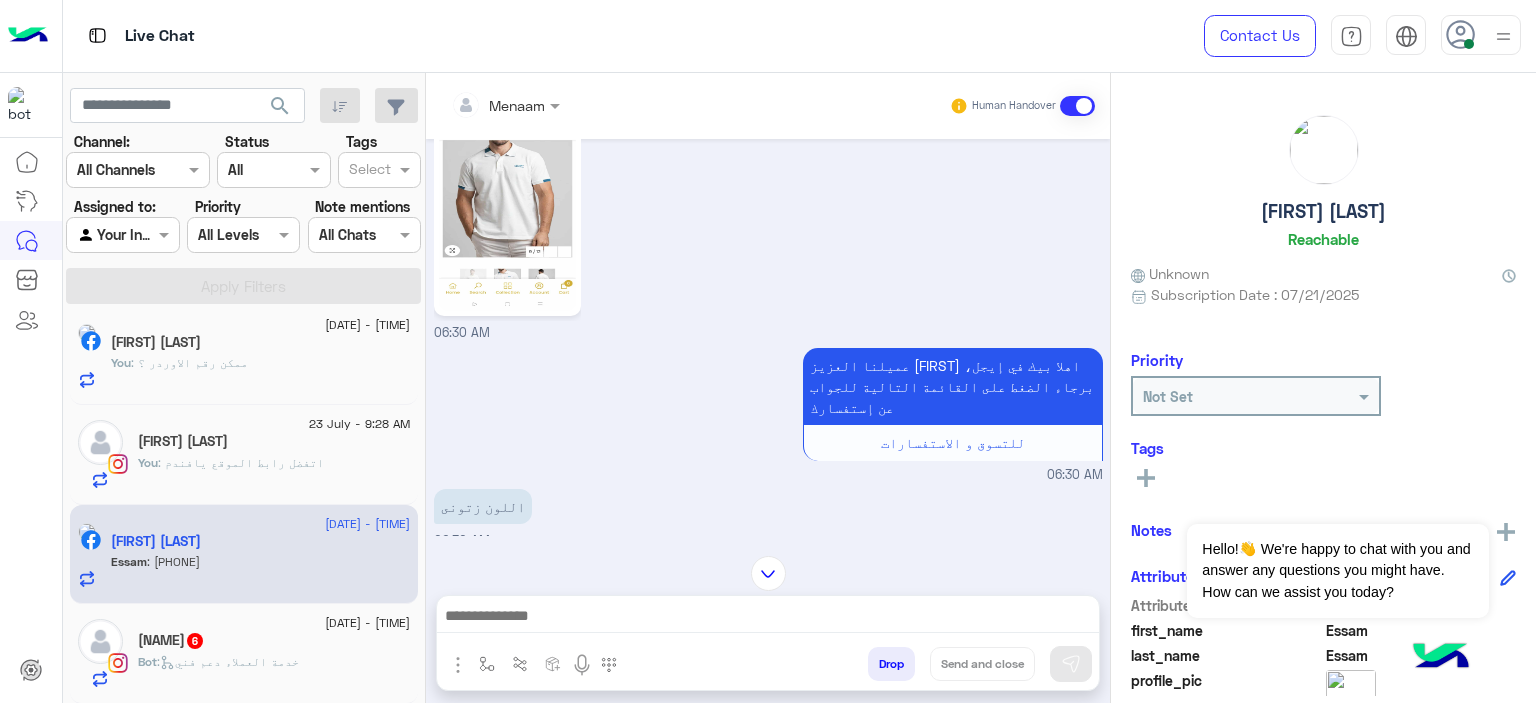 scroll, scrollTop: 0, scrollLeft: 0, axis: both 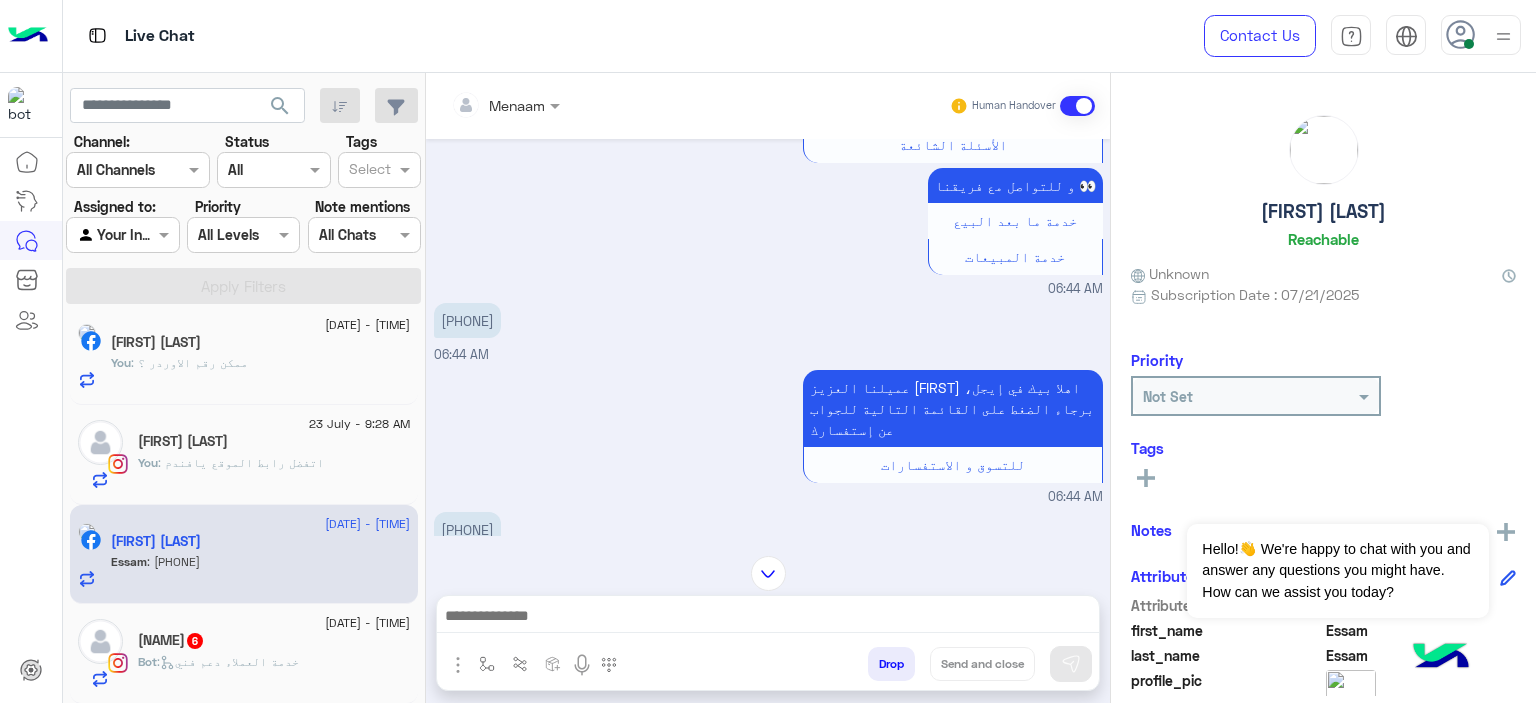 drag, startPoint x: 552, startPoint y: 595, endPoint x: 552, endPoint y: 606, distance: 11 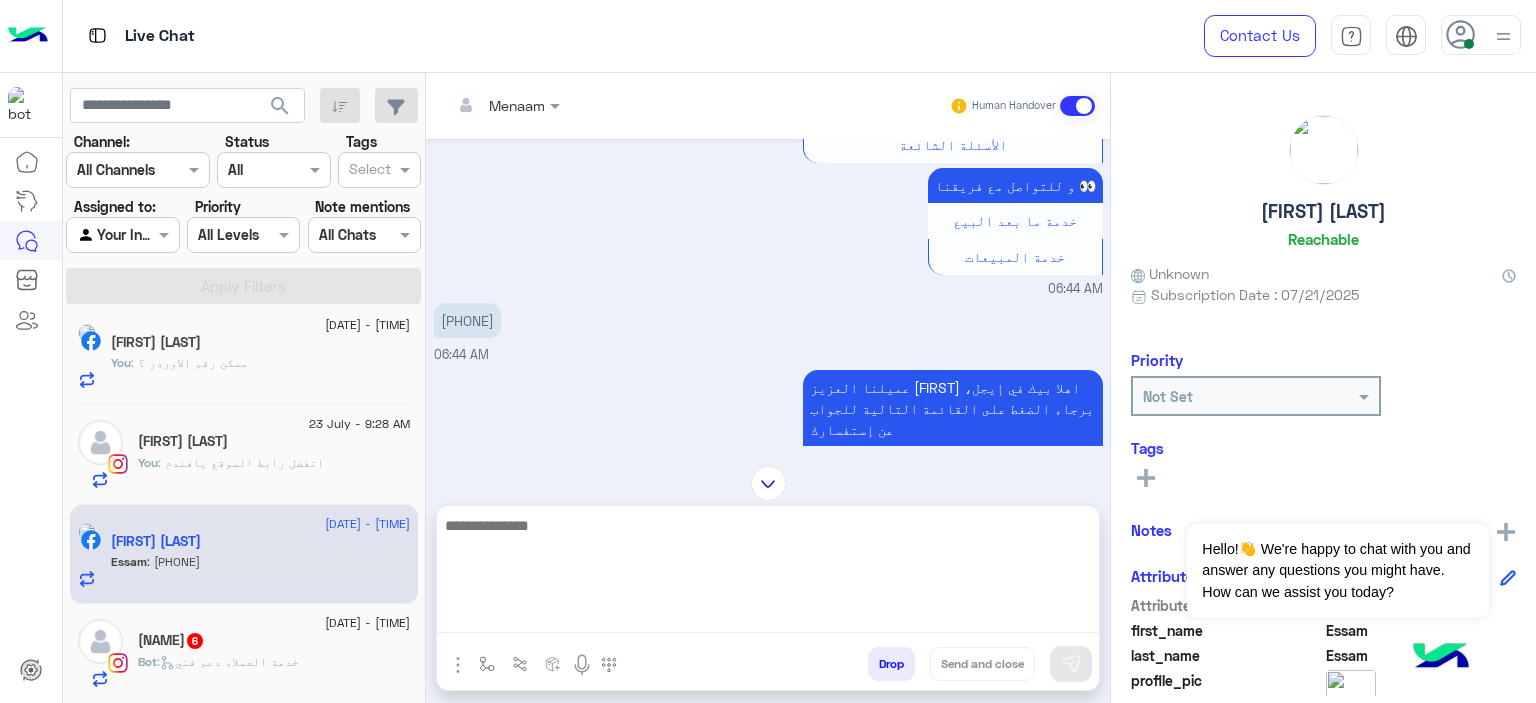 click at bounding box center [768, 573] 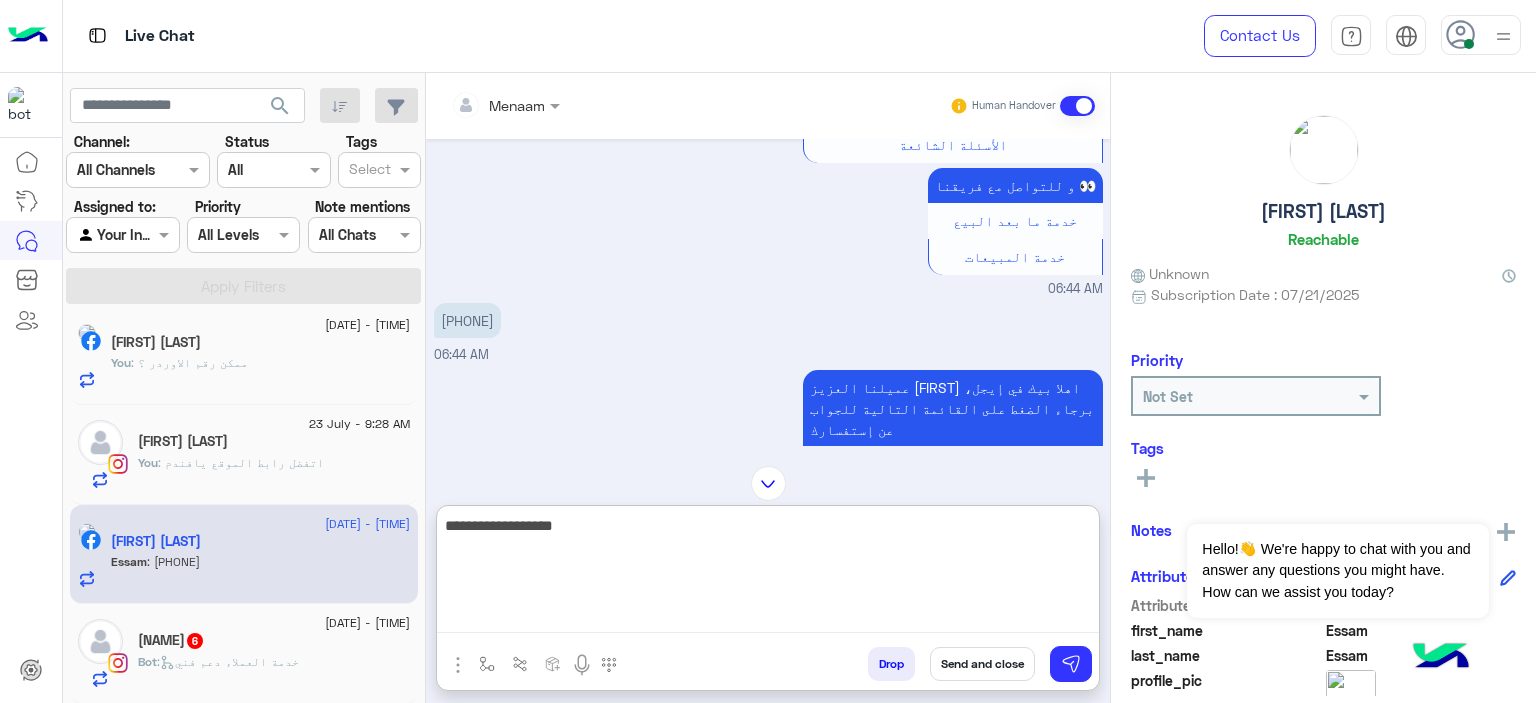 type on "**********" 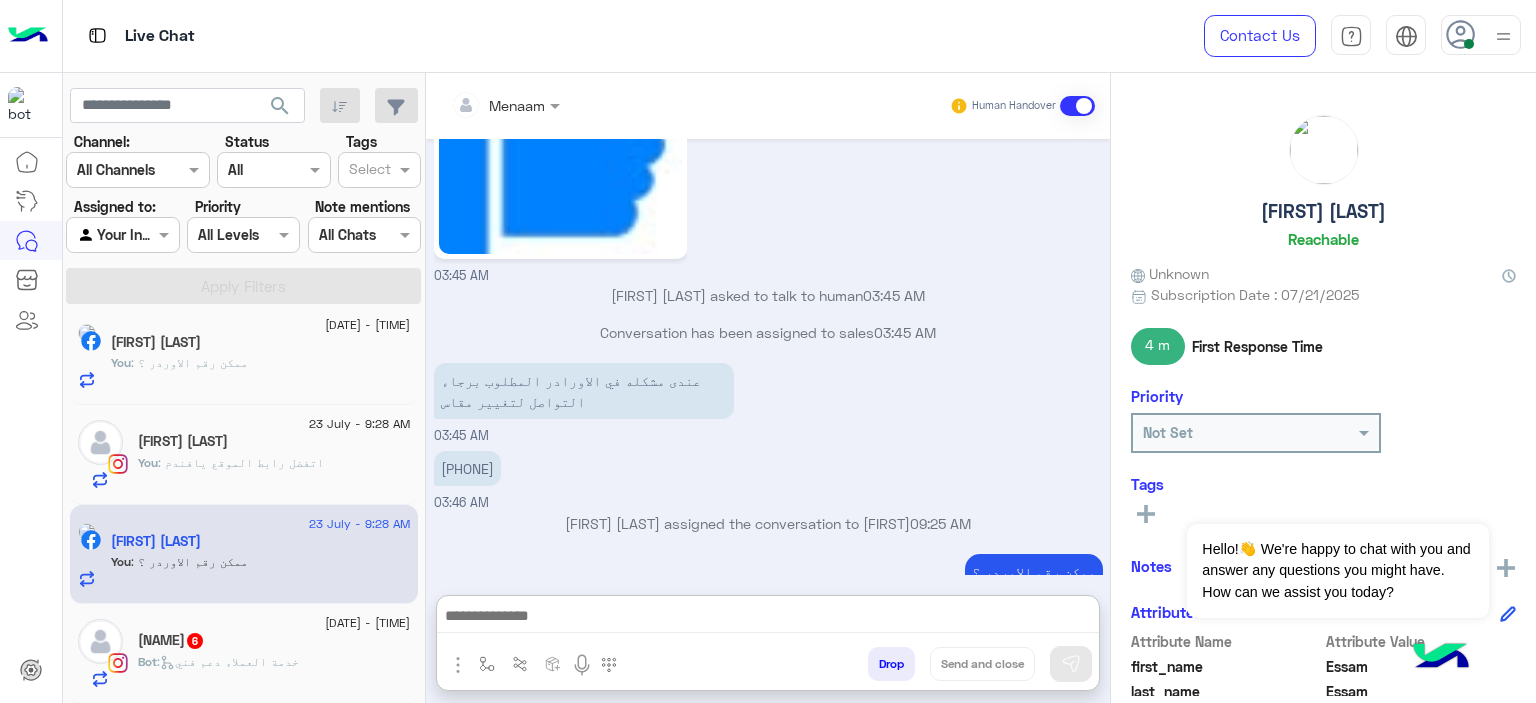 click on ":   خدمة العملاء دعم فني" 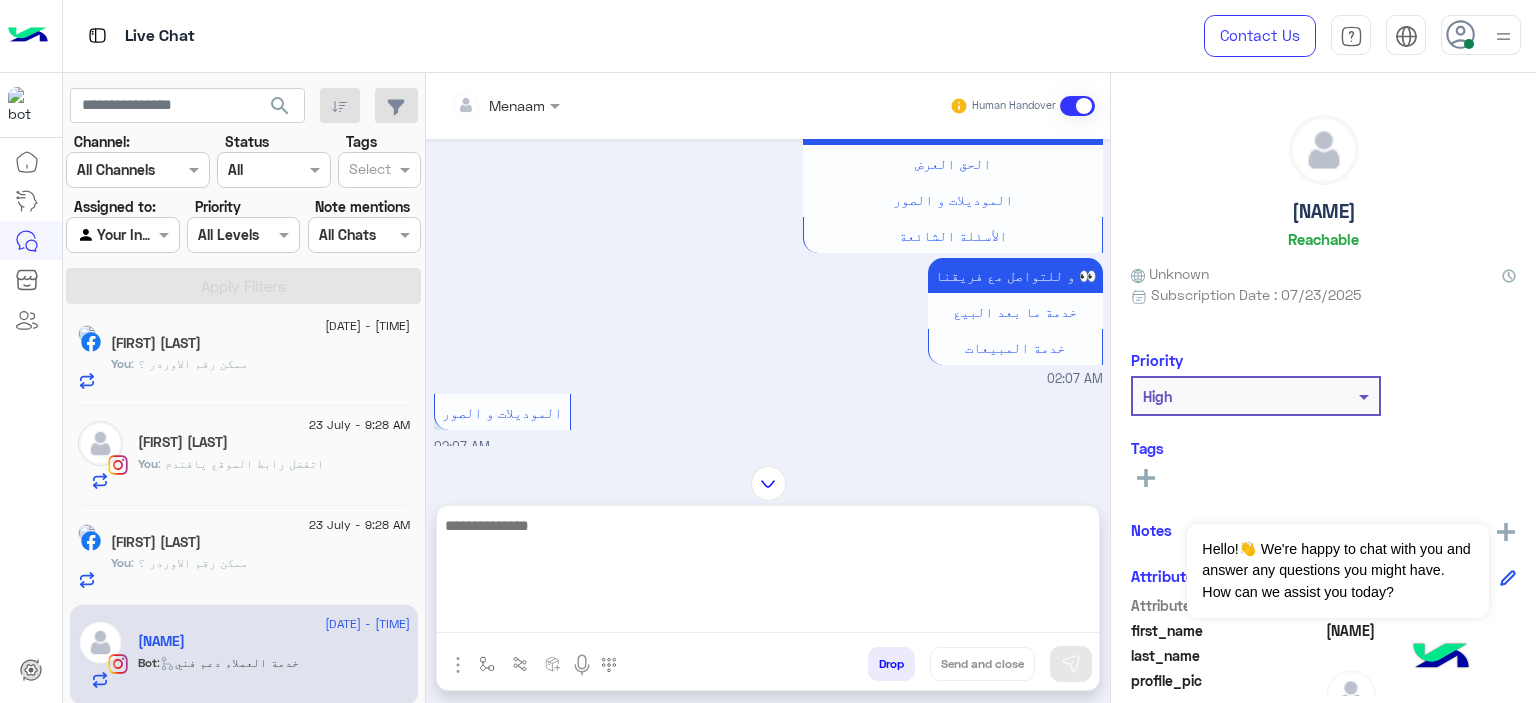 click at bounding box center (768, 573) 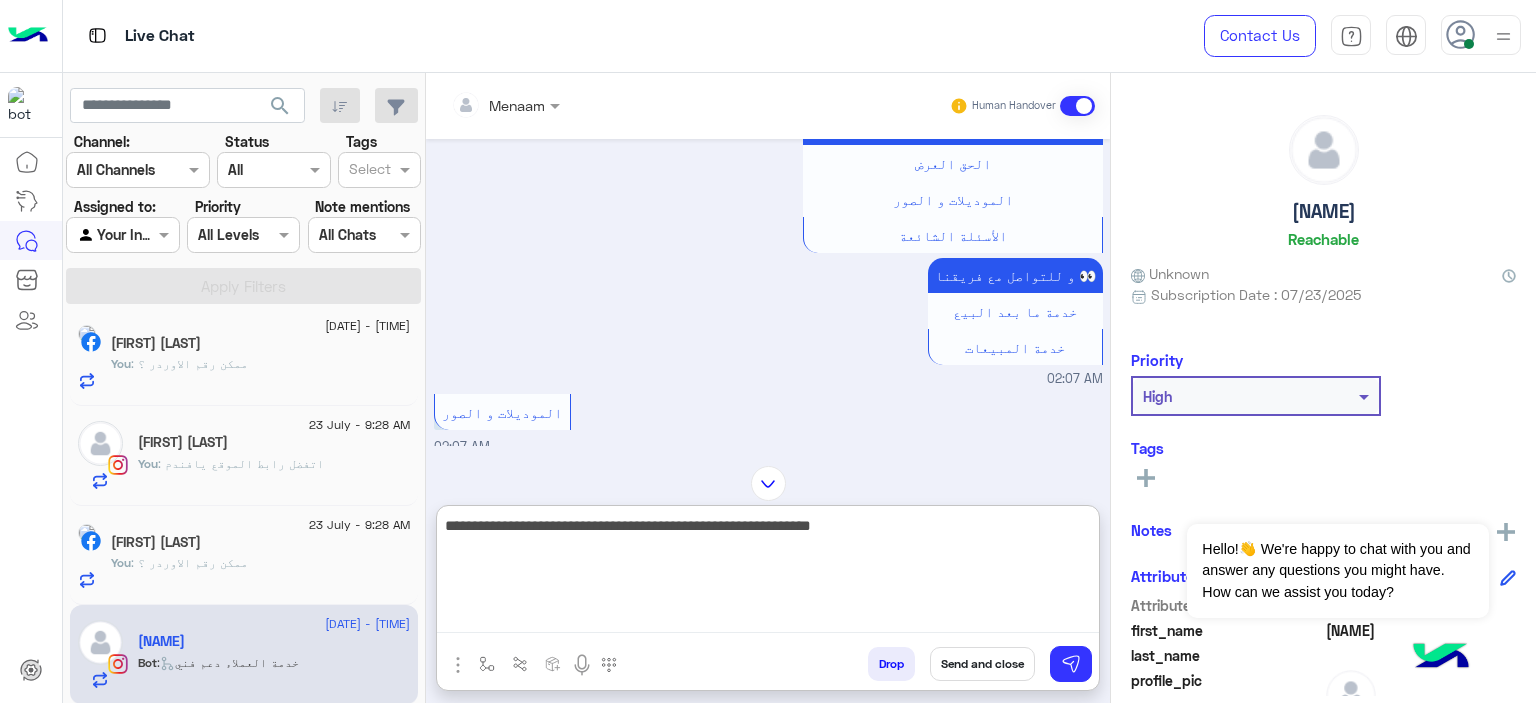 type on "**********" 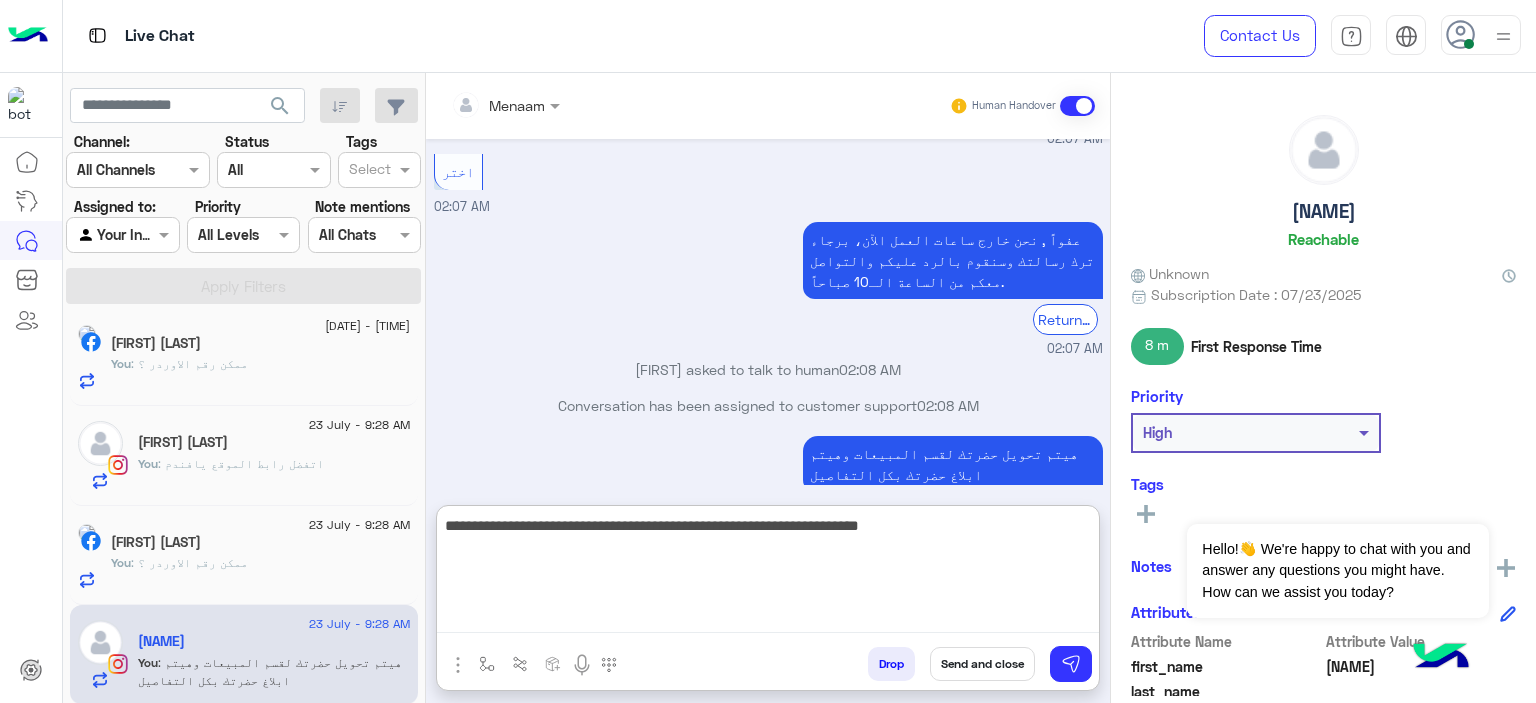 type on "**********" 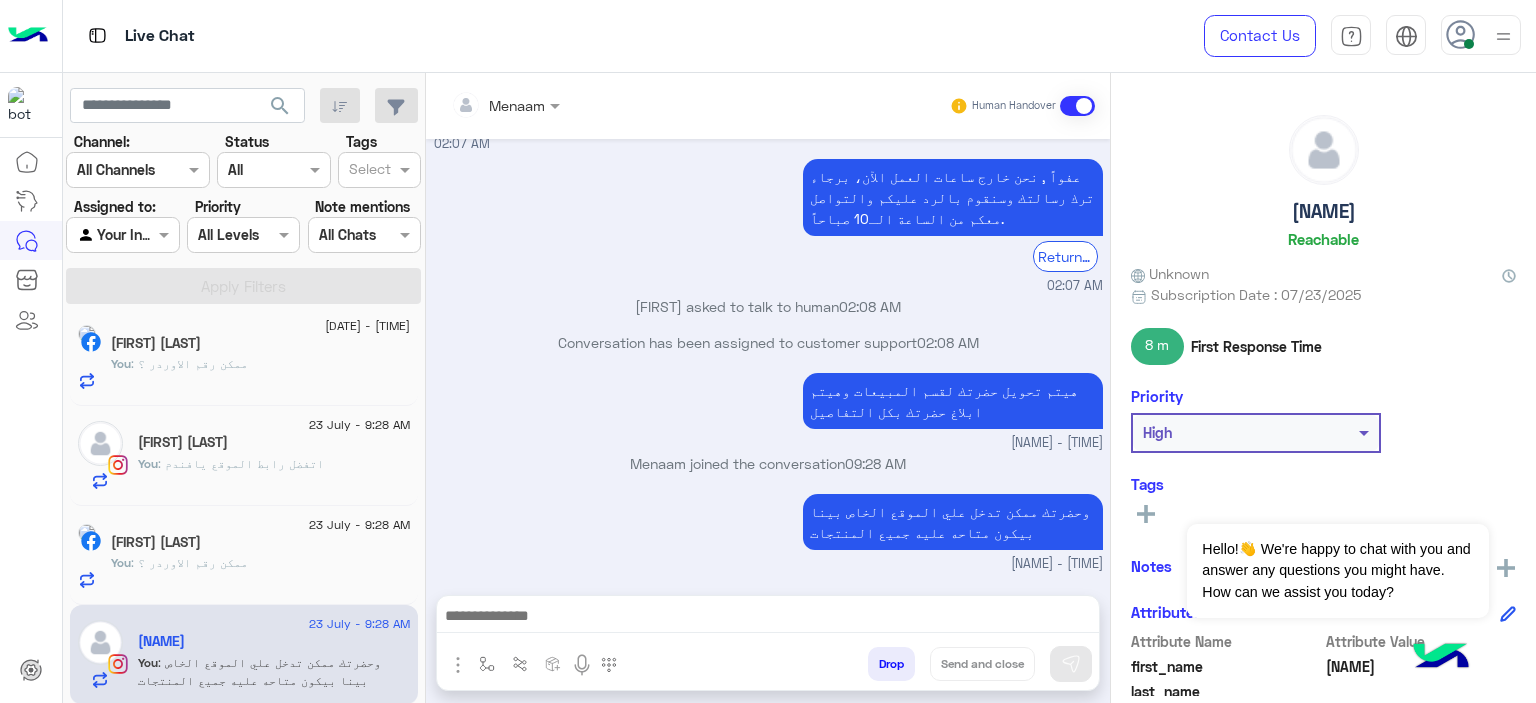 scroll, scrollTop: 1617, scrollLeft: 0, axis: vertical 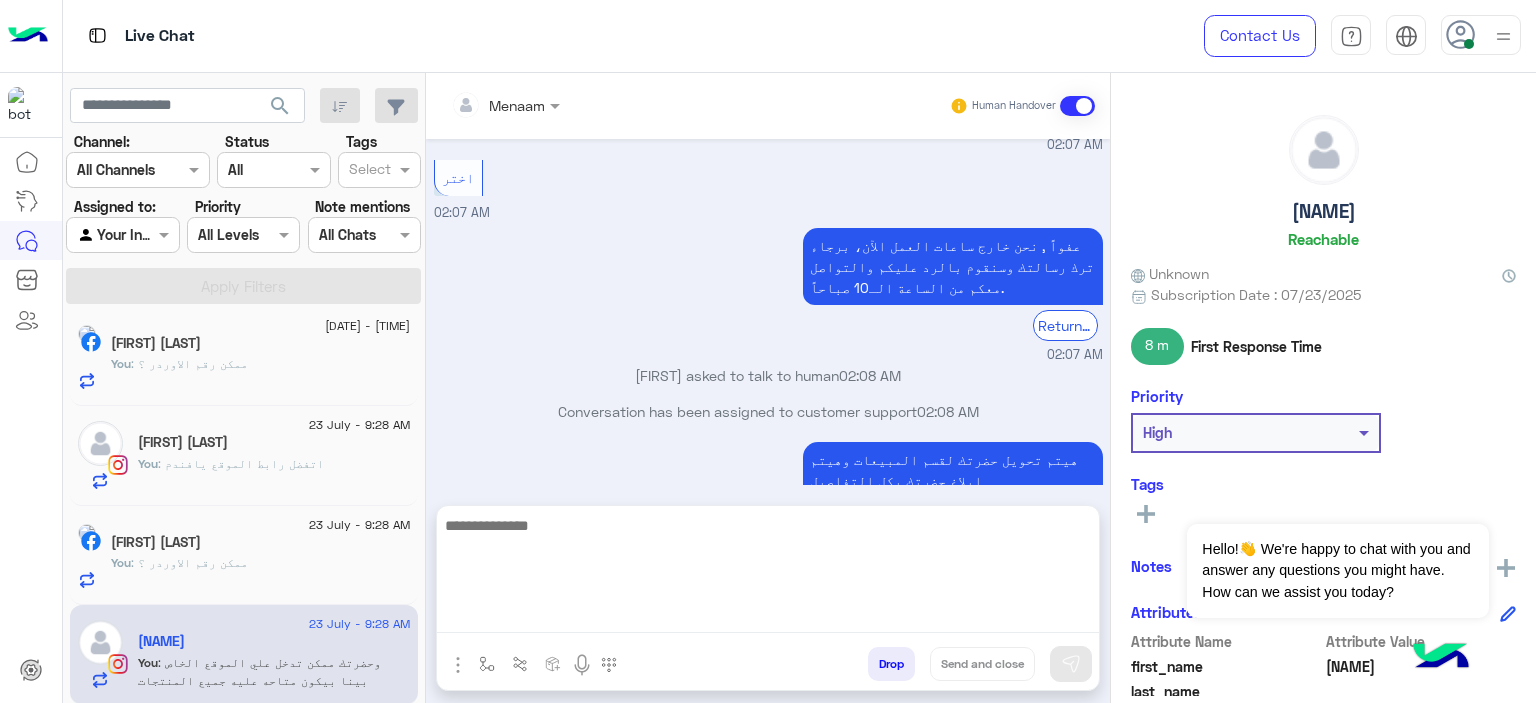 click at bounding box center (768, 573) 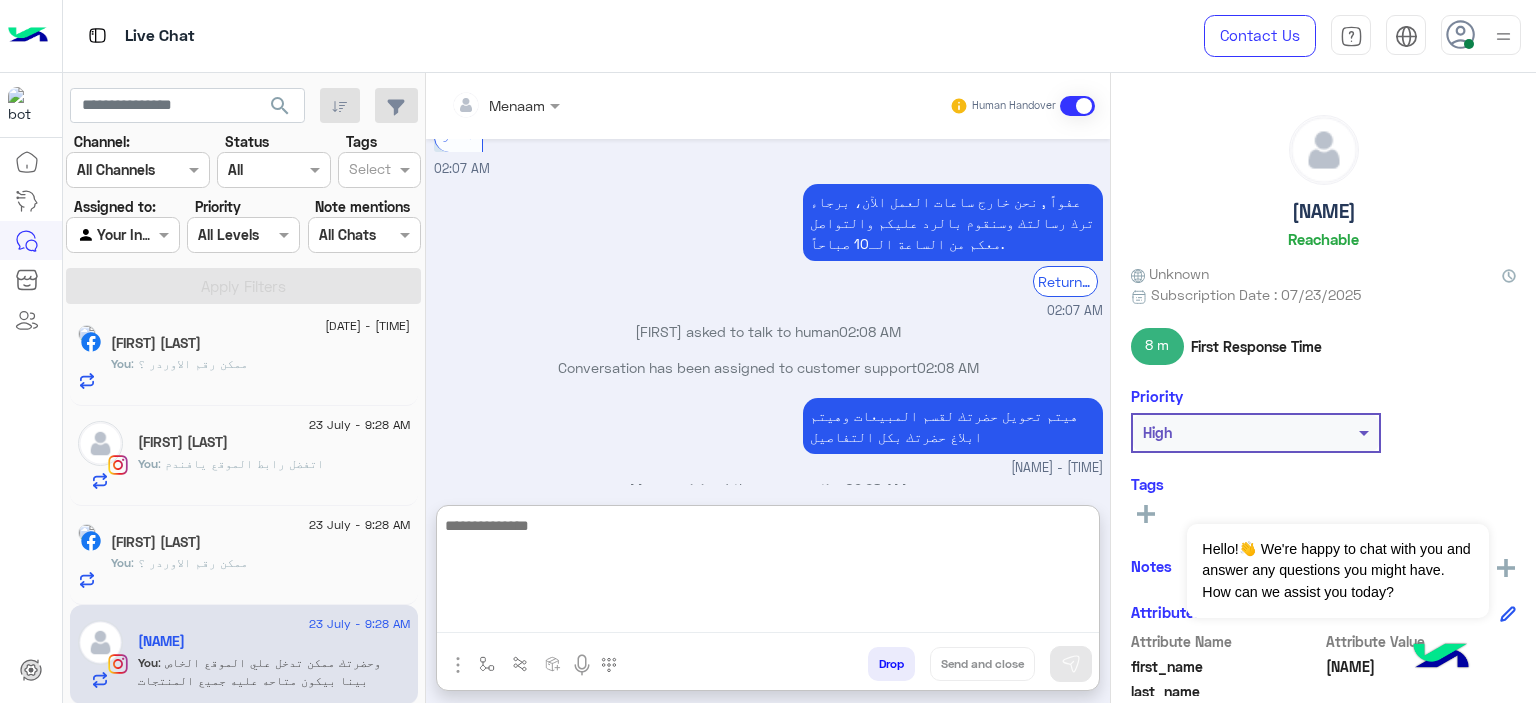 paste on "**********" 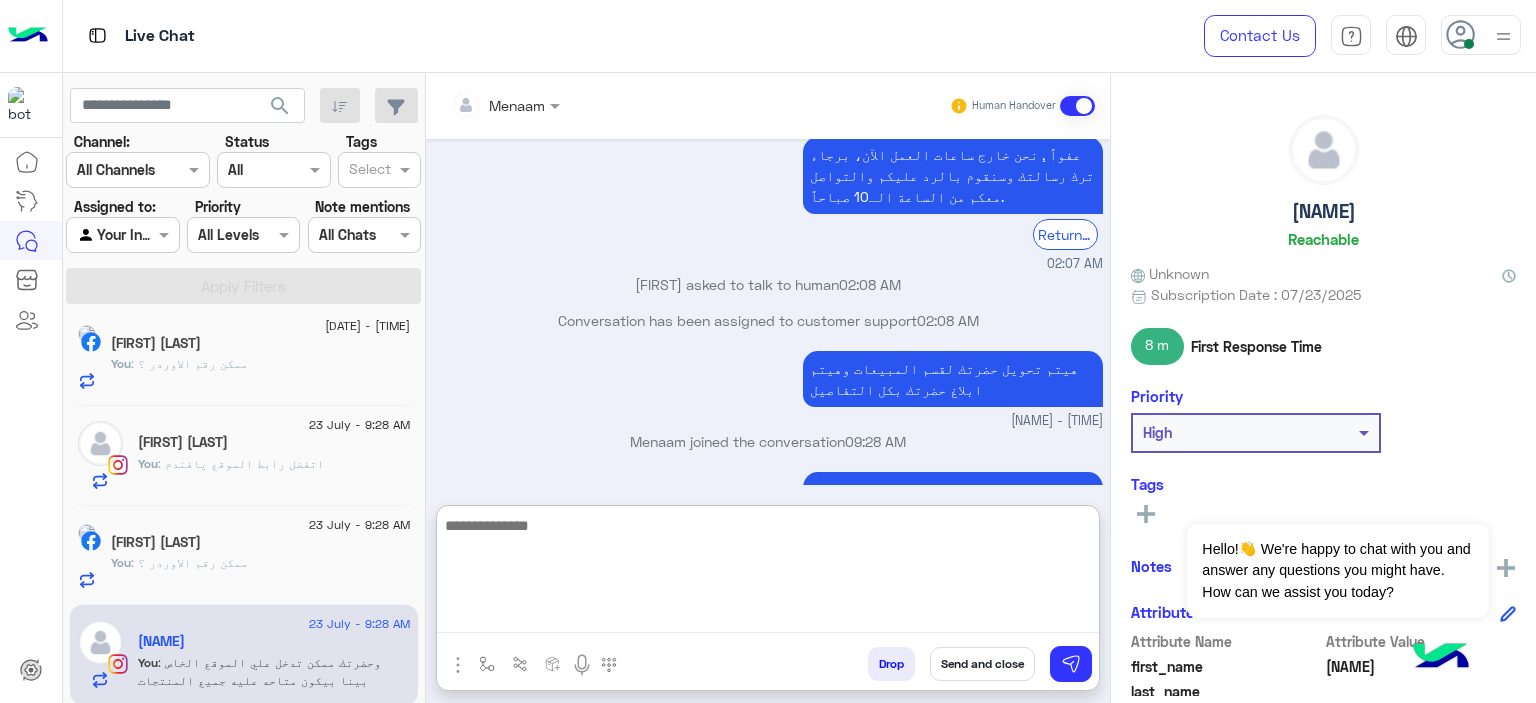 scroll, scrollTop: 1772, scrollLeft: 0, axis: vertical 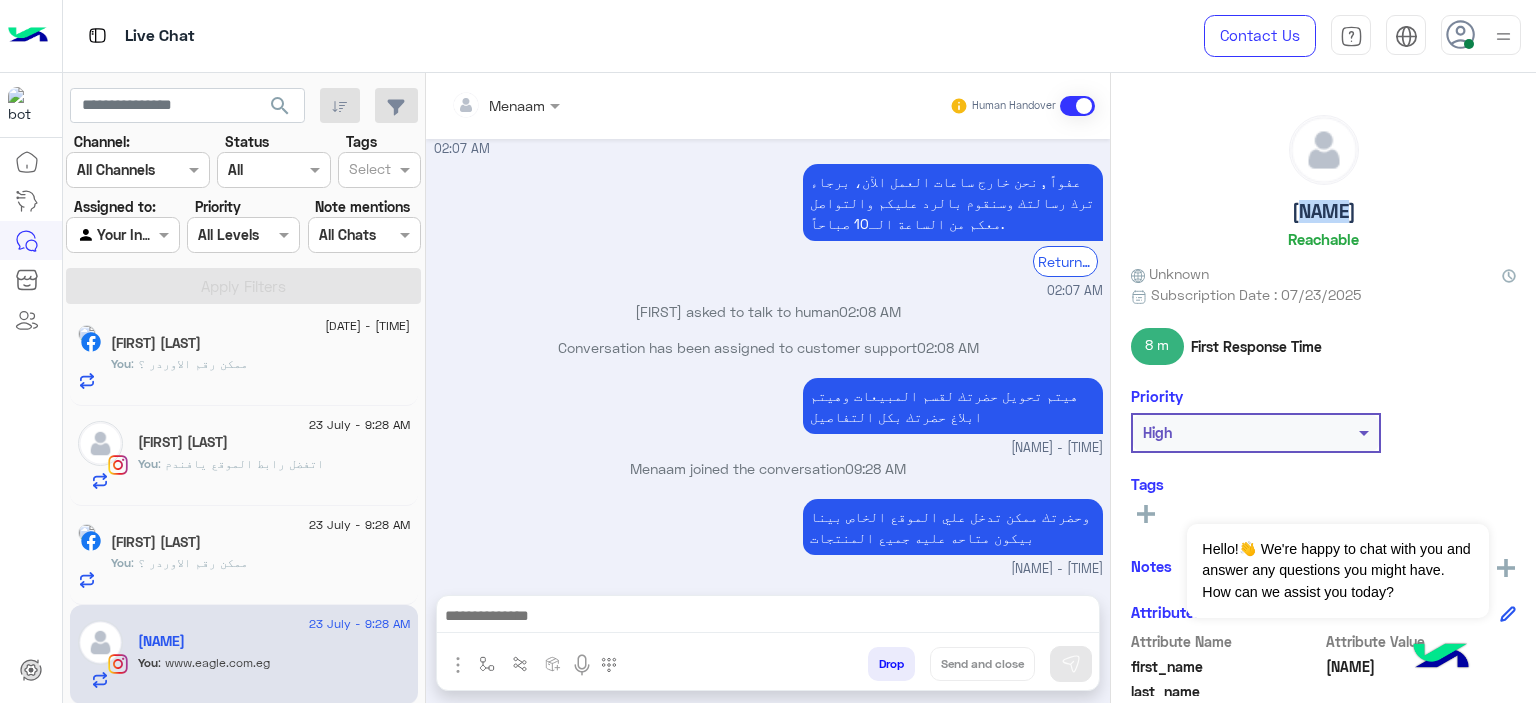 drag, startPoint x: 1292, startPoint y: 211, endPoint x: 1356, endPoint y: 222, distance: 64.93843 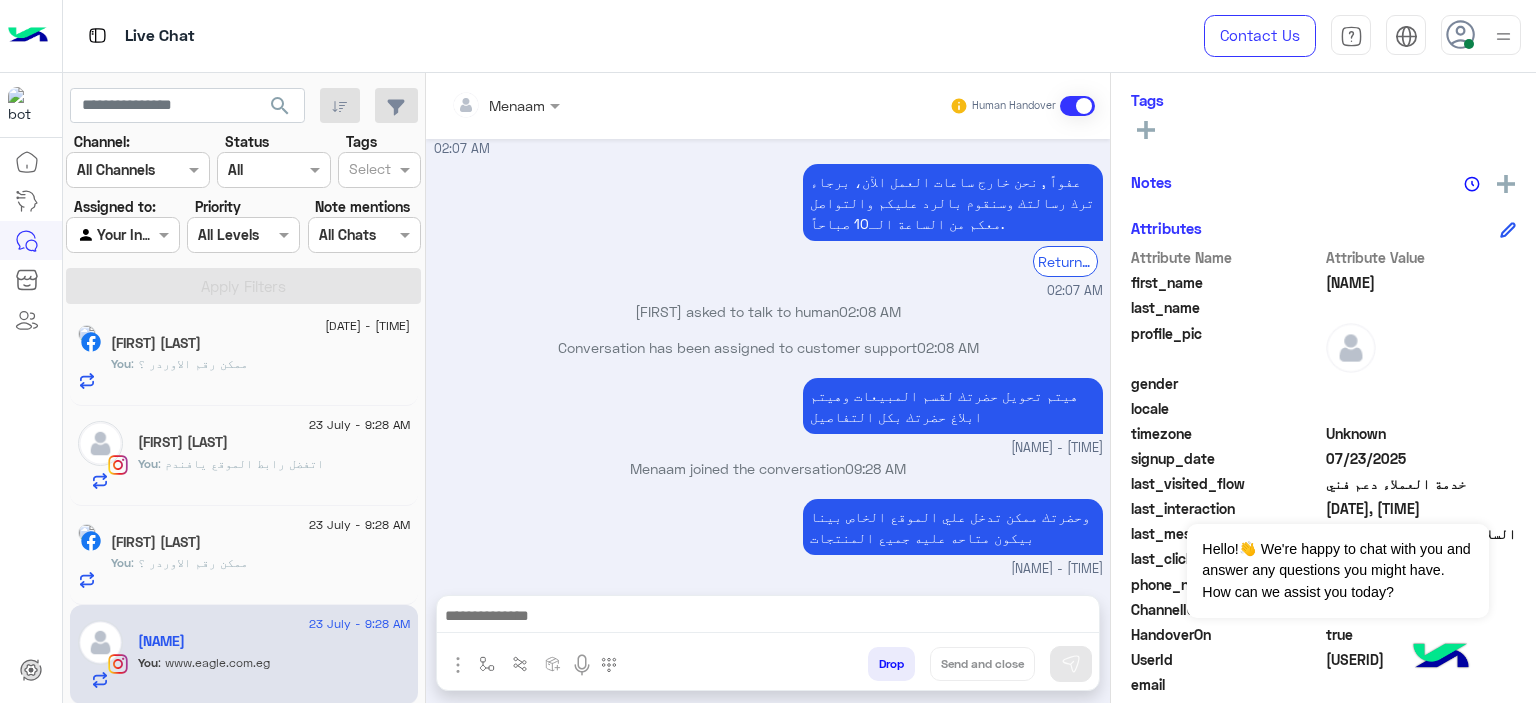 scroll, scrollTop: 456, scrollLeft: 0, axis: vertical 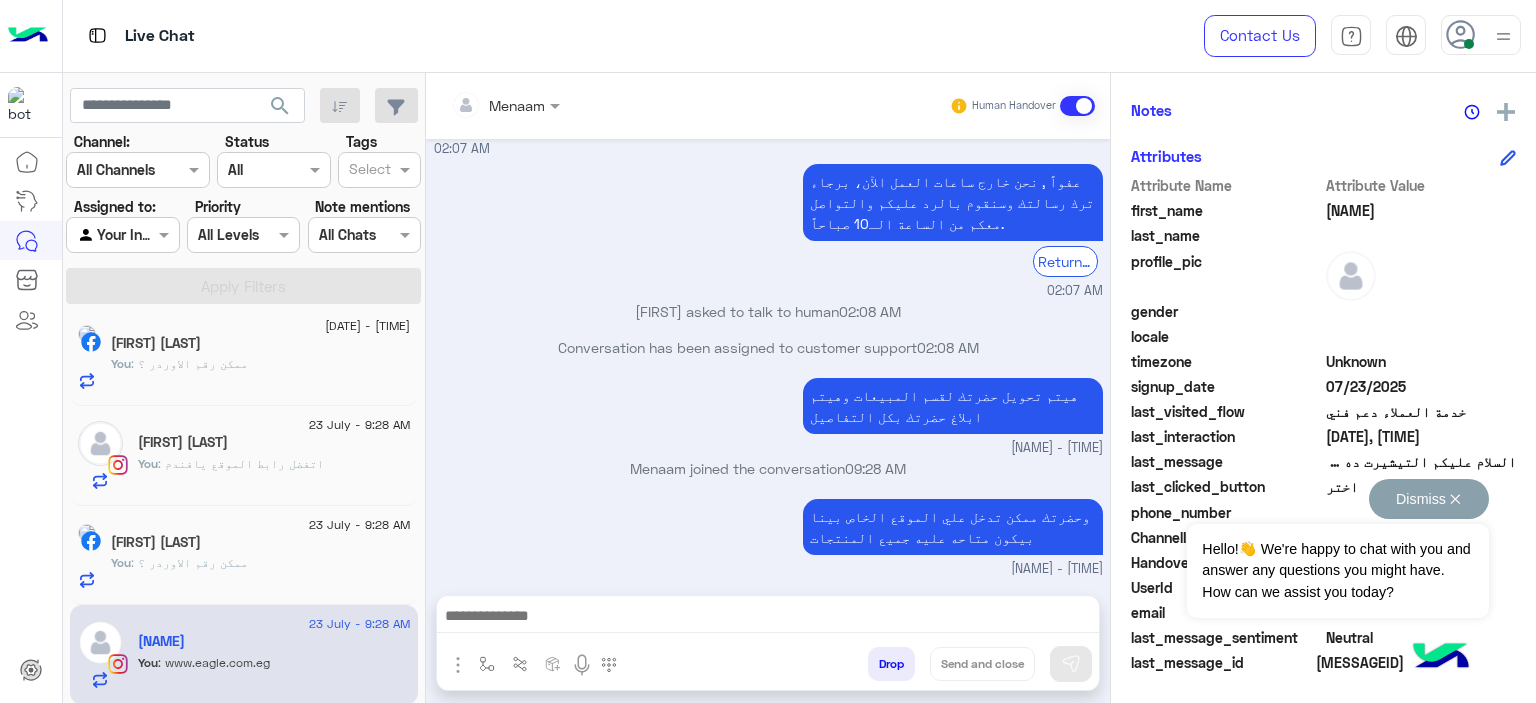 click on "Dismiss ✕" at bounding box center (1429, 499) 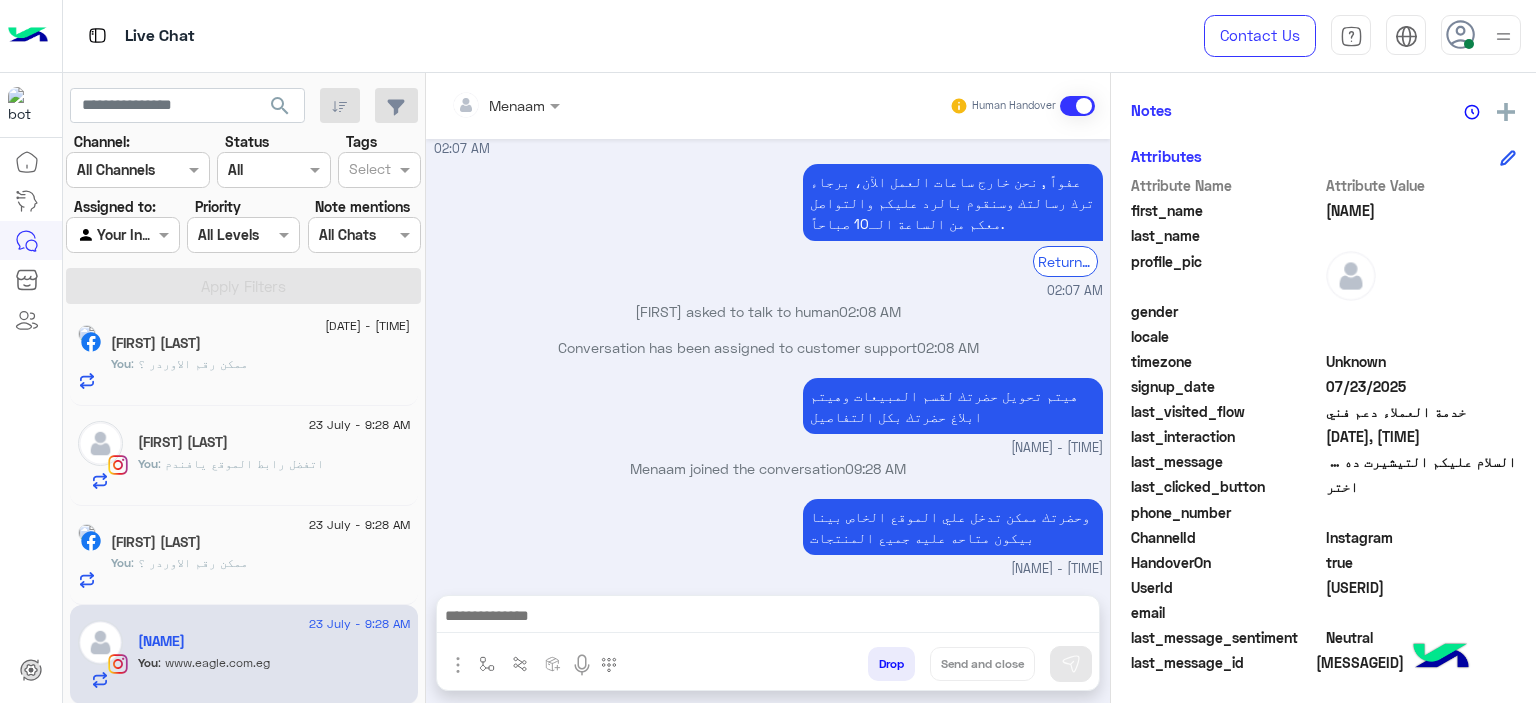 click on "744197528197429" 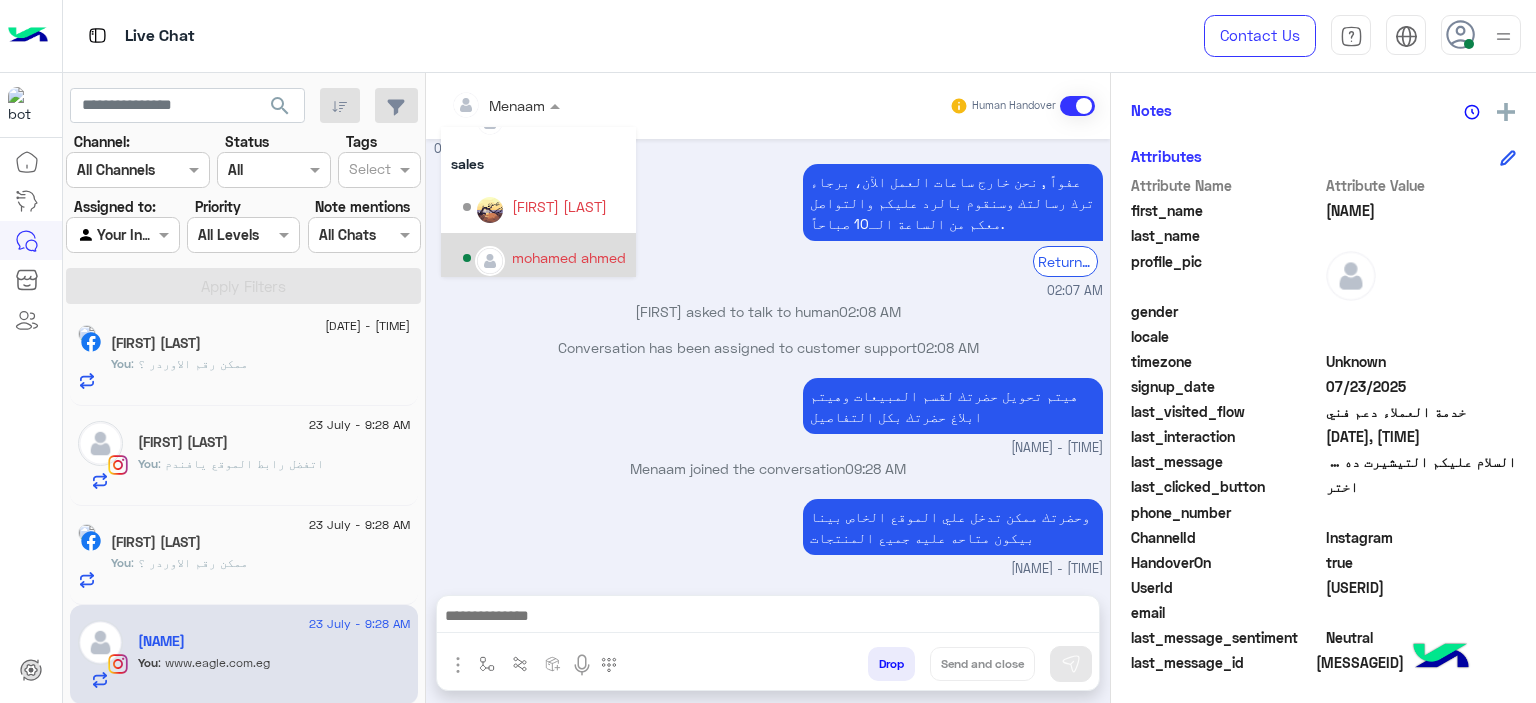 scroll, scrollTop: 229, scrollLeft: 0, axis: vertical 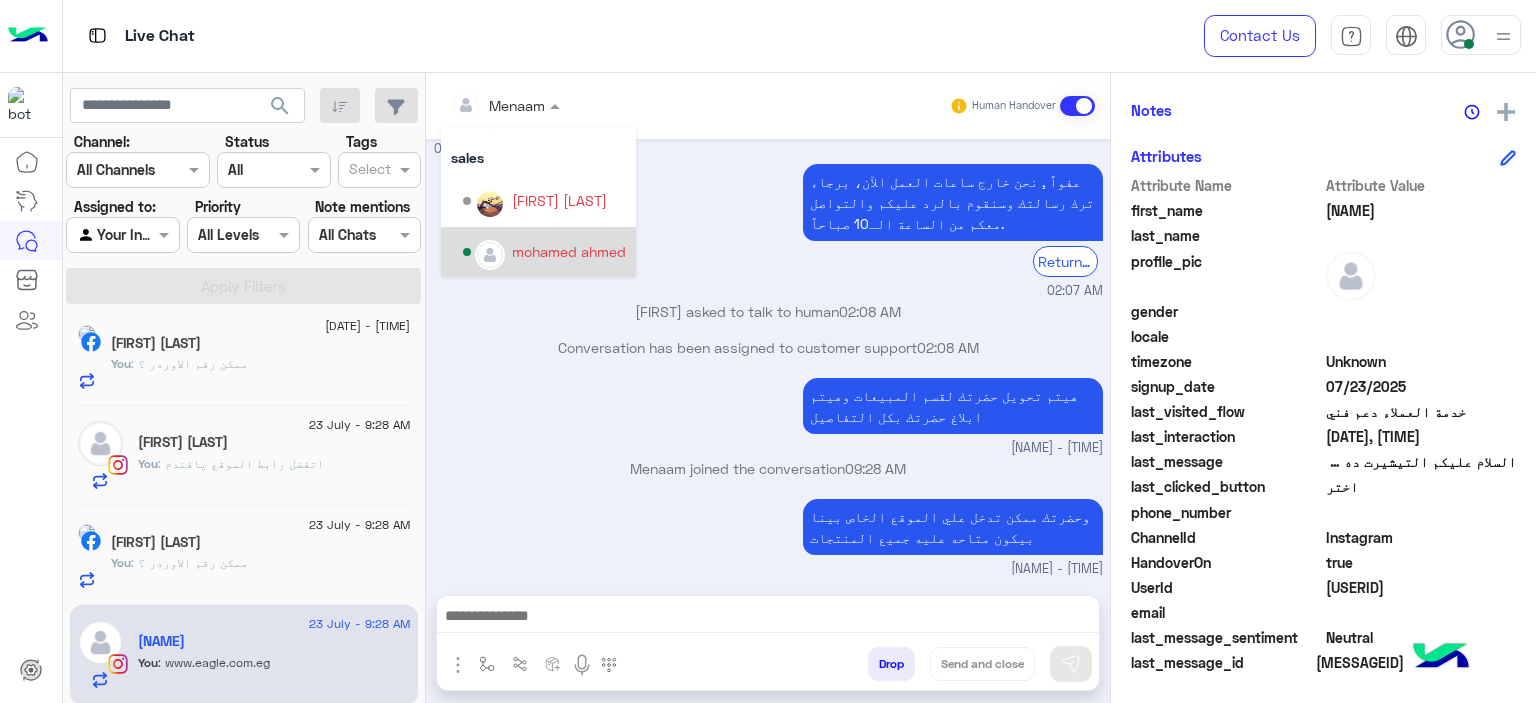 click on "mohamed ahmed" at bounding box center [569, 251] 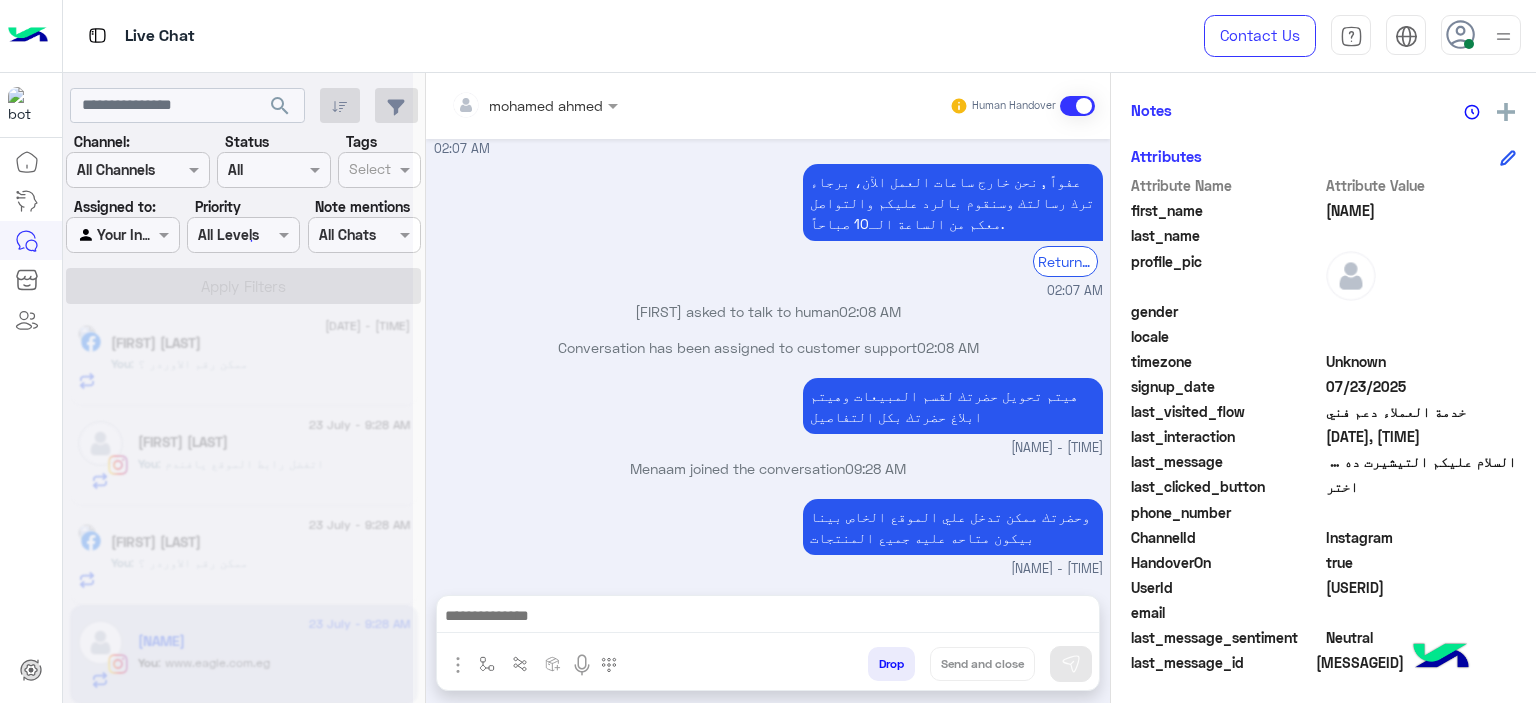 scroll, scrollTop: 514, scrollLeft: 0, axis: vertical 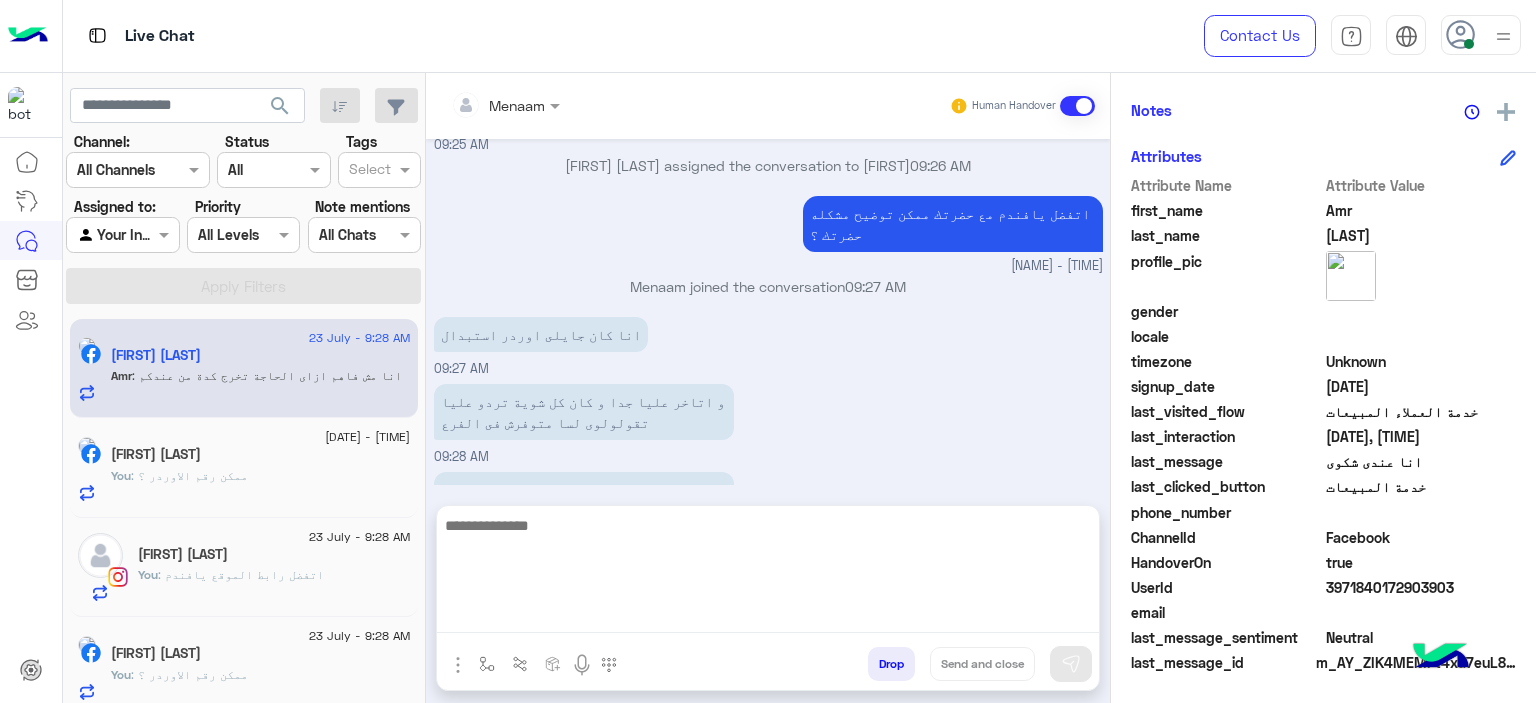 click at bounding box center (768, 573) 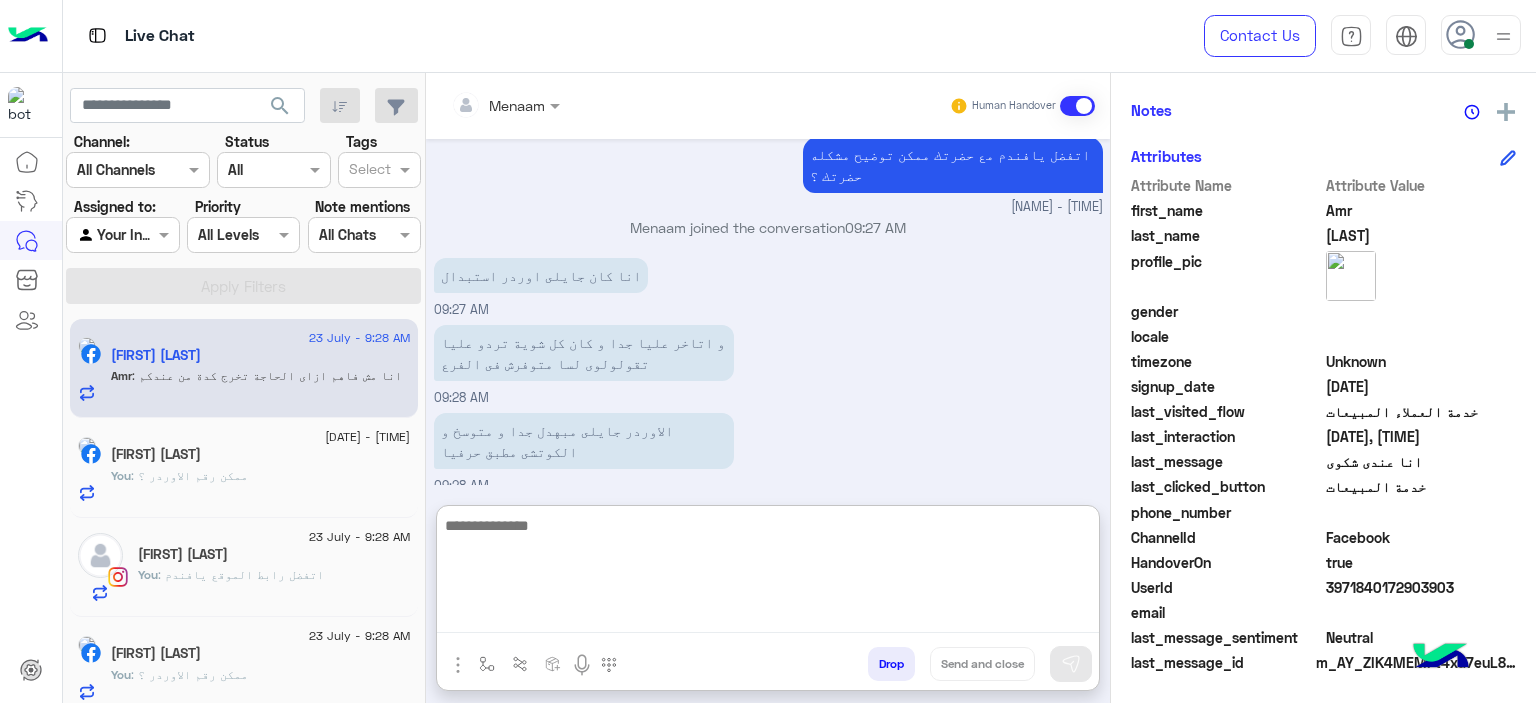 scroll, scrollTop: 1313, scrollLeft: 0, axis: vertical 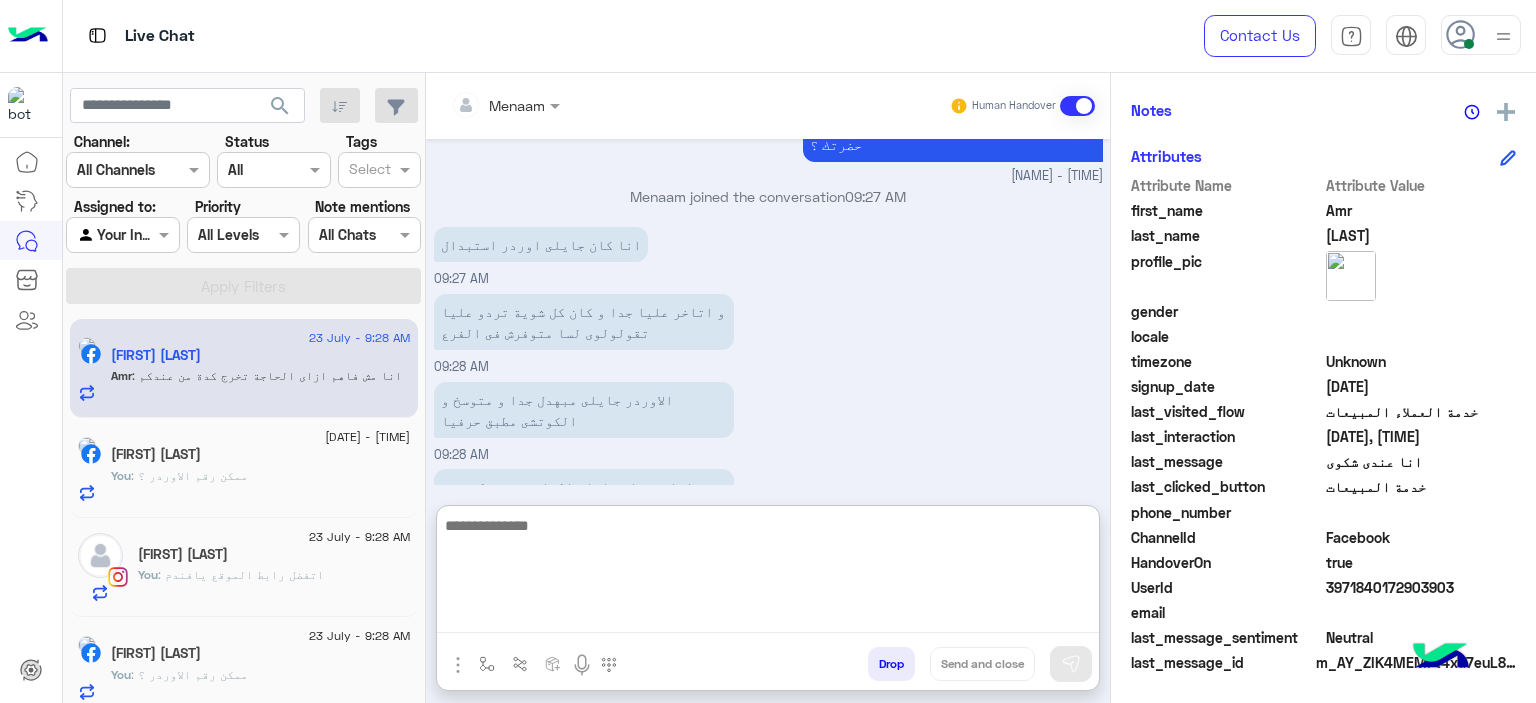type on "*" 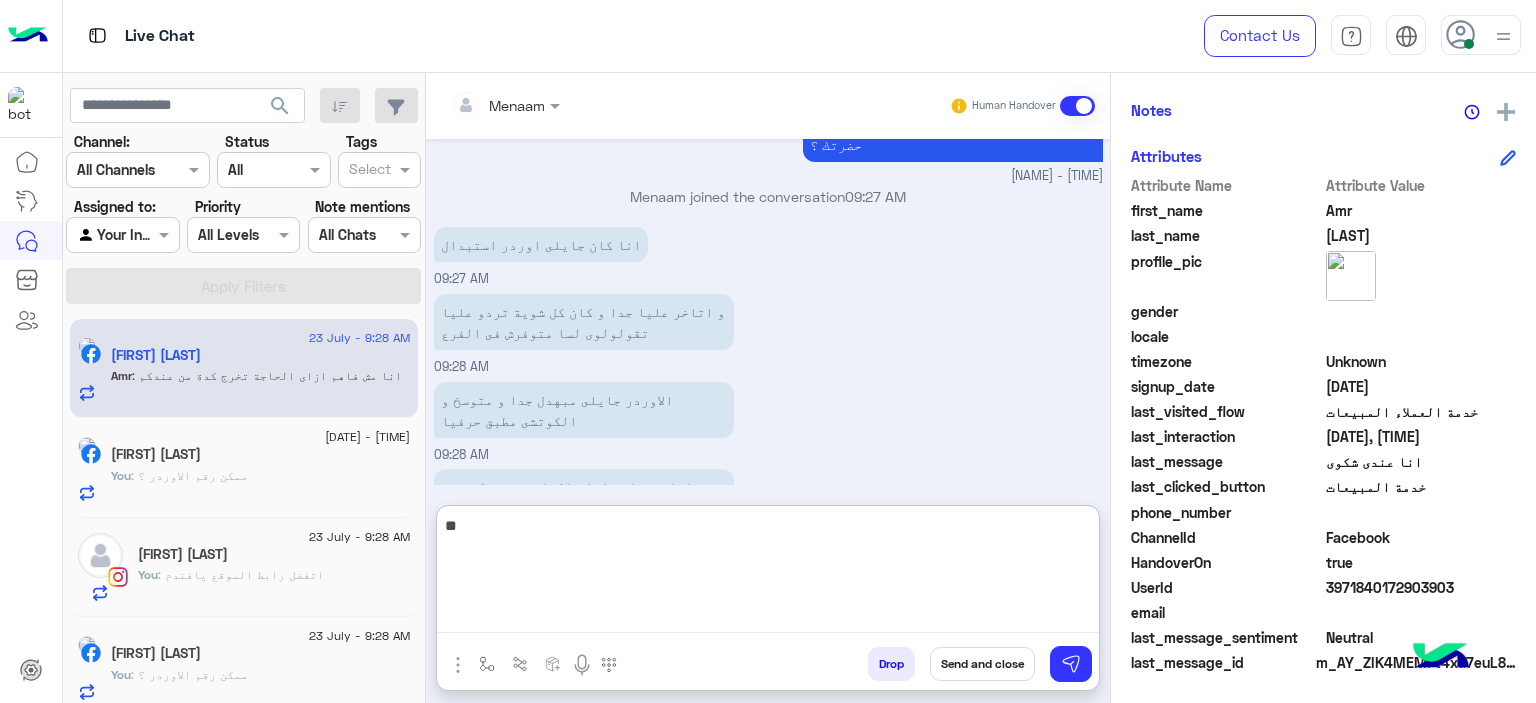 type on "*" 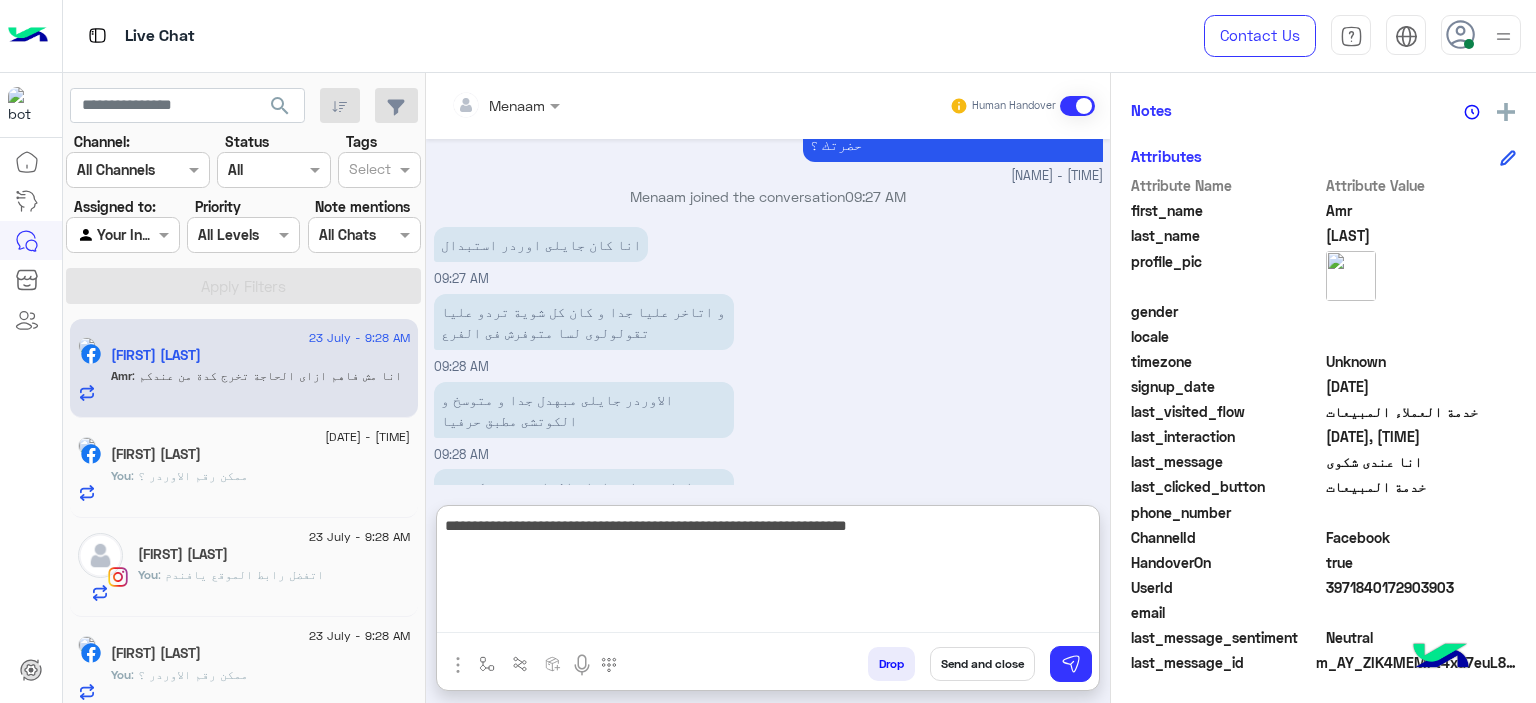 type on "**********" 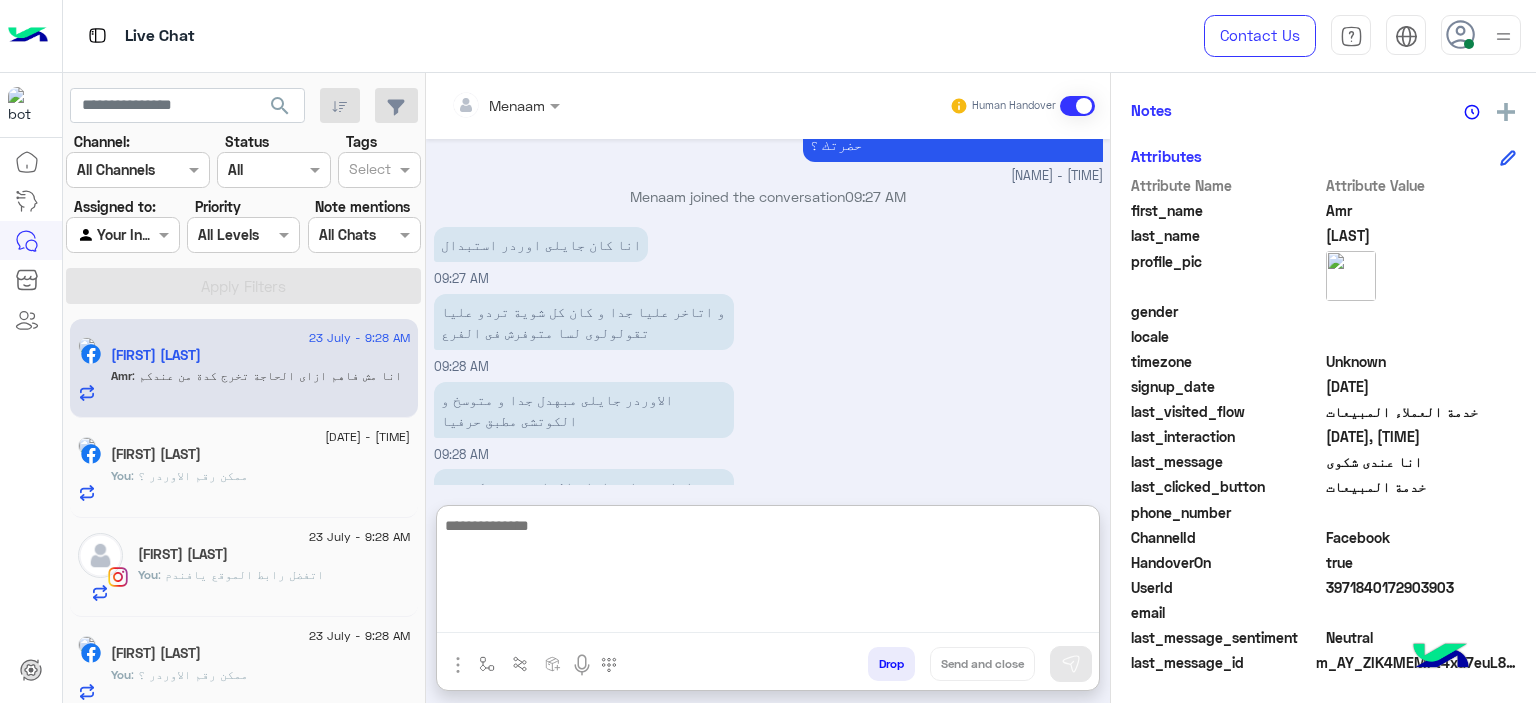 scroll, scrollTop: 1398, scrollLeft: 0, axis: vertical 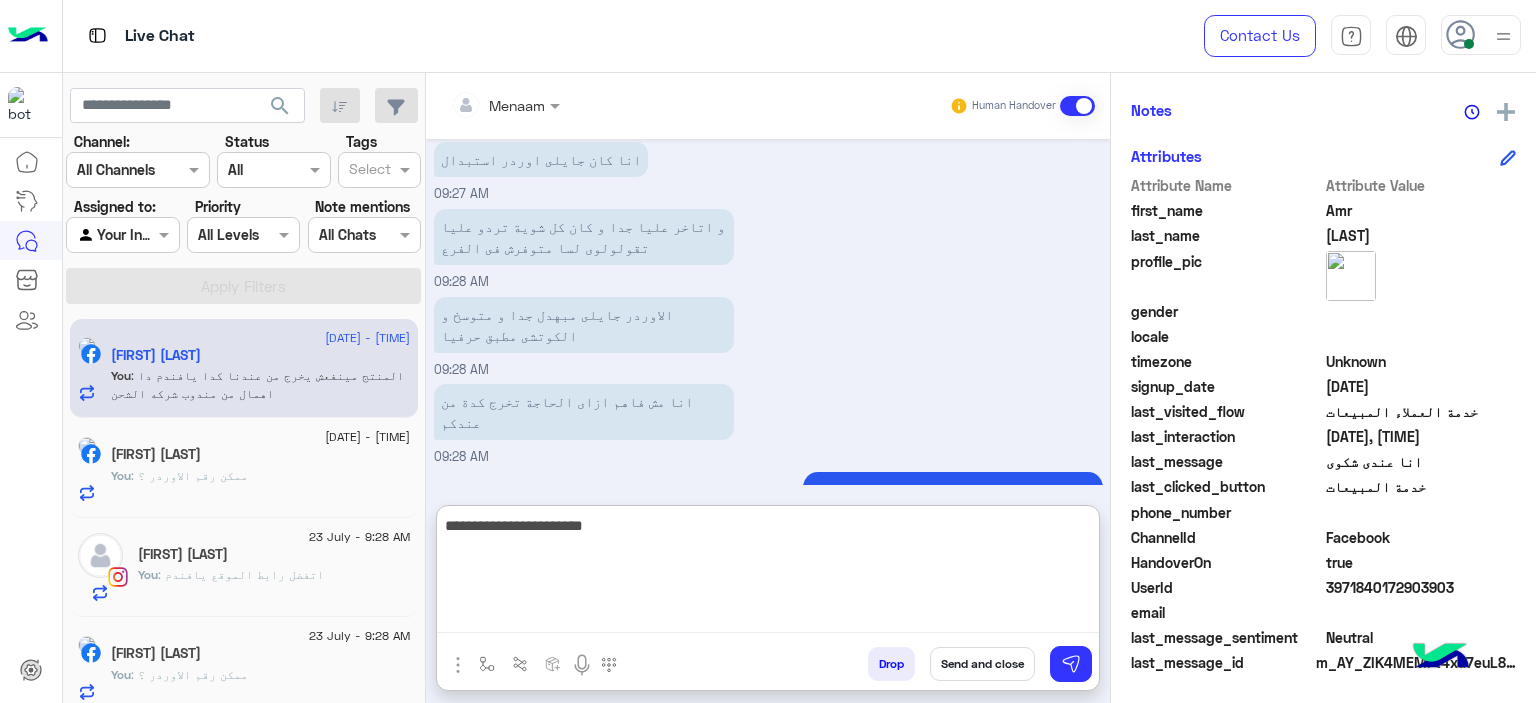 type on "**********" 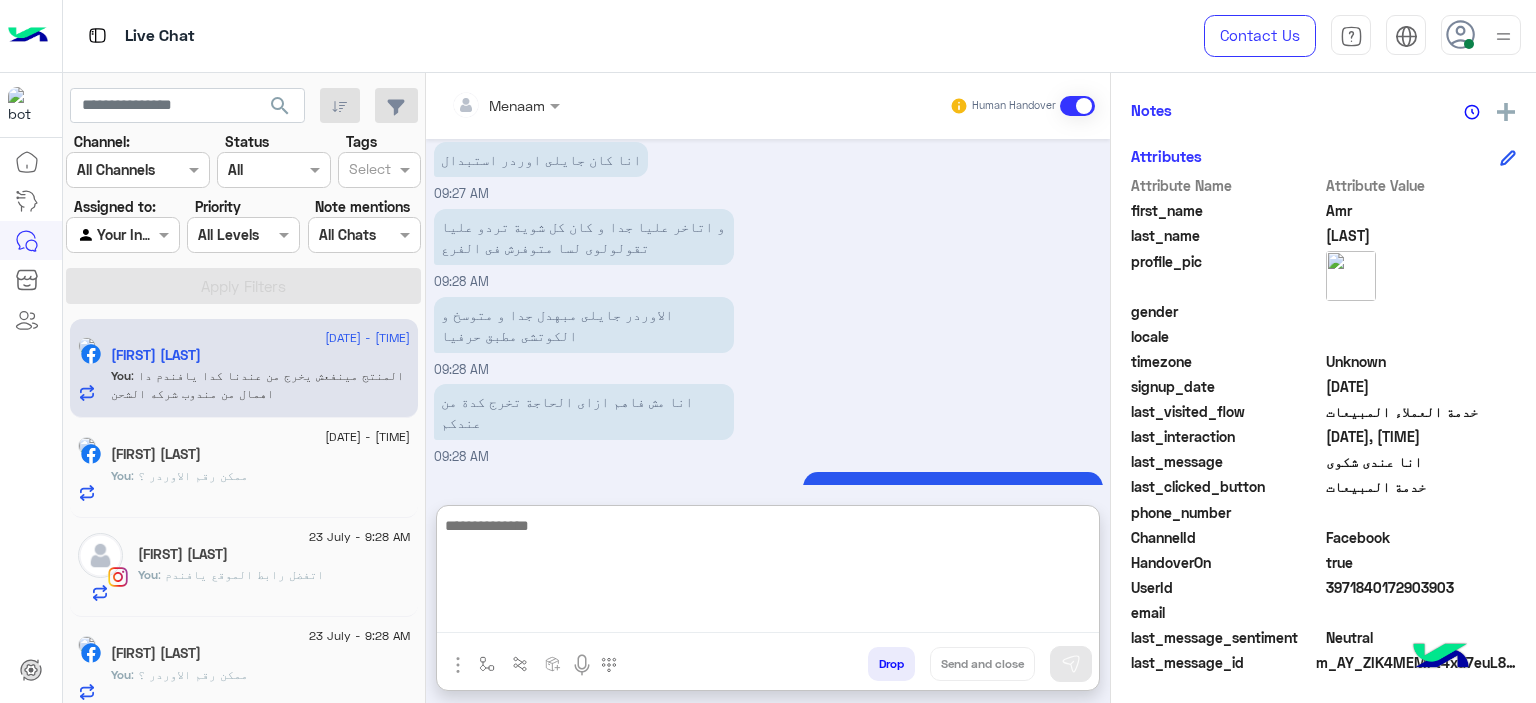 scroll, scrollTop: 1461, scrollLeft: 0, axis: vertical 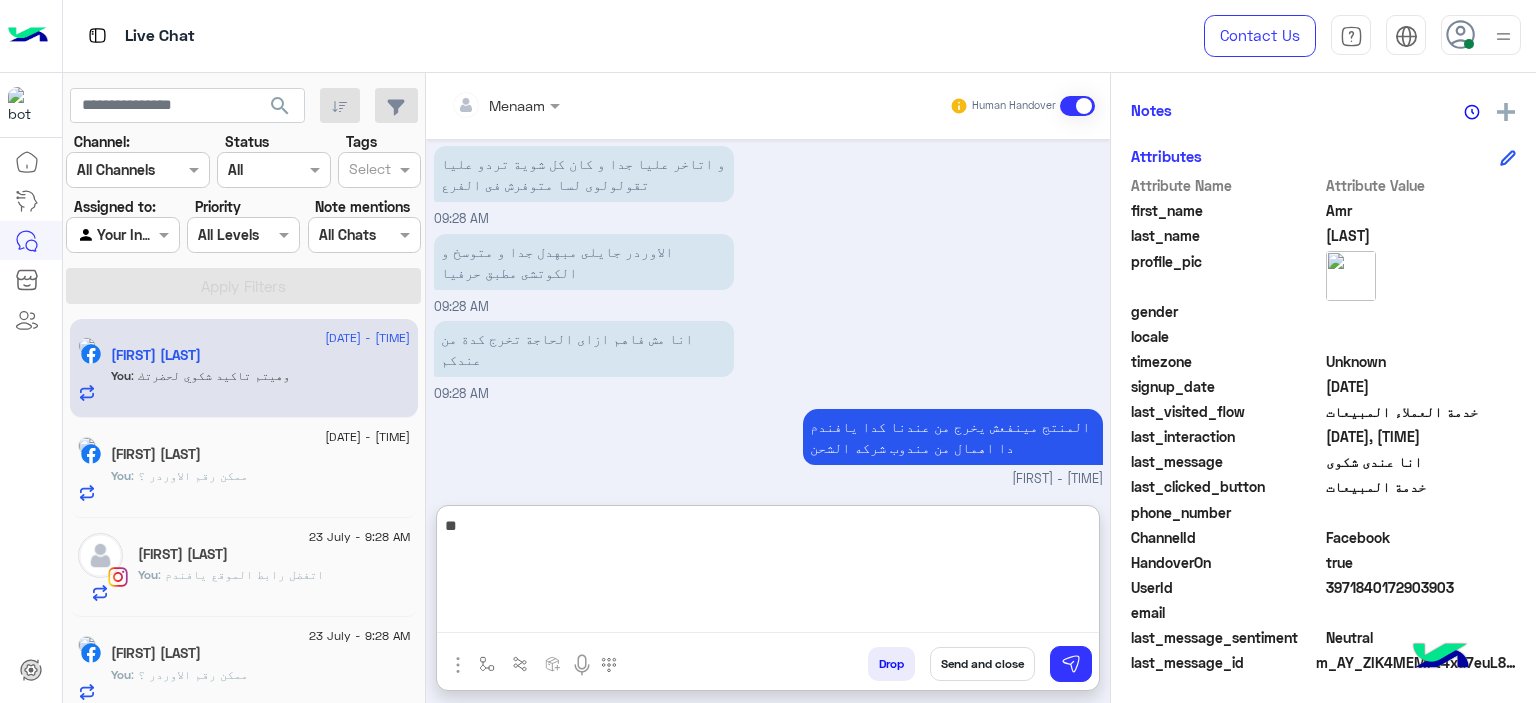 type on "*" 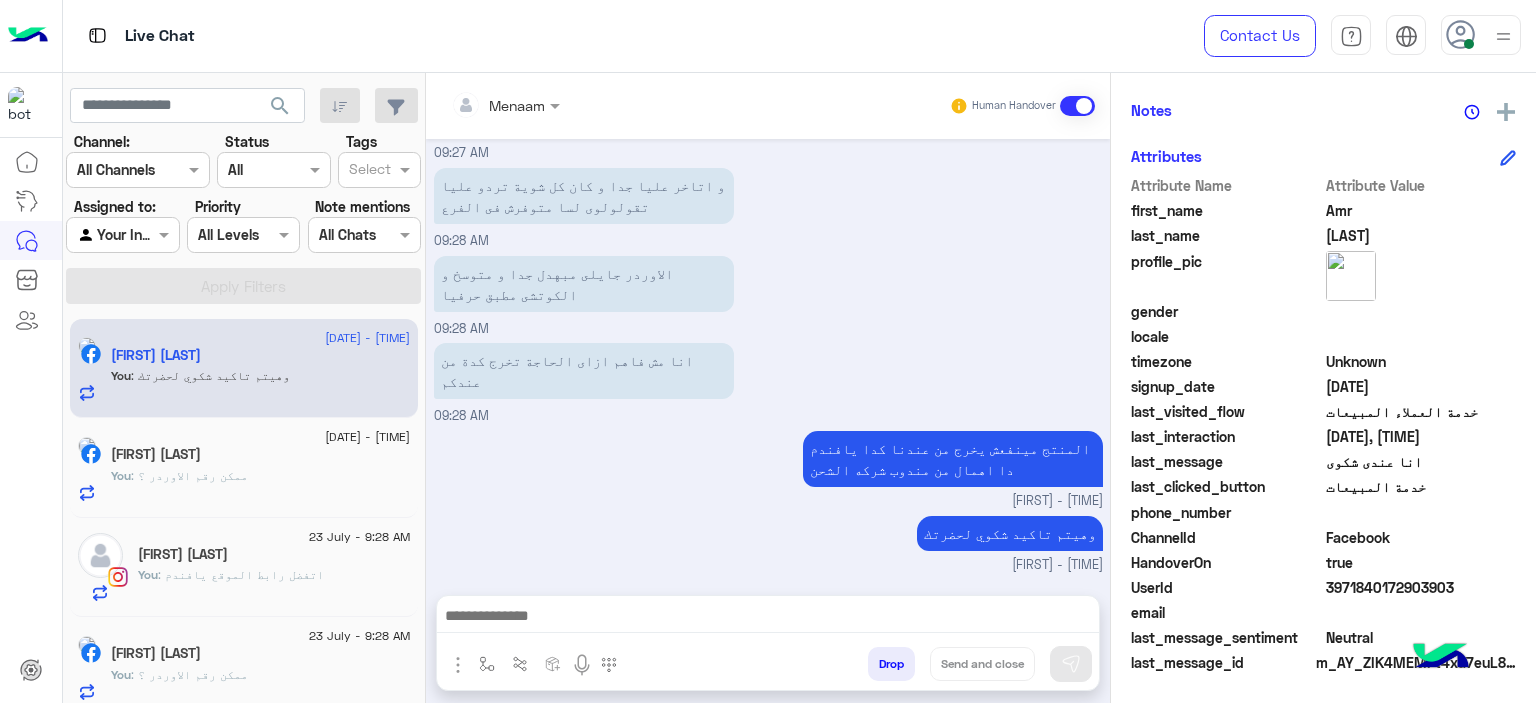 scroll, scrollTop: 1371, scrollLeft: 0, axis: vertical 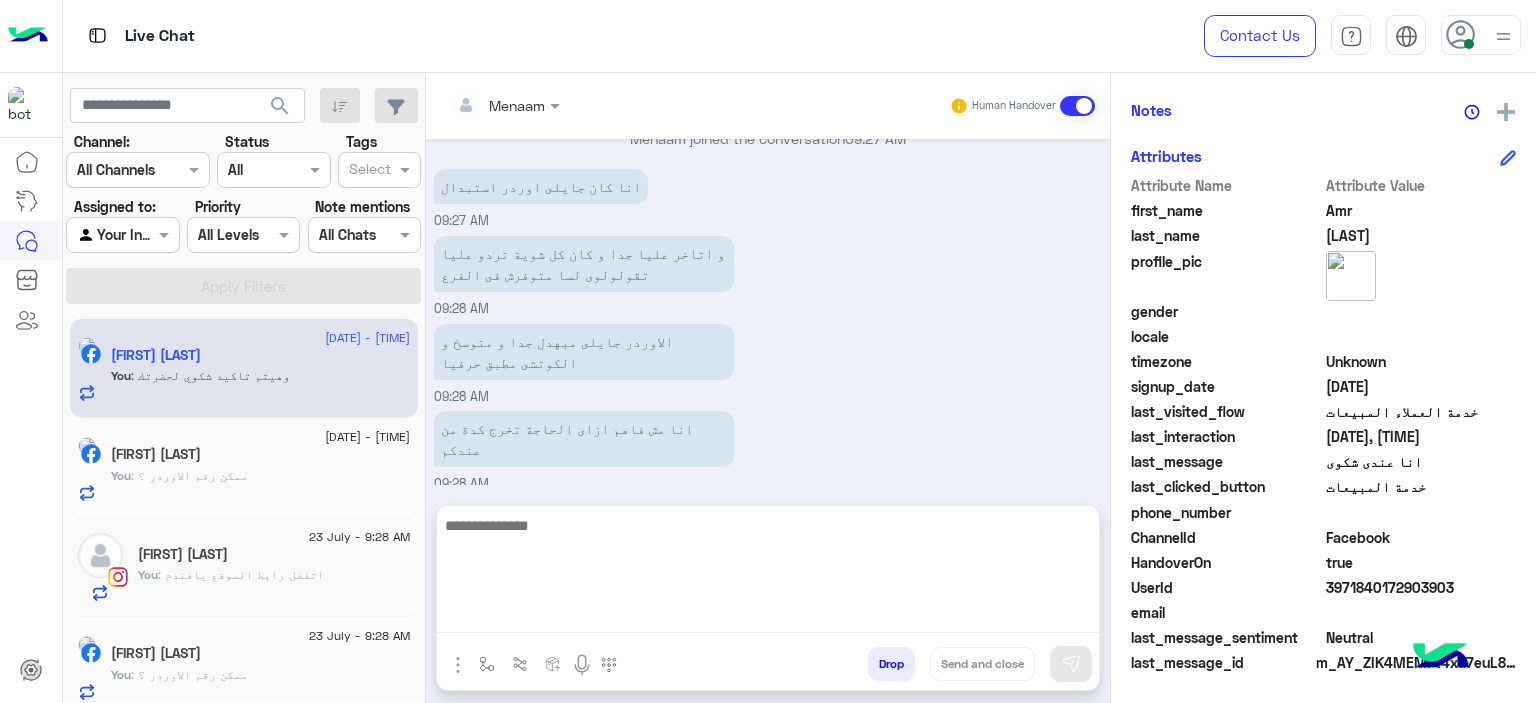 click at bounding box center (768, 573) 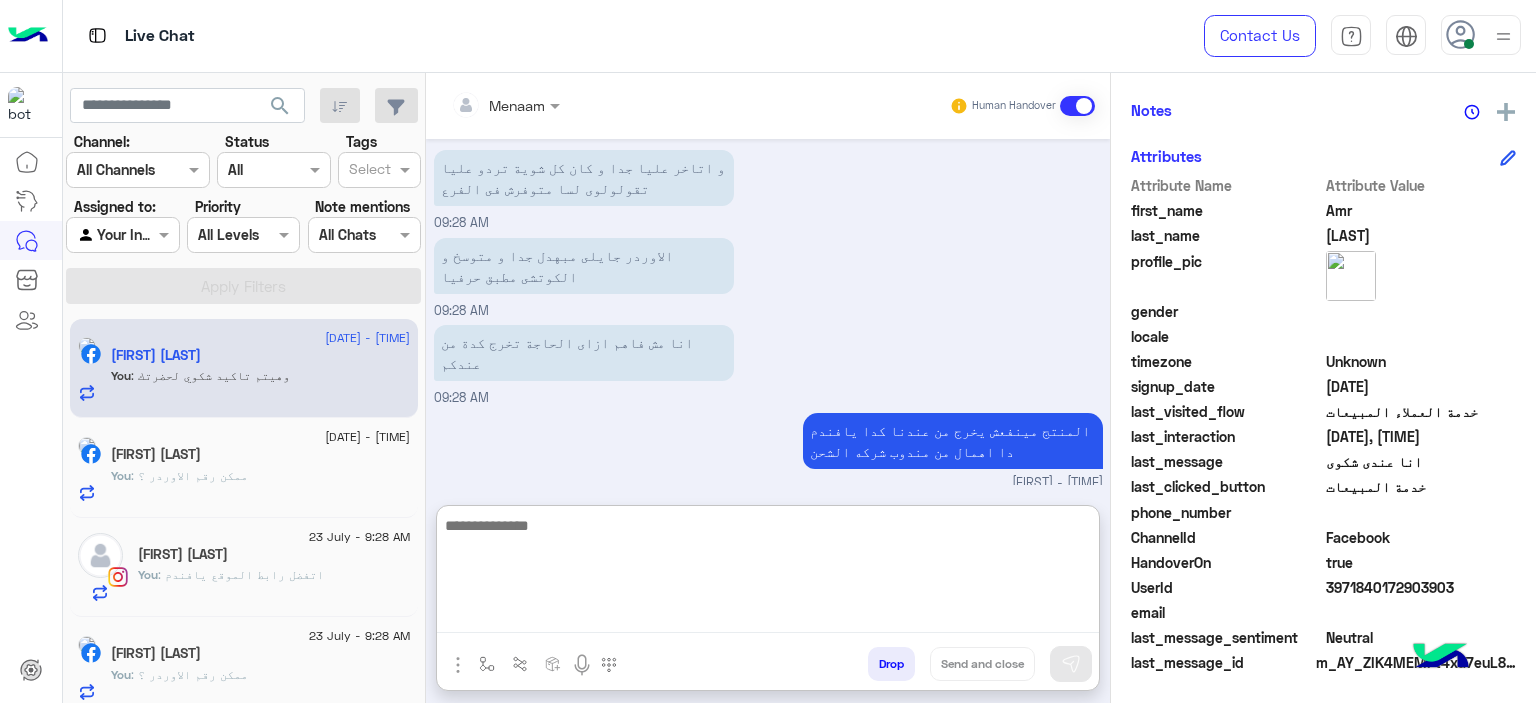 paste on "**********" 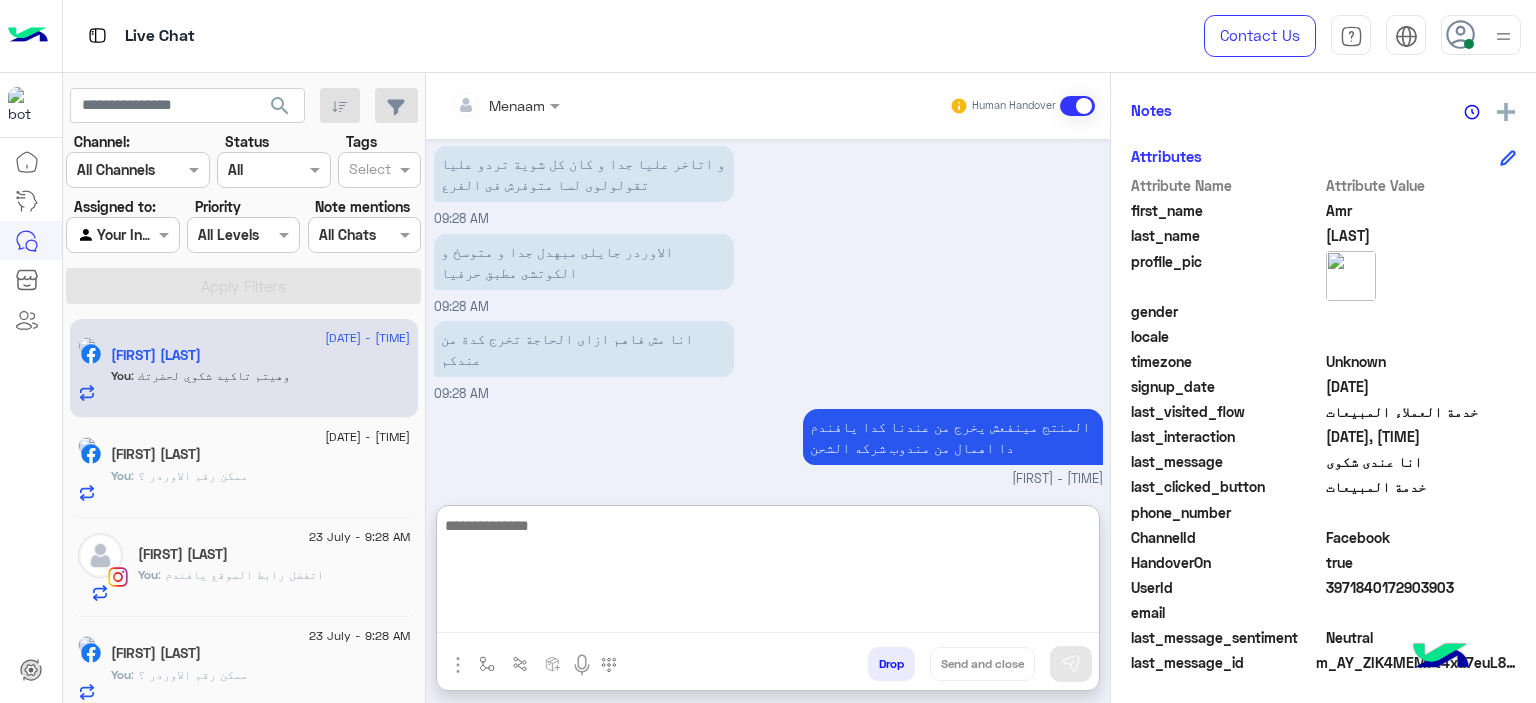 scroll, scrollTop: 1546, scrollLeft: 0, axis: vertical 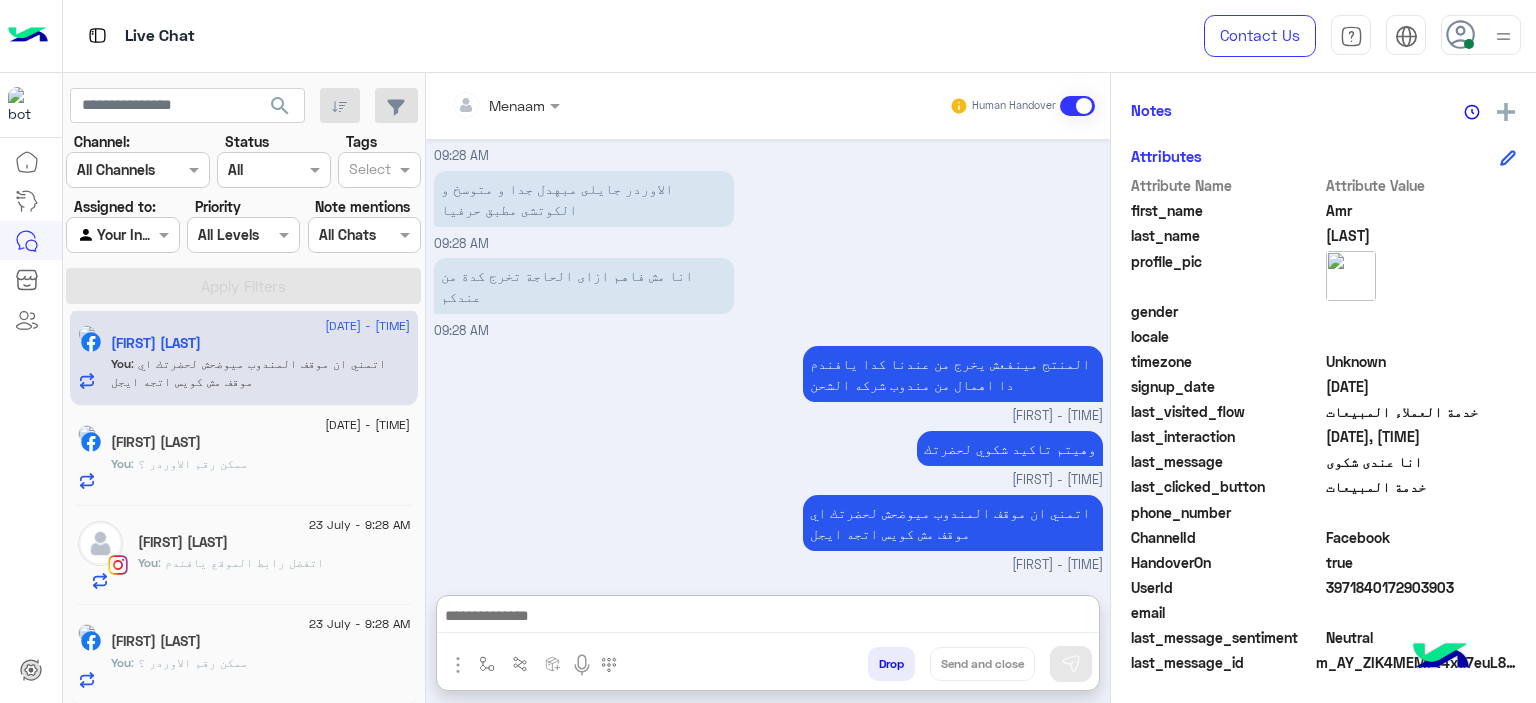 click on "[FIRST] [LAST]" 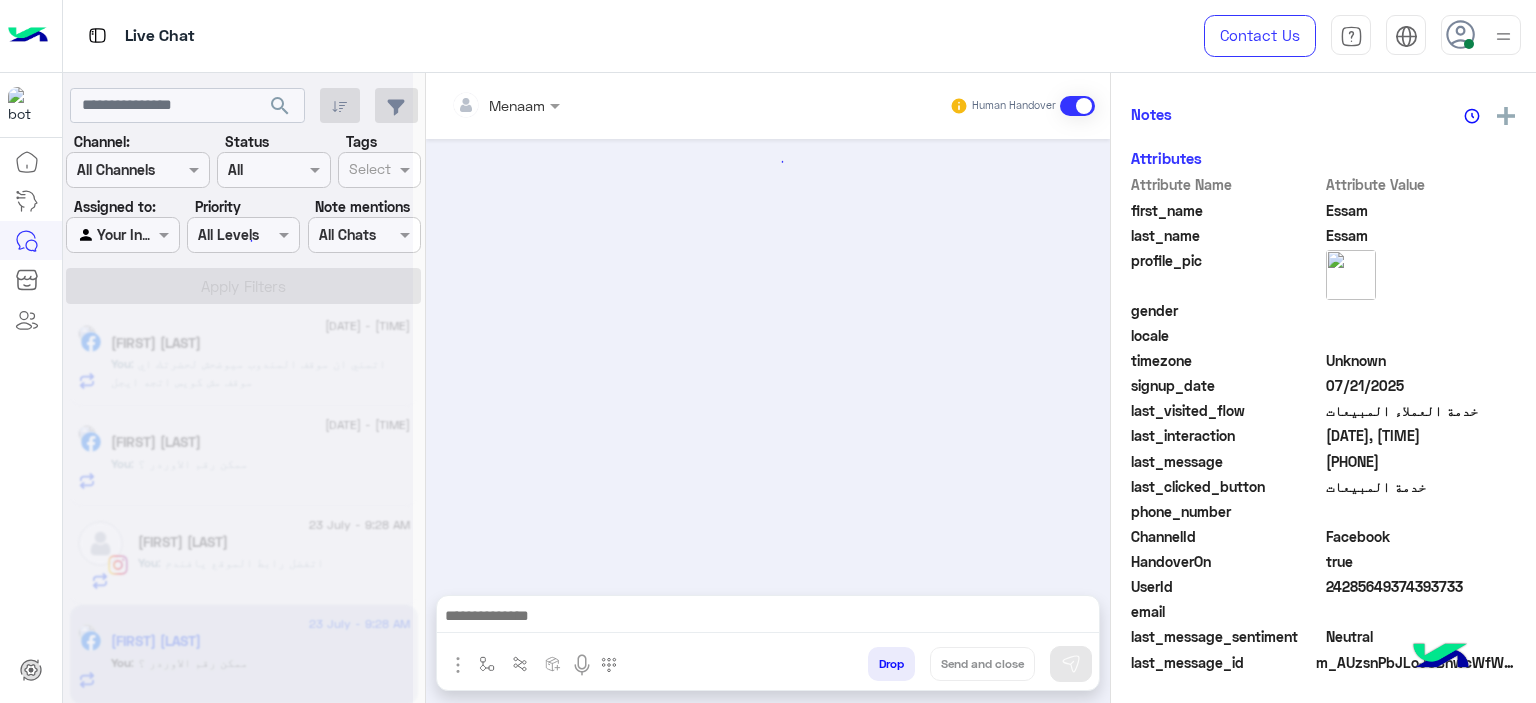 scroll, scrollTop: 413, scrollLeft: 0, axis: vertical 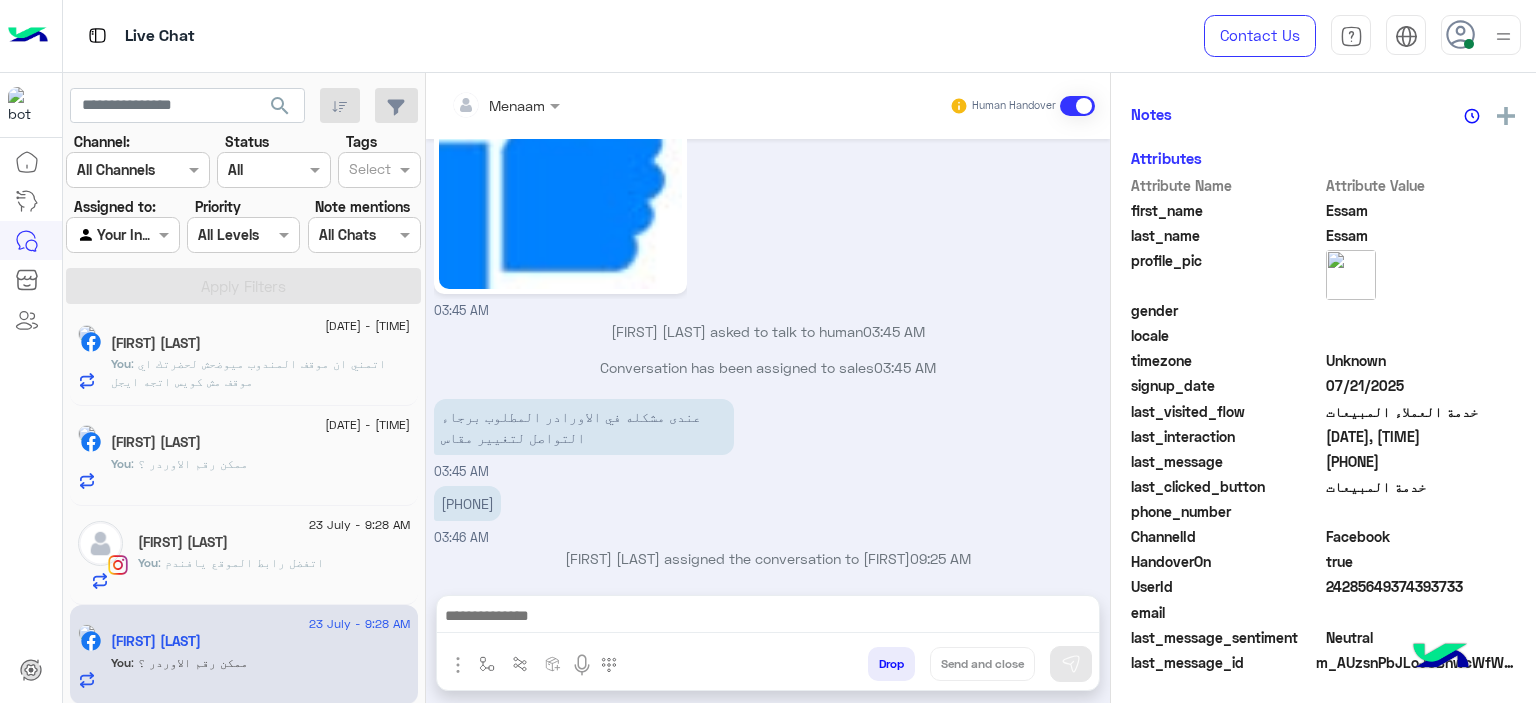 click on "You  : اتمني ان موقف المندوب ميوضحش لحضرتك اي موقف مش كويس اتجه ايجل" 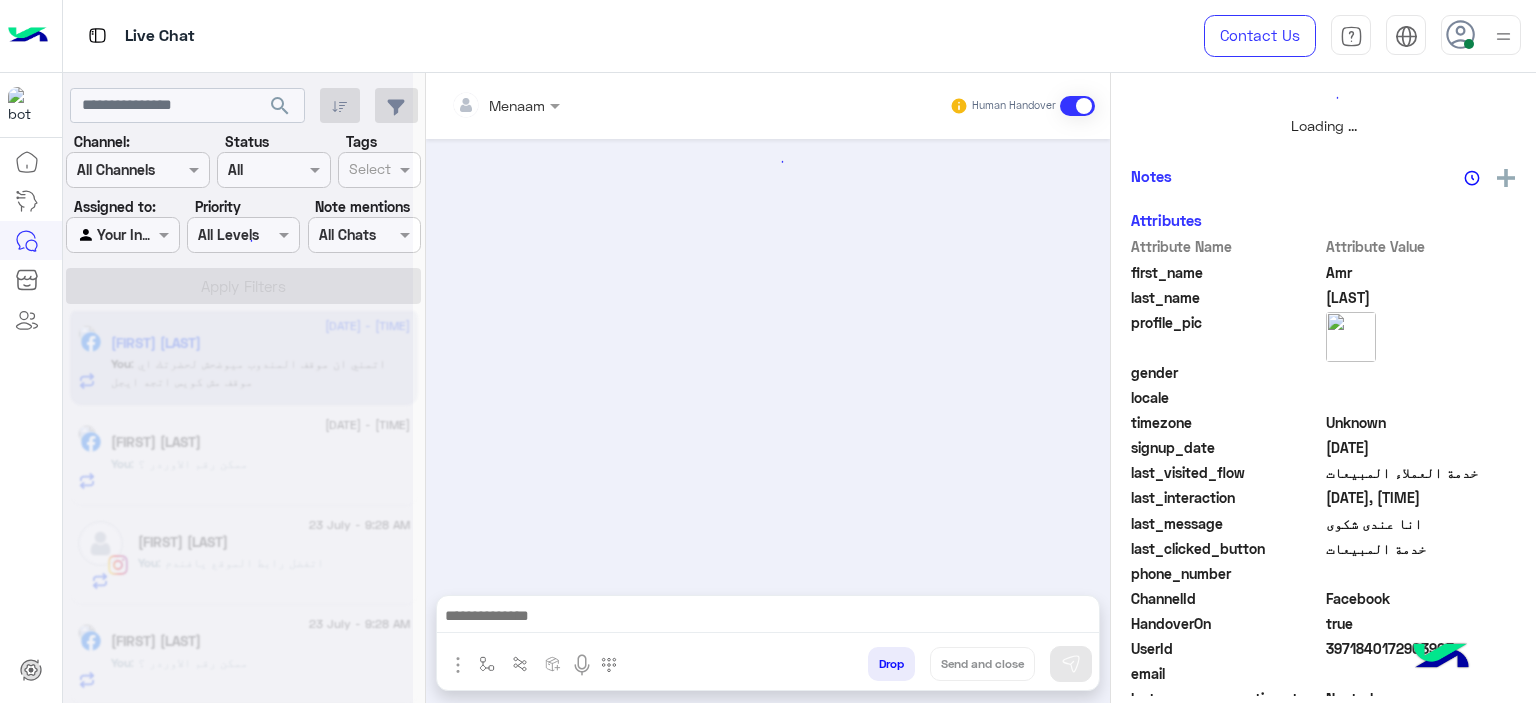 scroll, scrollTop: 514, scrollLeft: 0, axis: vertical 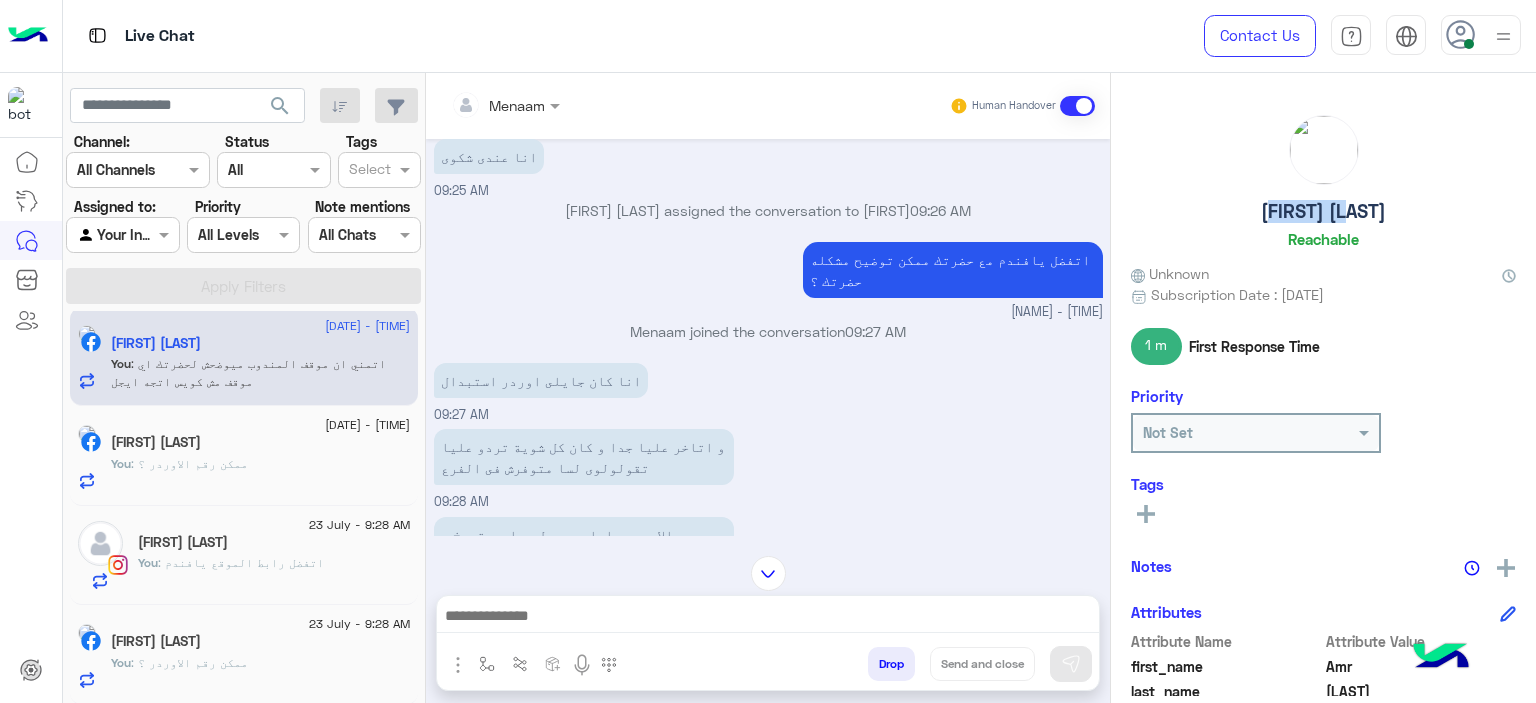 drag, startPoint x: 1268, startPoint y: 221, endPoint x: 1377, endPoint y: 227, distance: 109.165016 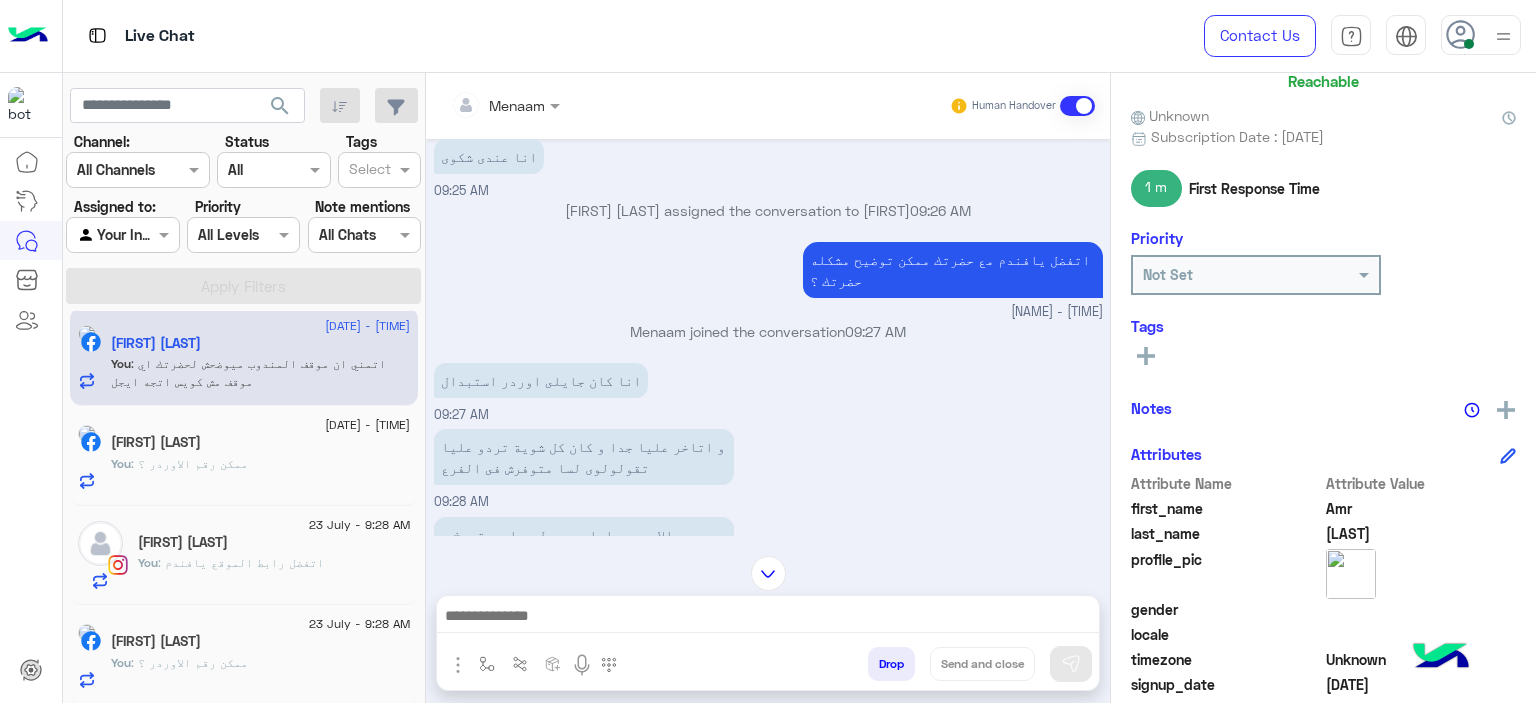 scroll, scrollTop: 456, scrollLeft: 0, axis: vertical 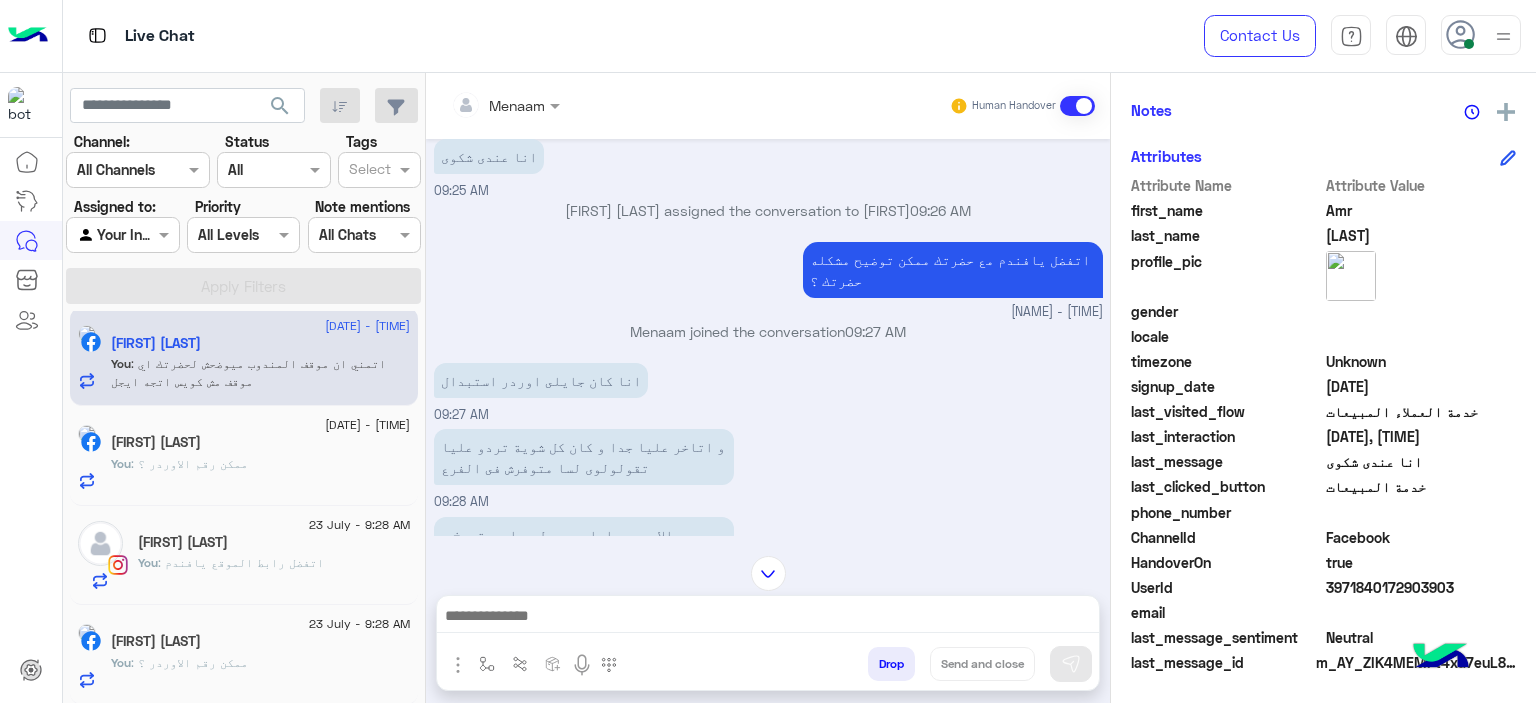 drag, startPoint x: 1324, startPoint y: 591, endPoint x: 1396, endPoint y: 520, distance: 101.118744 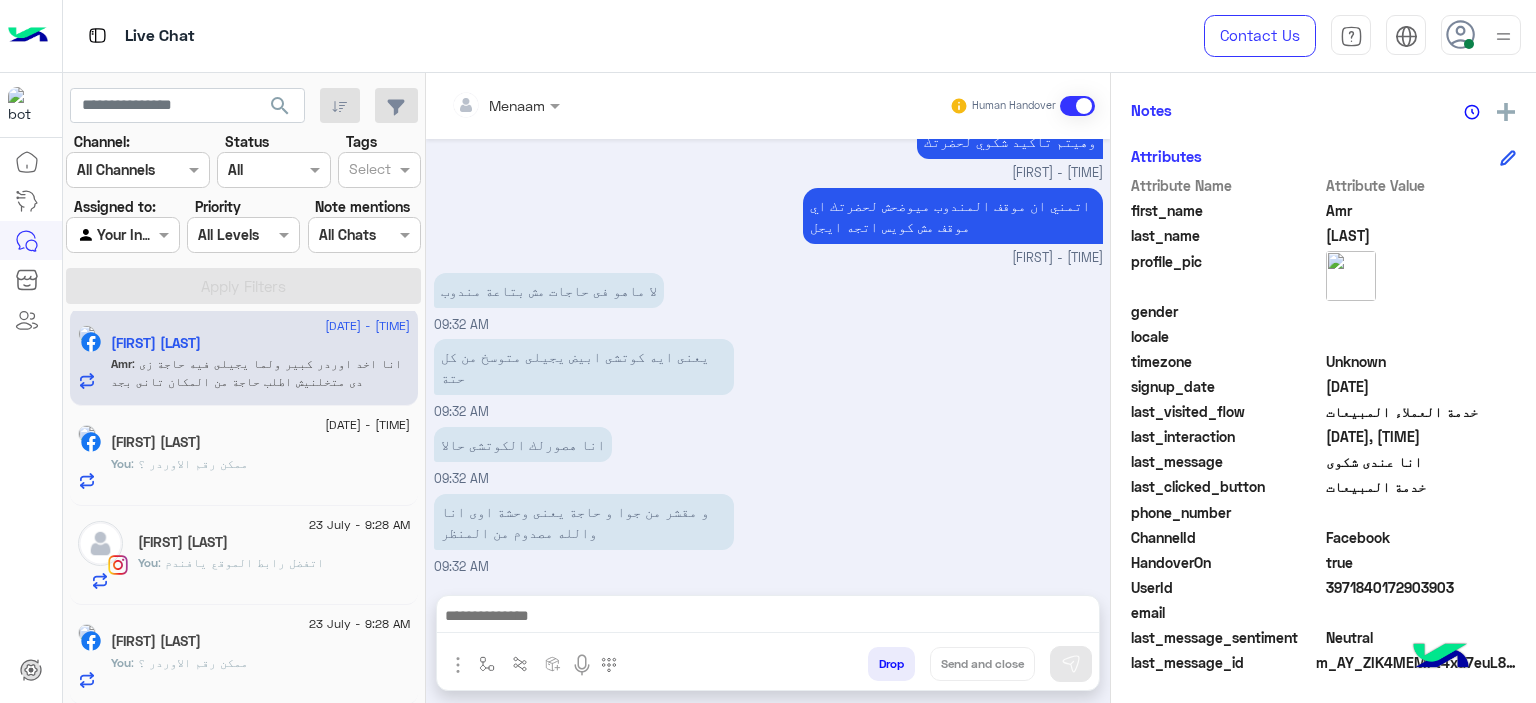 scroll, scrollTop: 1602, scrollLeft: 0, axis: vertical 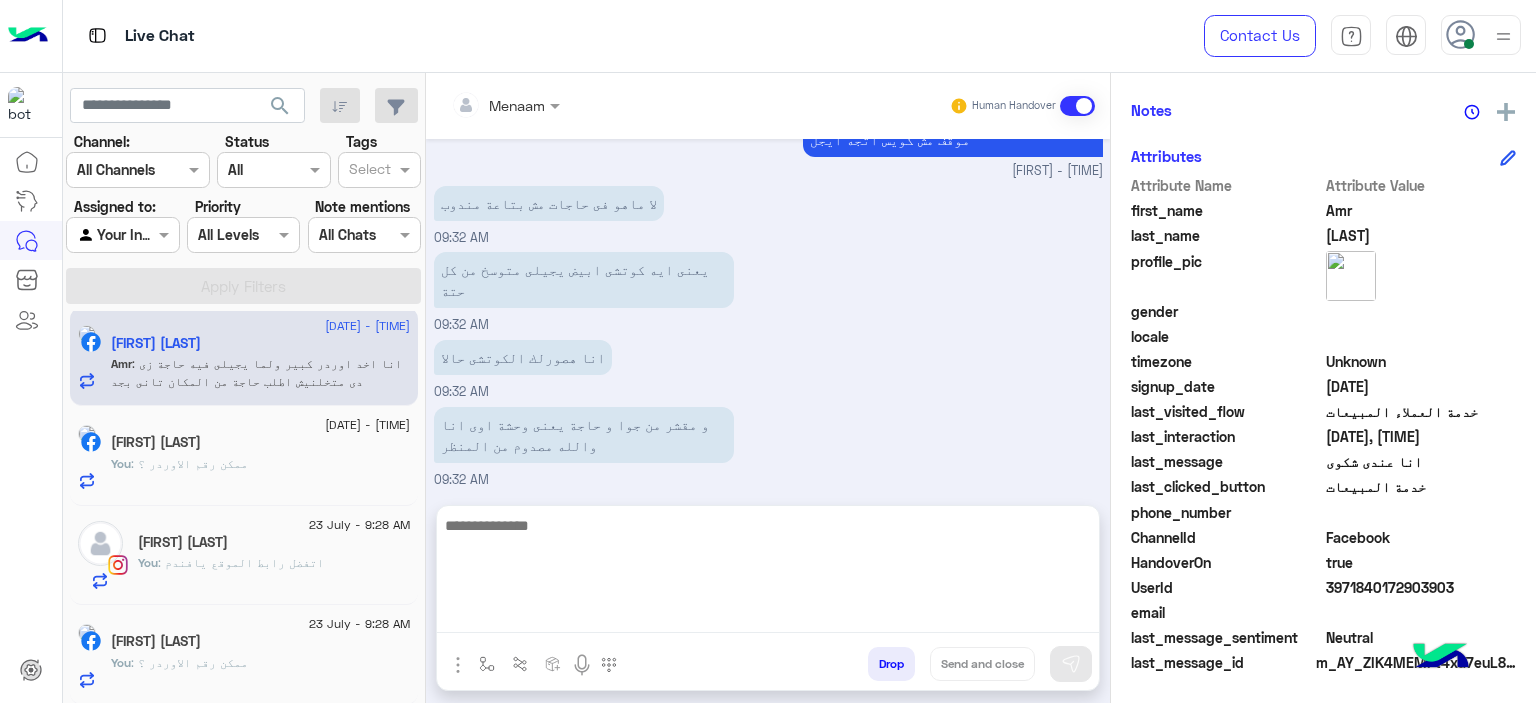 click at bounding box center (768, 573) 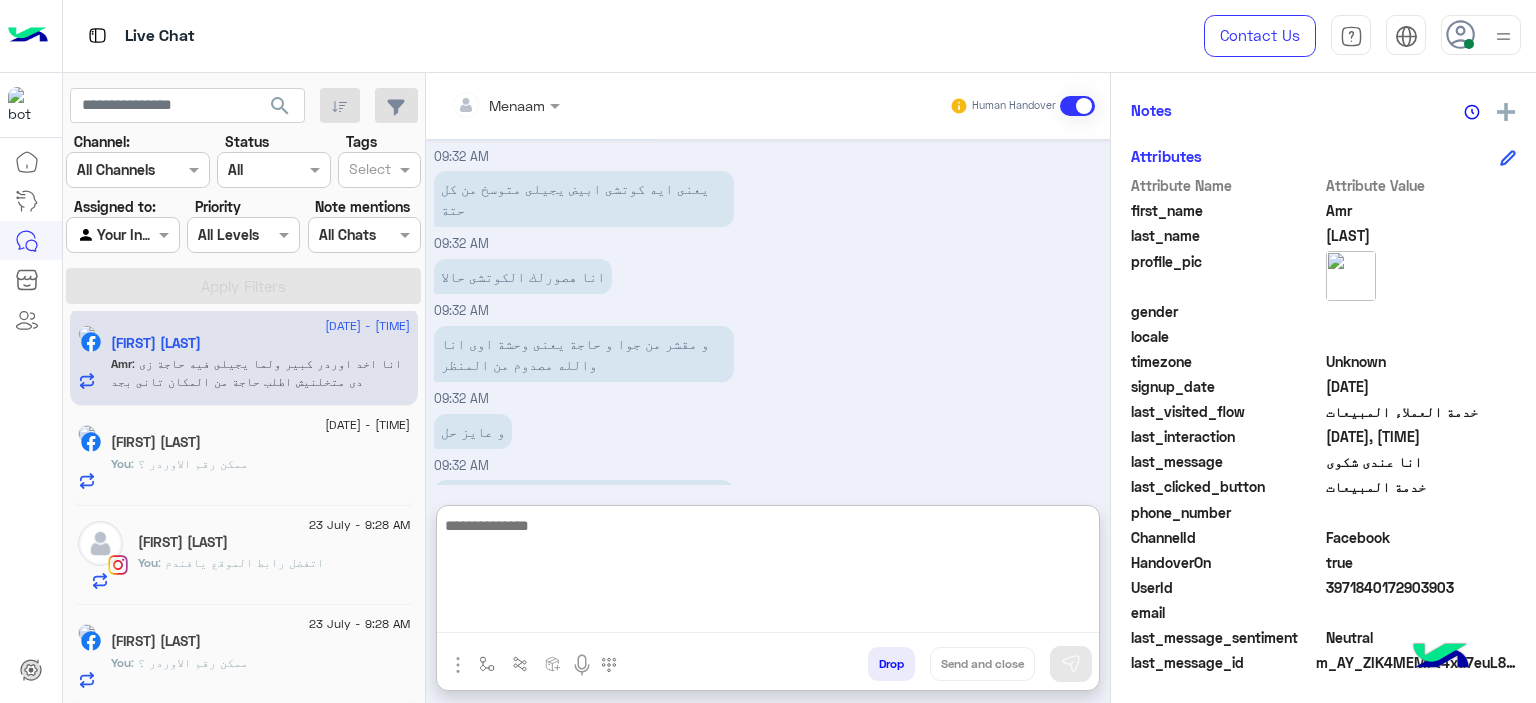 scroll, scrollTop: 1692, scrollLeft: 0, axis: vertical 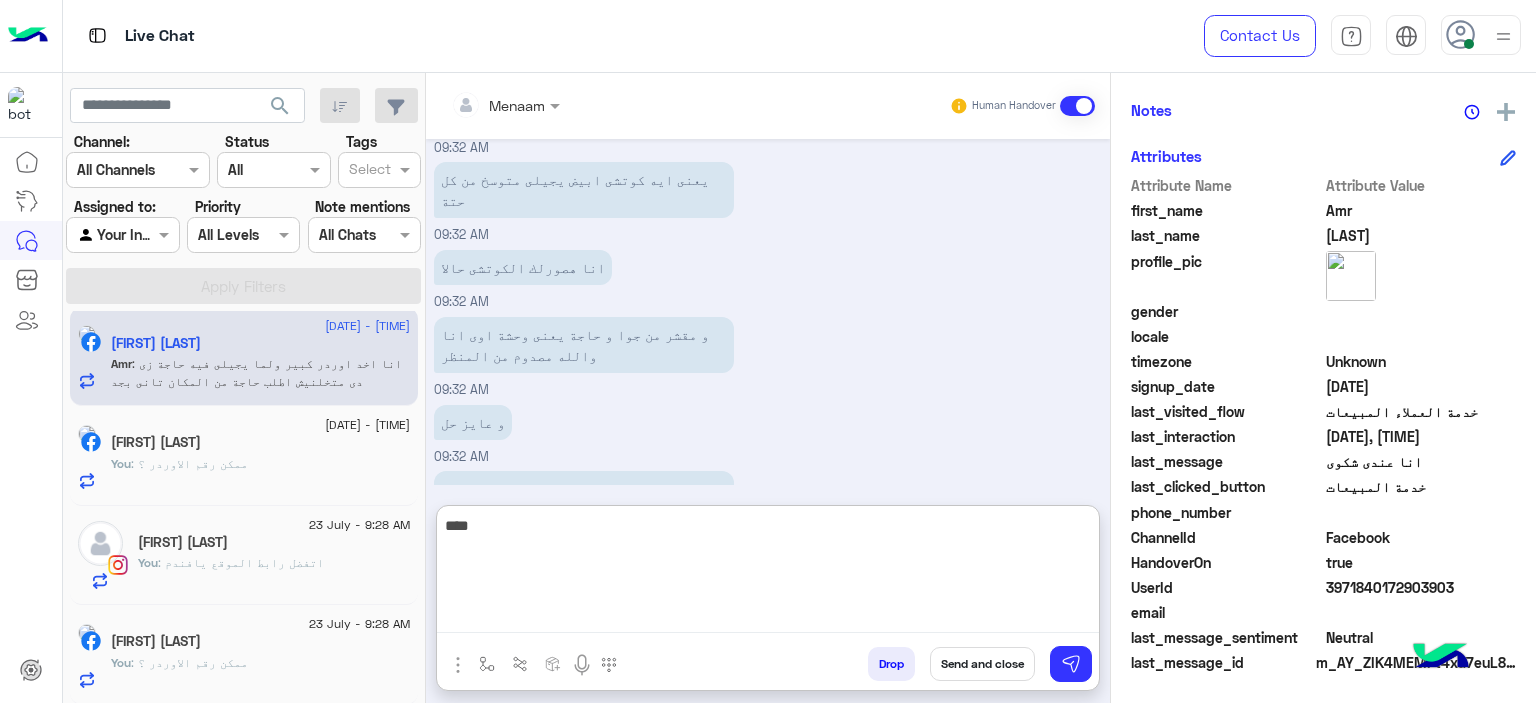 type on "****" 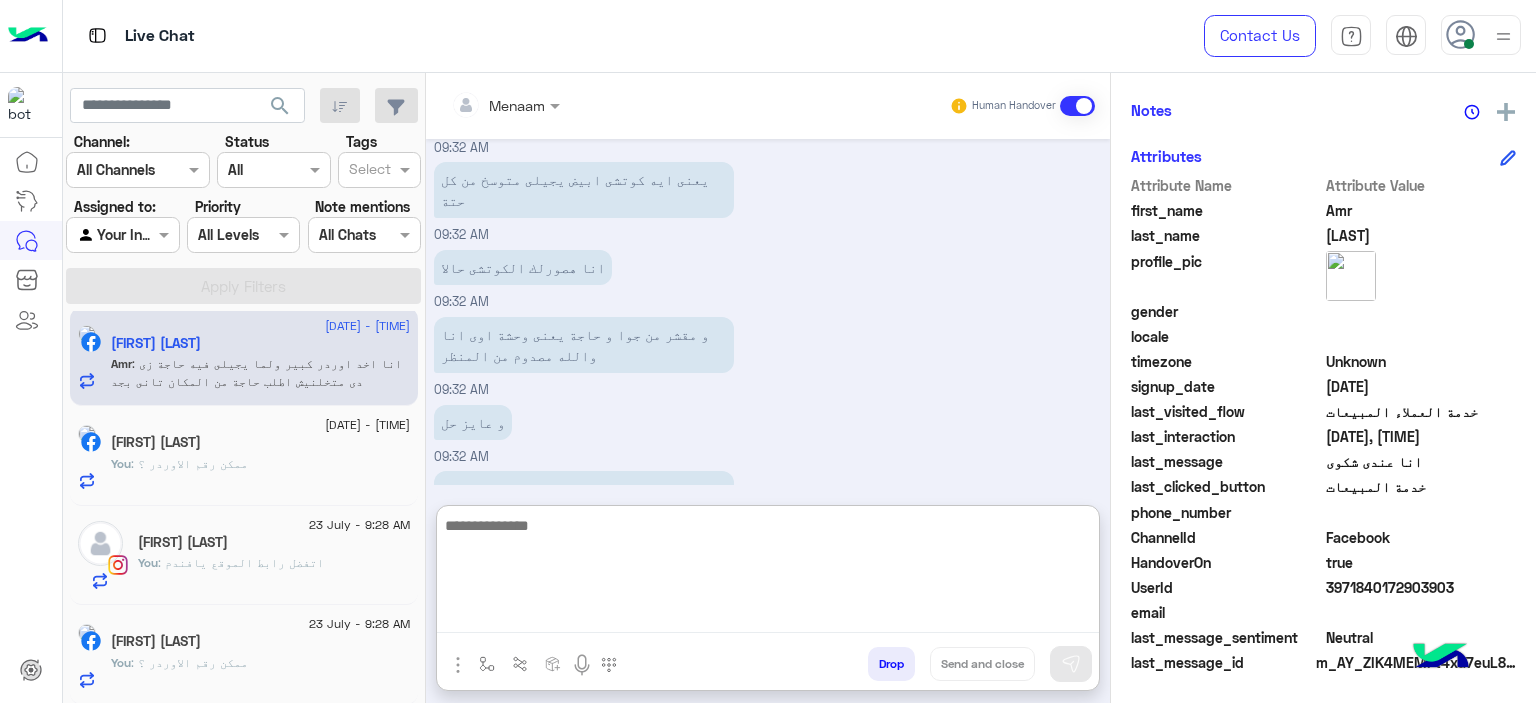 scroll, scrollTop: 1756, scrollLeft: 0, axis: vertical 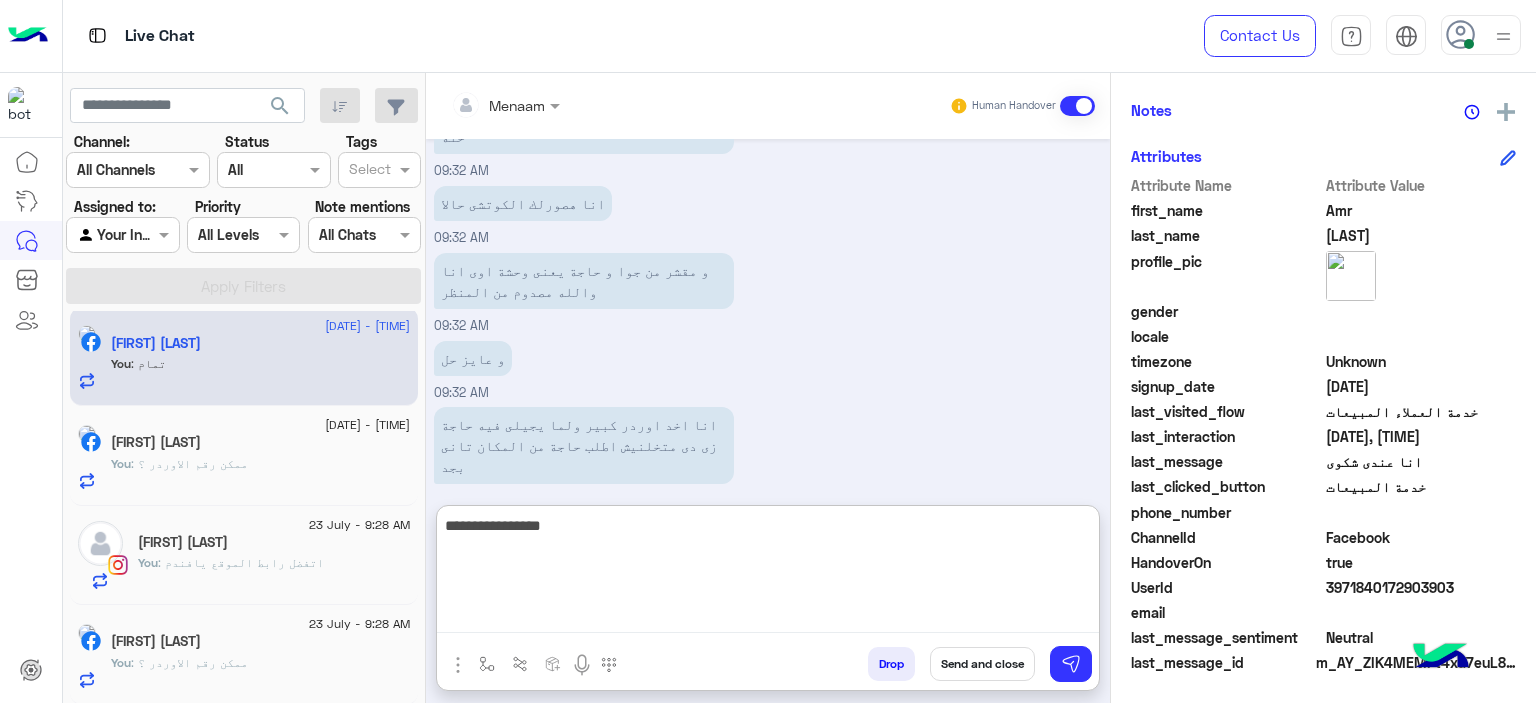 type on "**********" 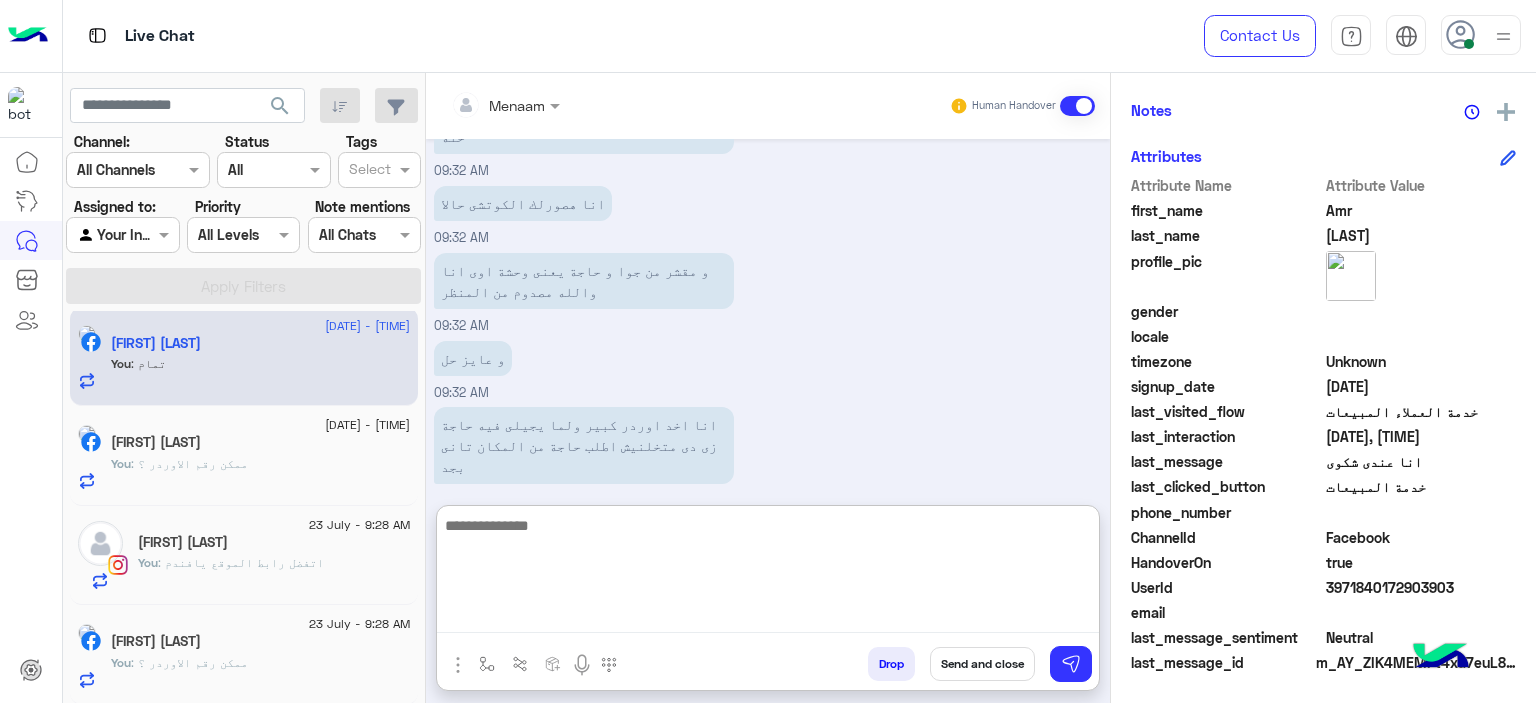 scroll, scrollTop: 1820, scrollLeft: 0, axis: vertical 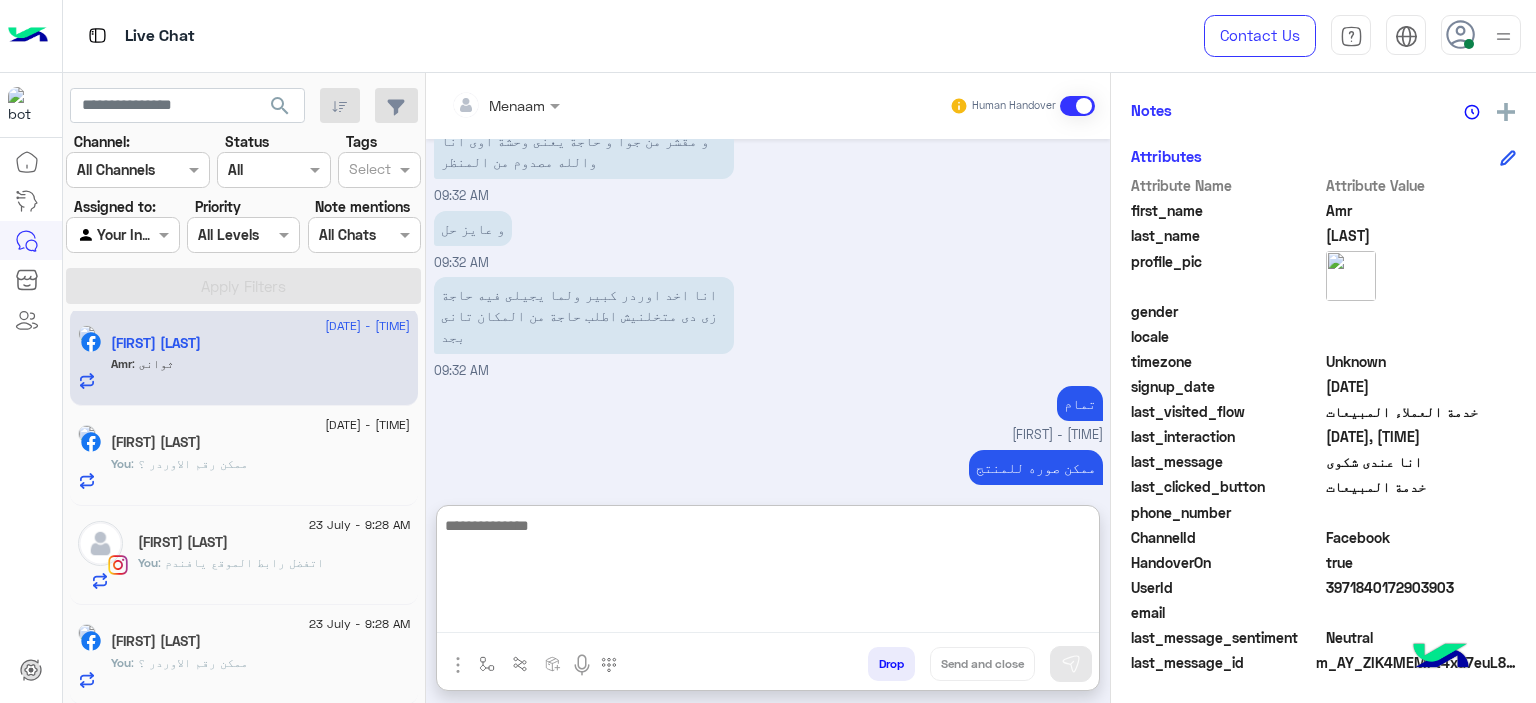 click at bounding box center (768, 573) 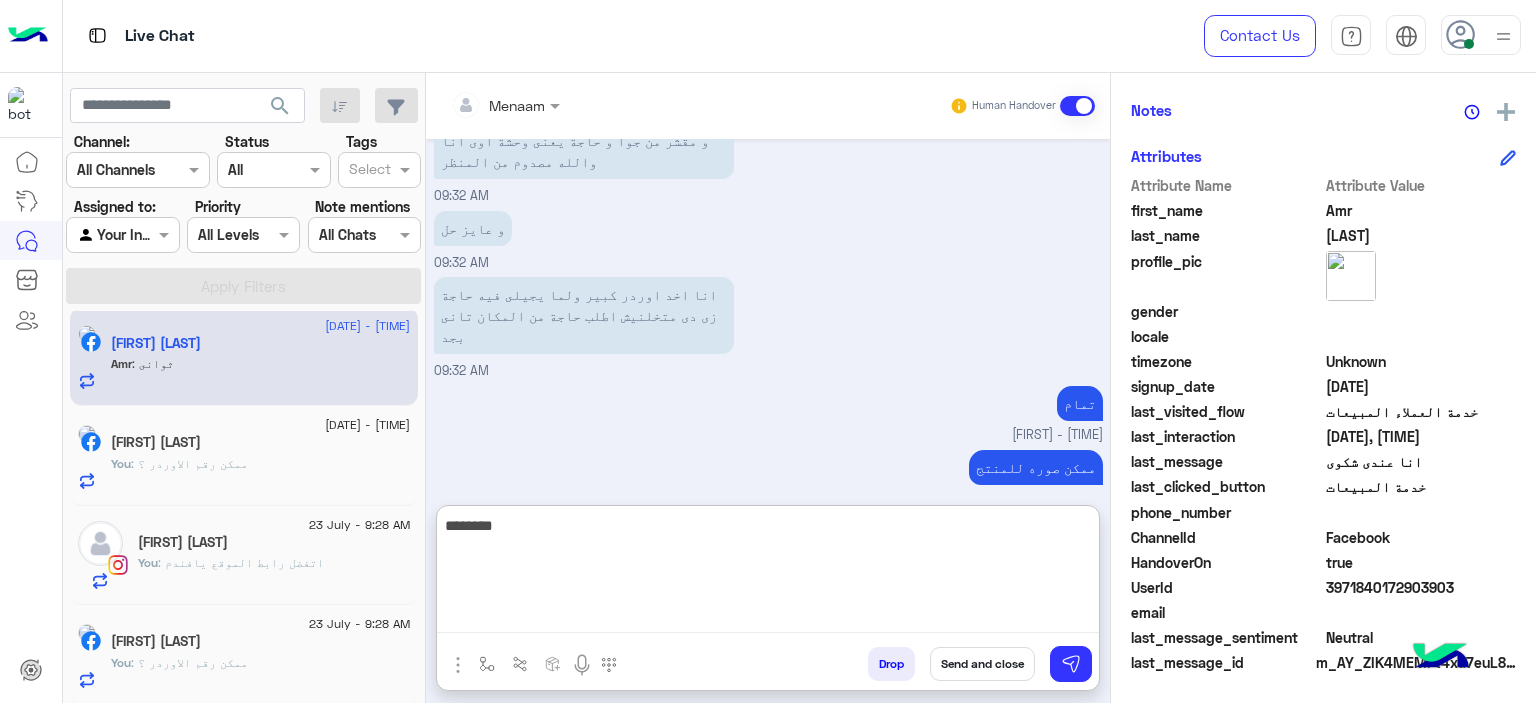 type on "********" 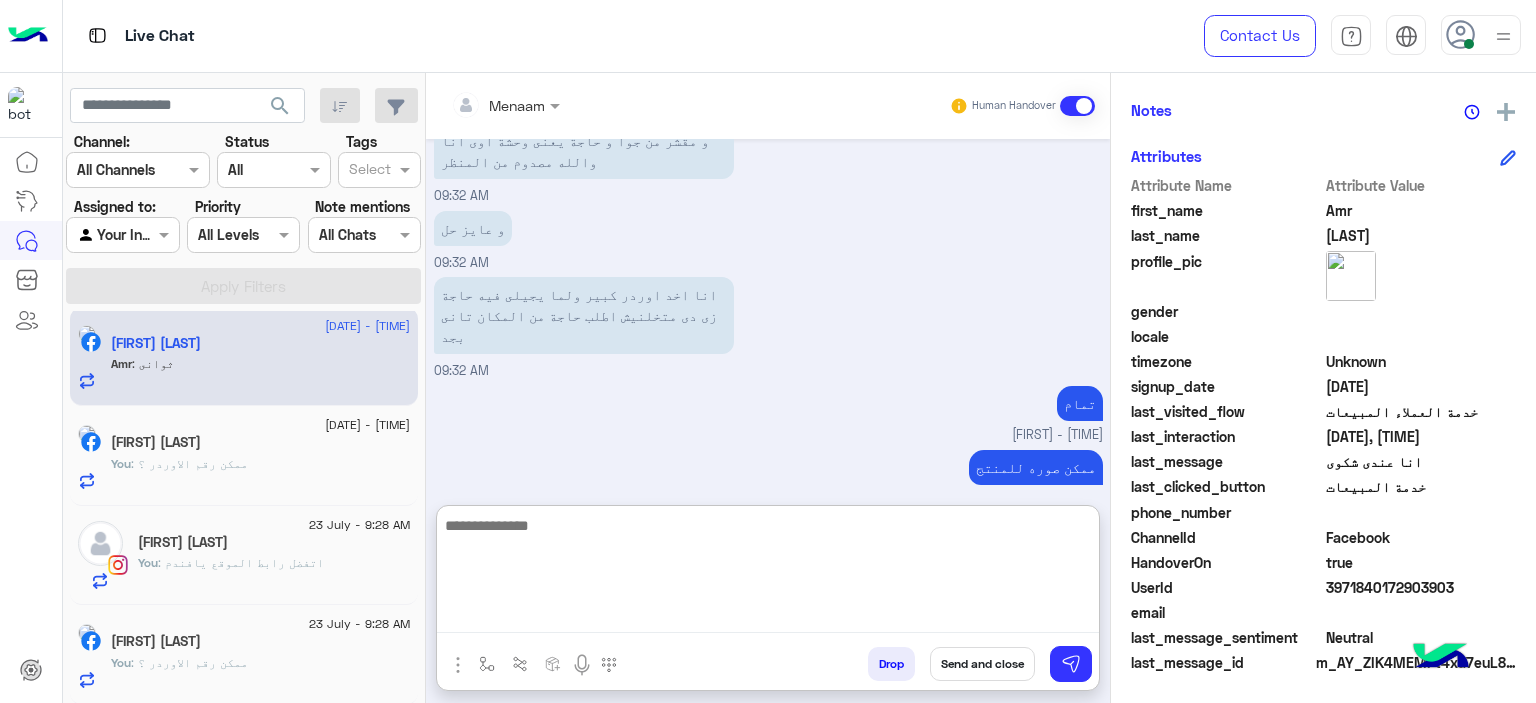 scroll, scrollTop: 1950, scrollLeft: 0, axis: vertical 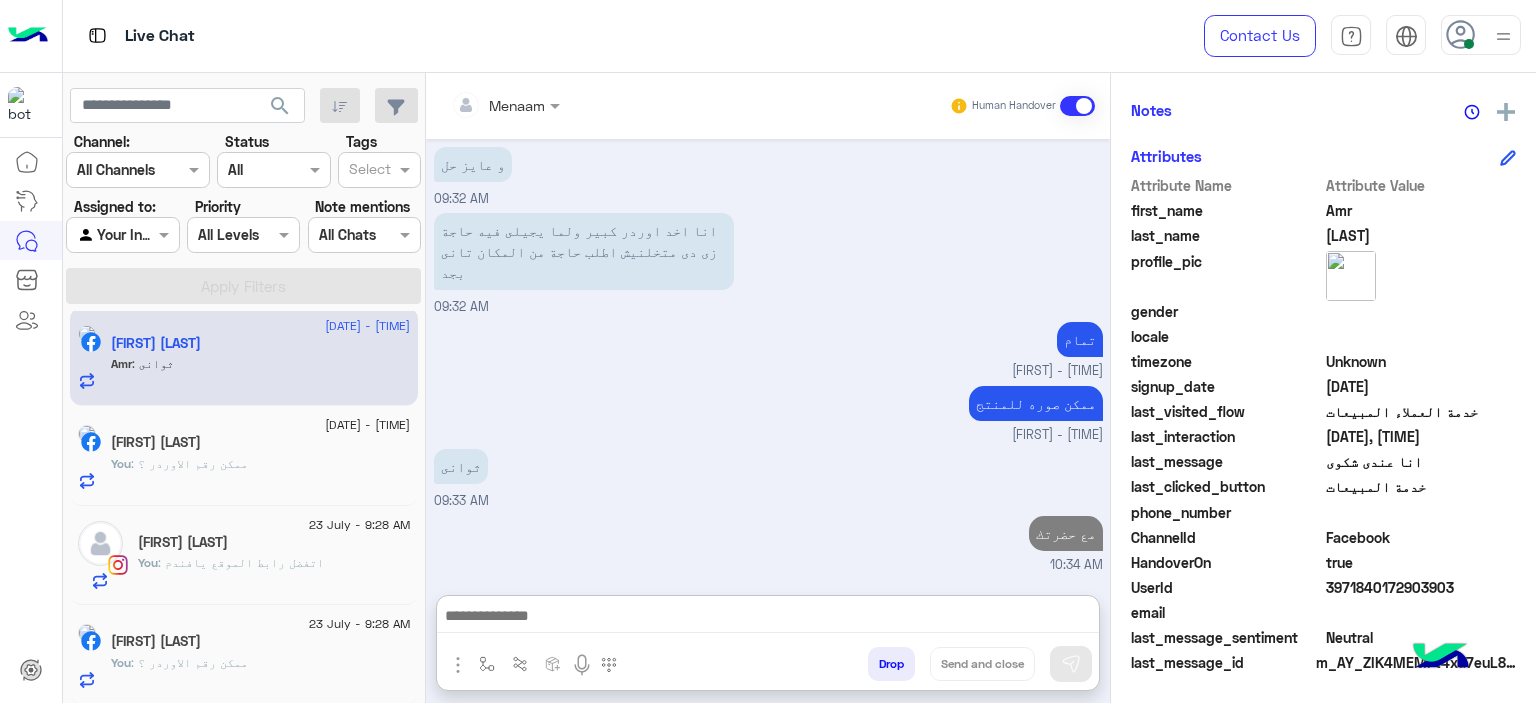 click on "[FIRST] [LAST]" 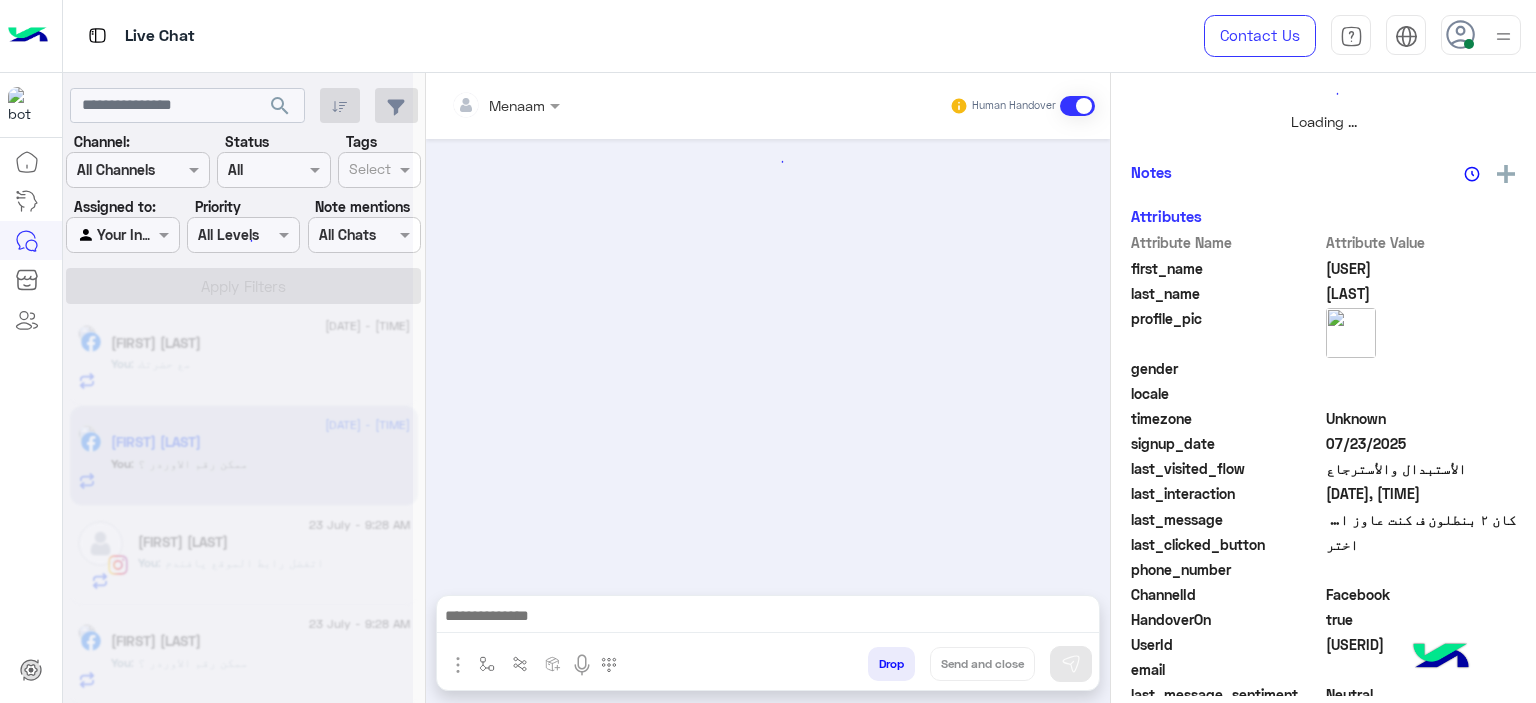 scroll, scrollTop: 0, scrollLeft: 0, axis: both 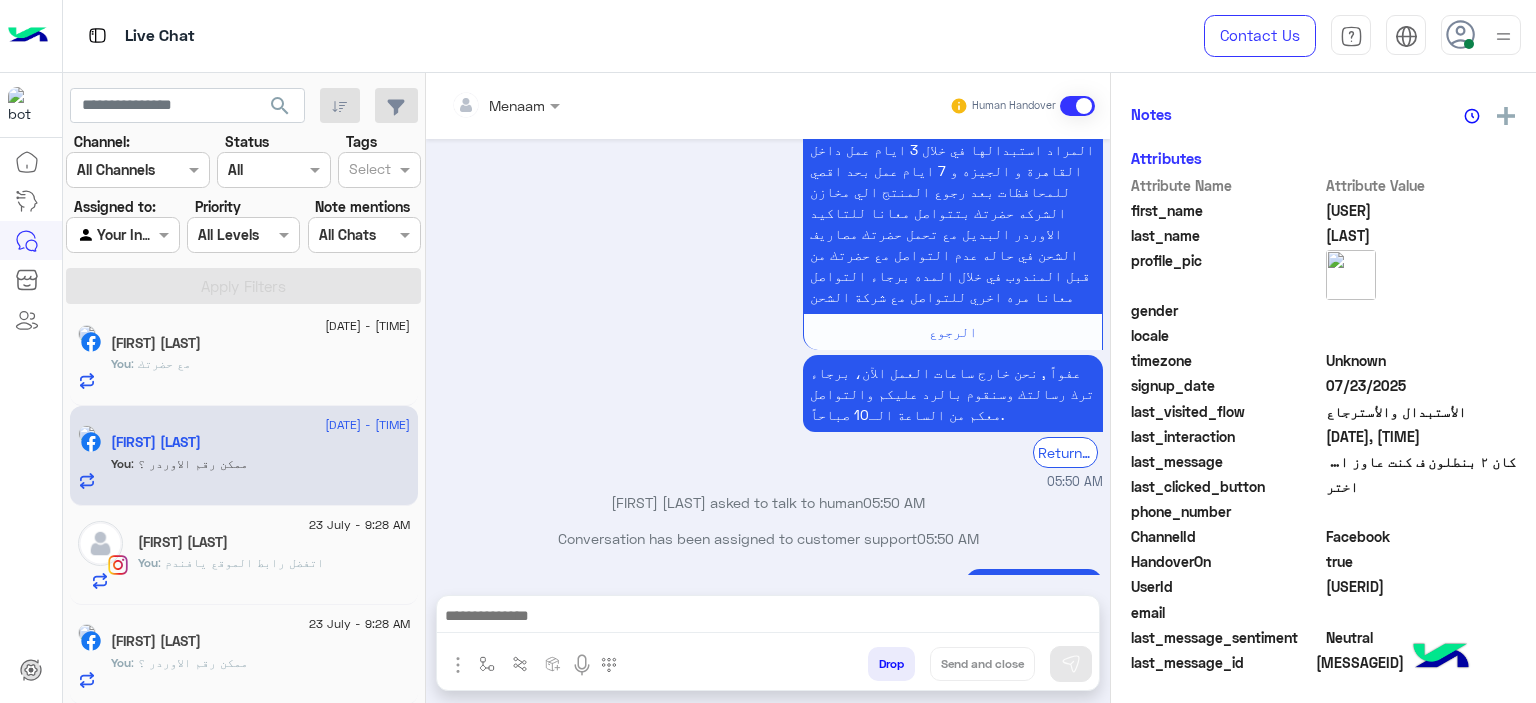 click on "[FIRST] [LAST]" 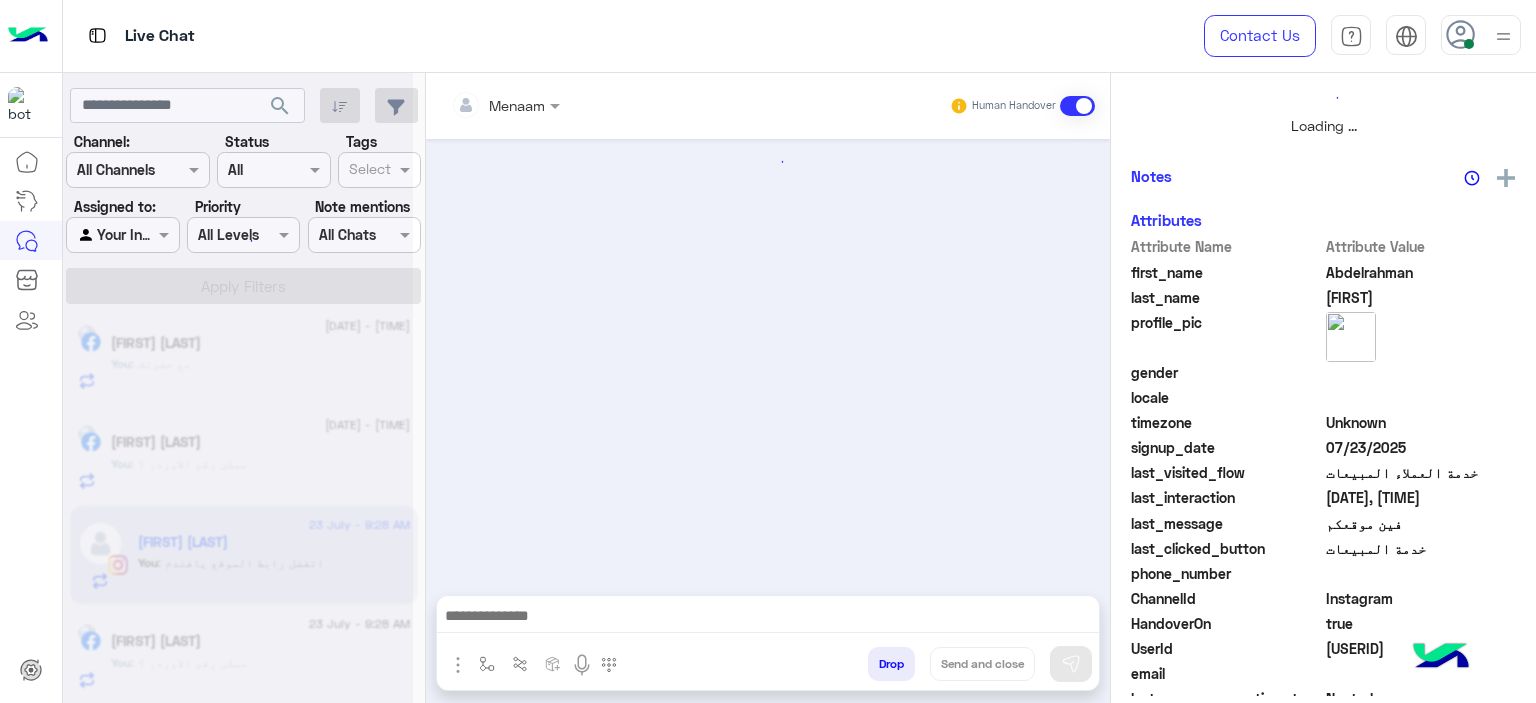 scroll, scrollTop: 514, scrollLeft: 0, axis: vertical 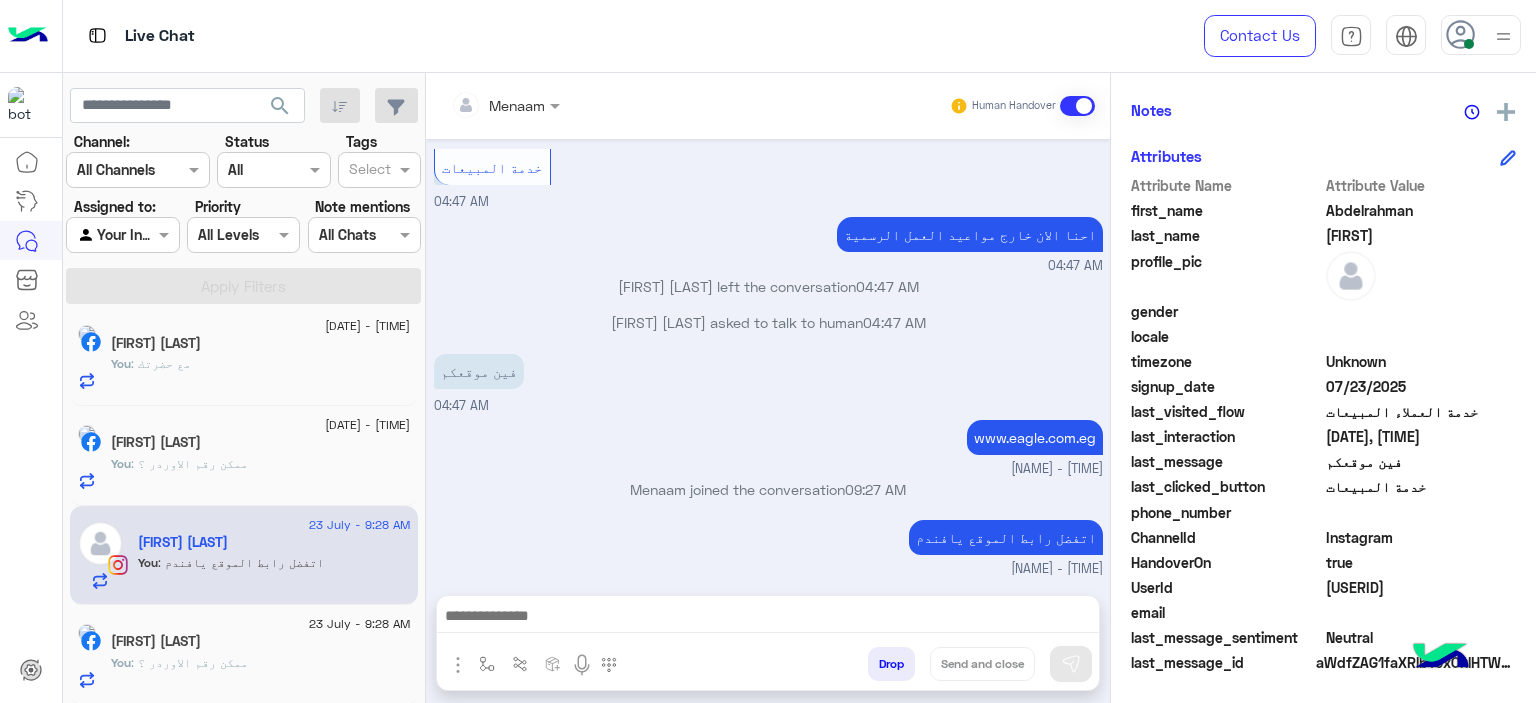 click on "[FIRST] [LAST]" 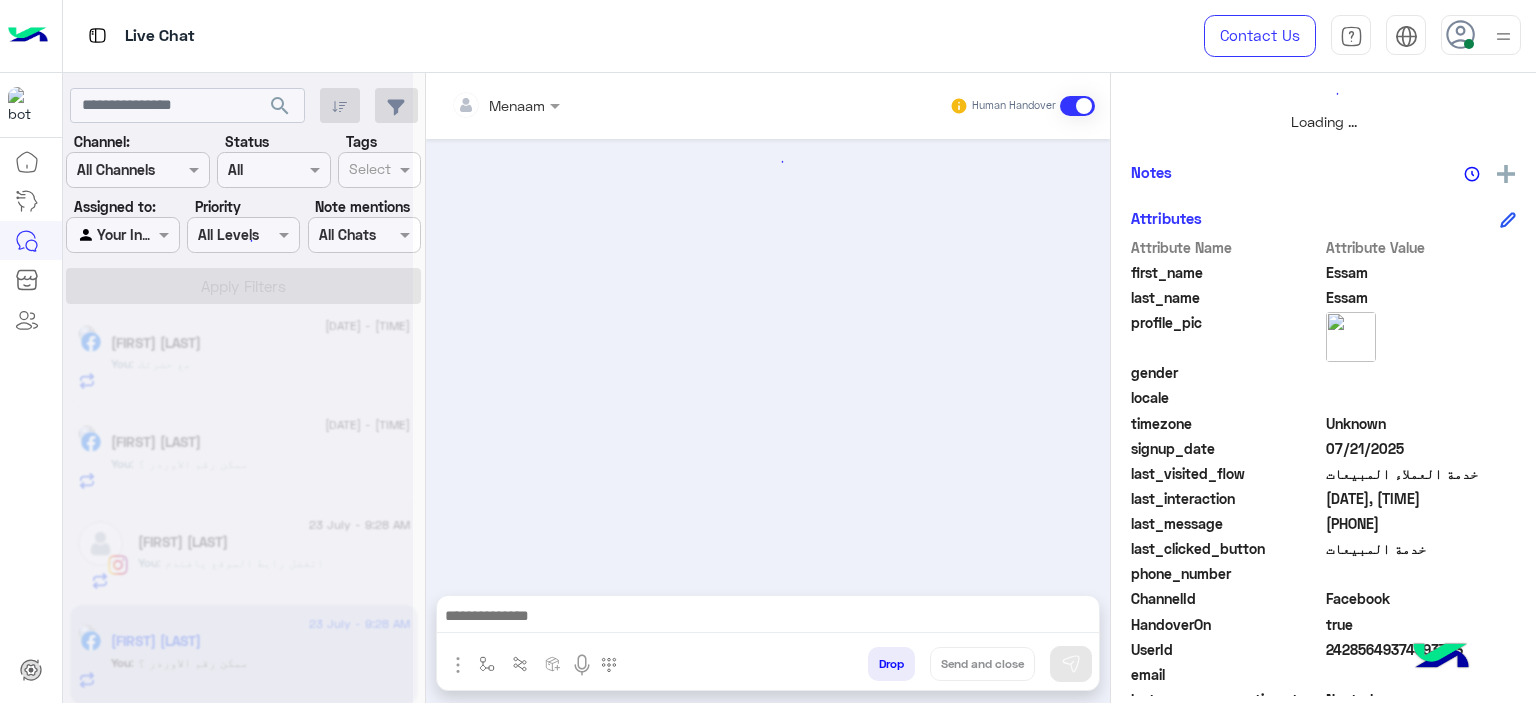 scroll, scrollTop: 519, scrollLeft: 0, axis: vertical 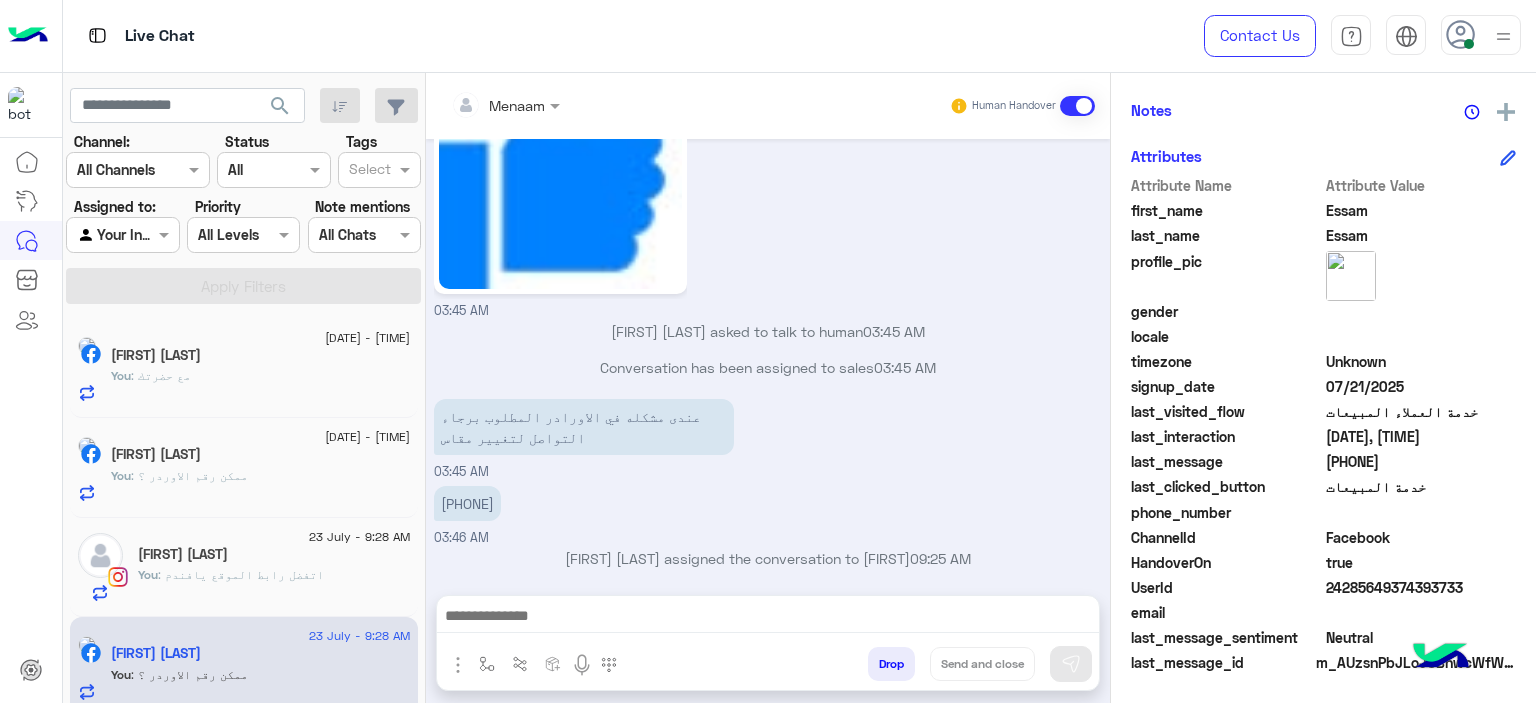 click on "You  : مع حضرتك" 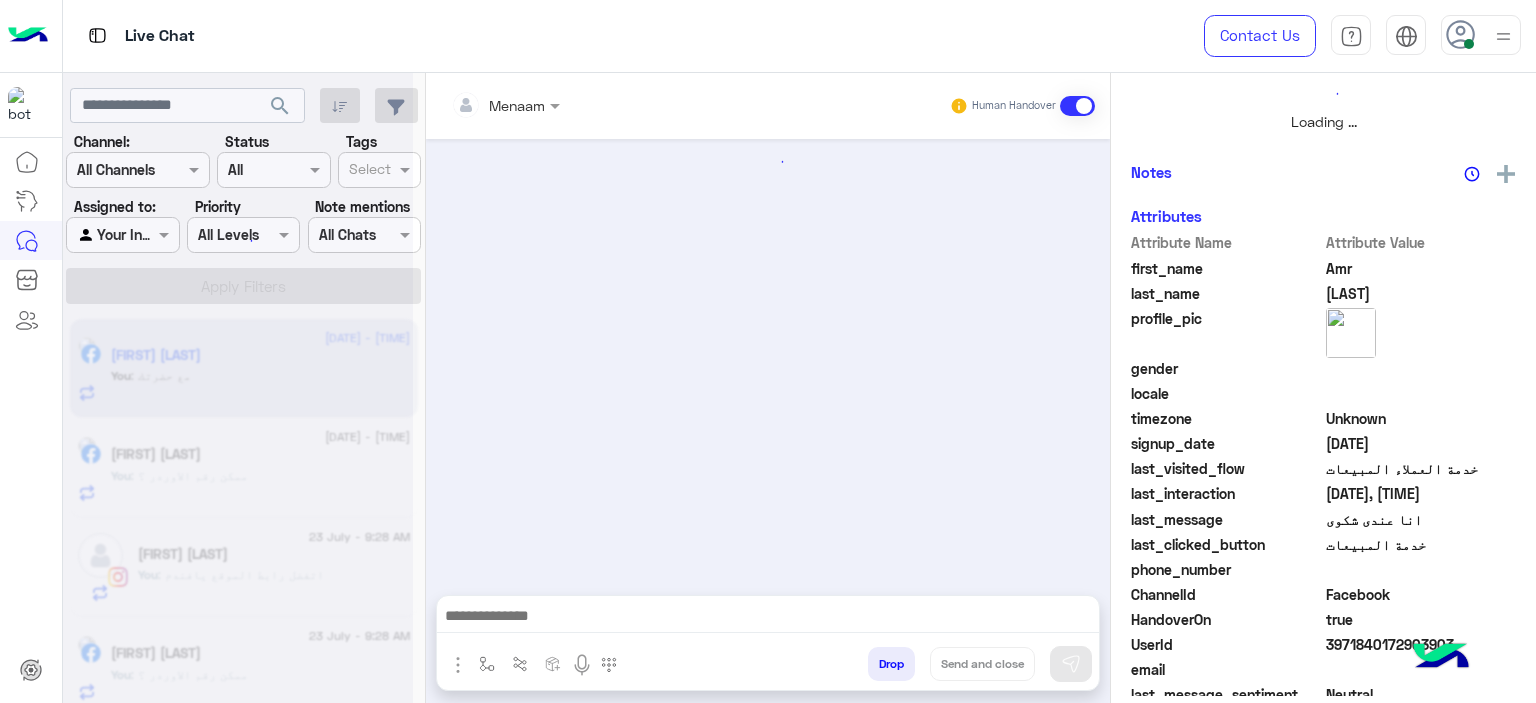 scroll, scrollTop: 514, scrollLeft: 0, axis: vertical 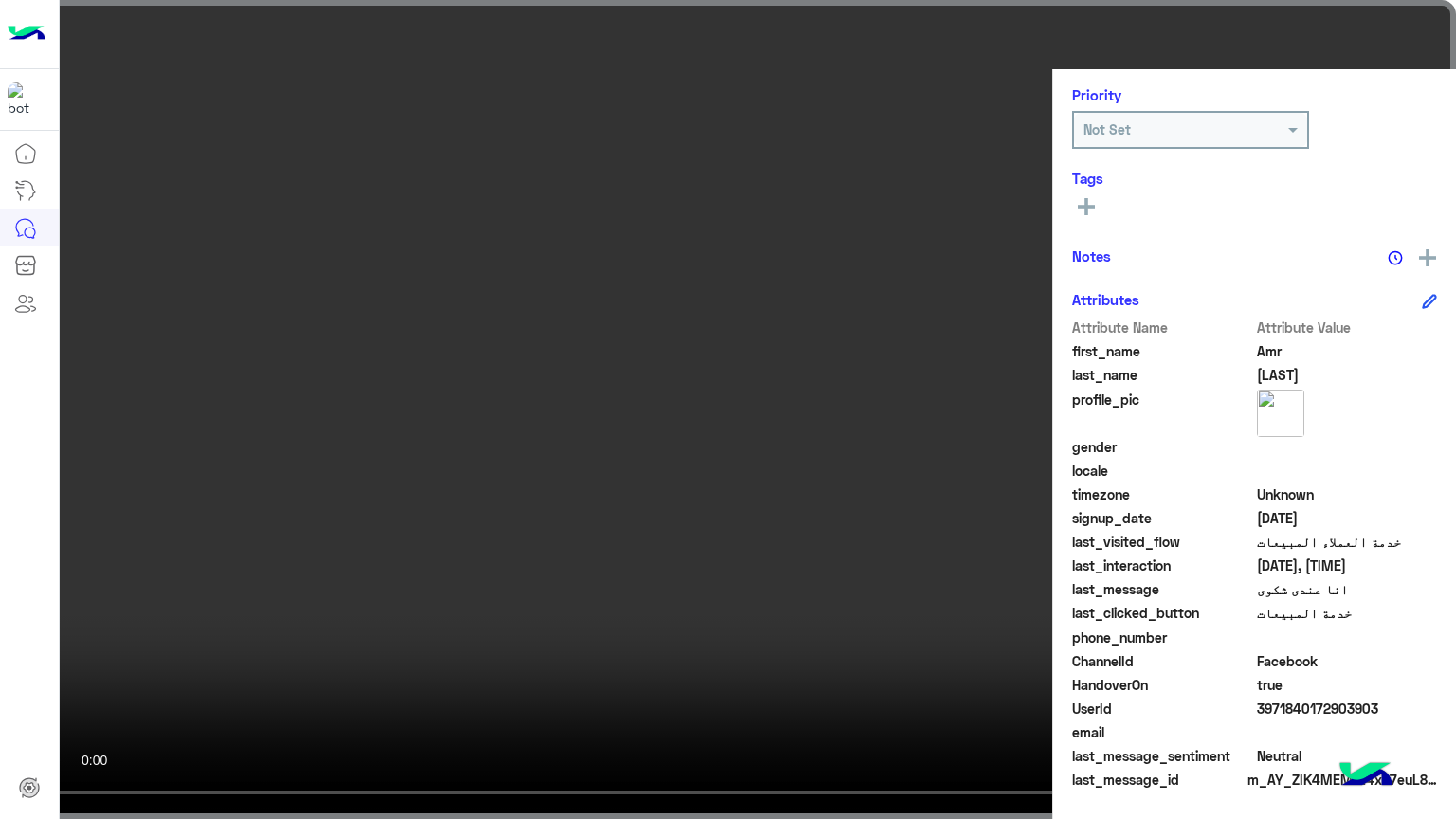 click 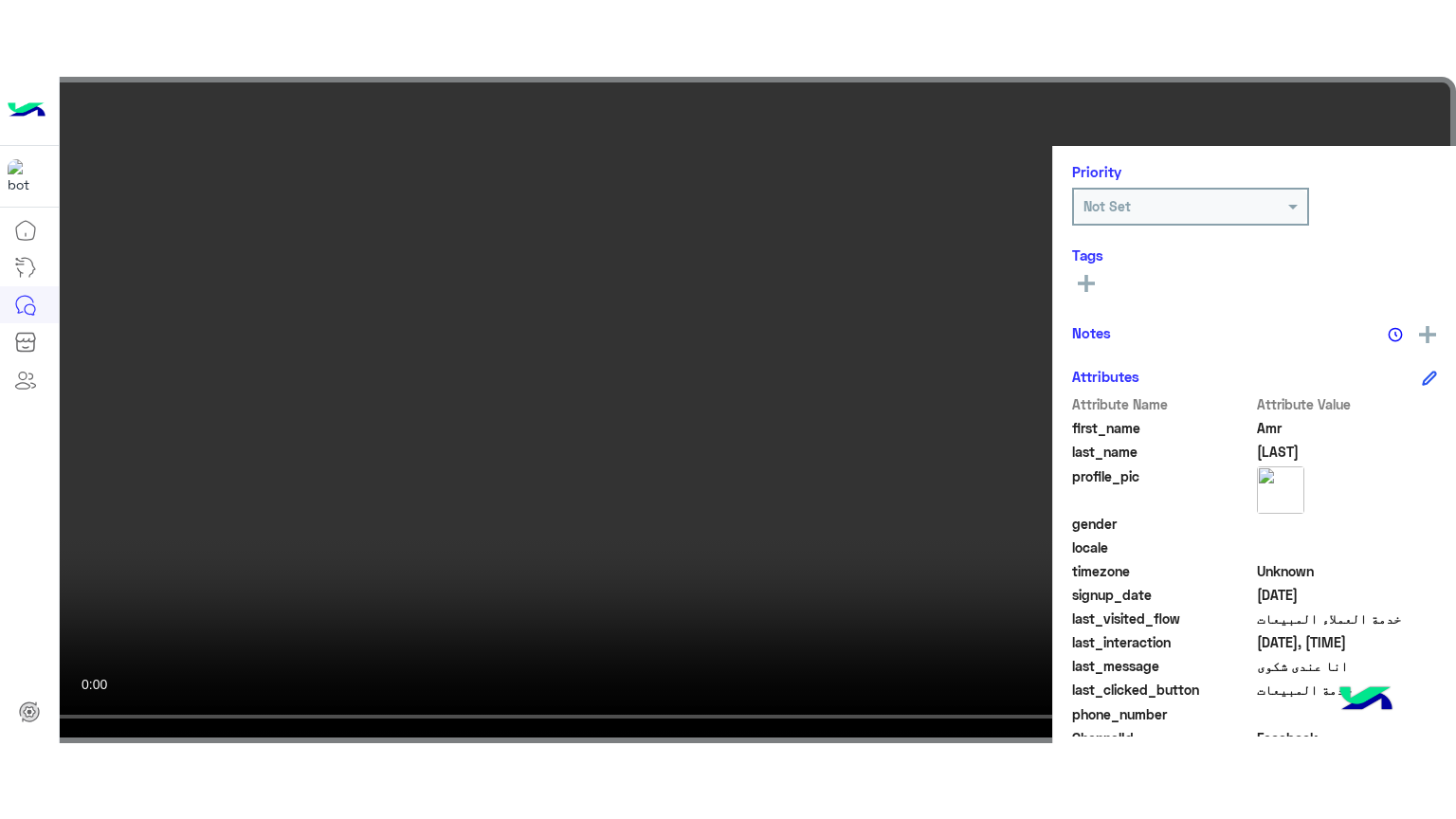 scroll, scrollTop: 1285, scrollLeft: 0, axis: vertical 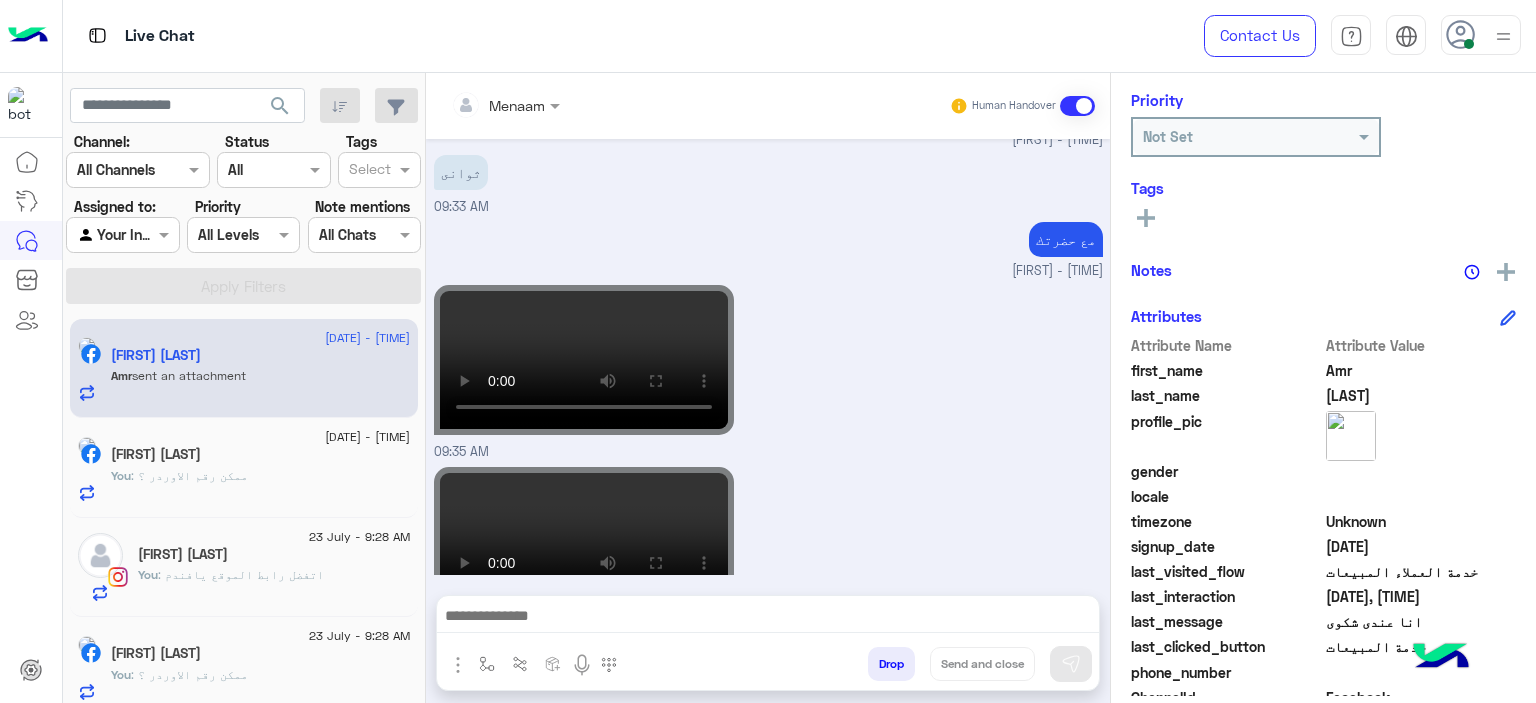 click 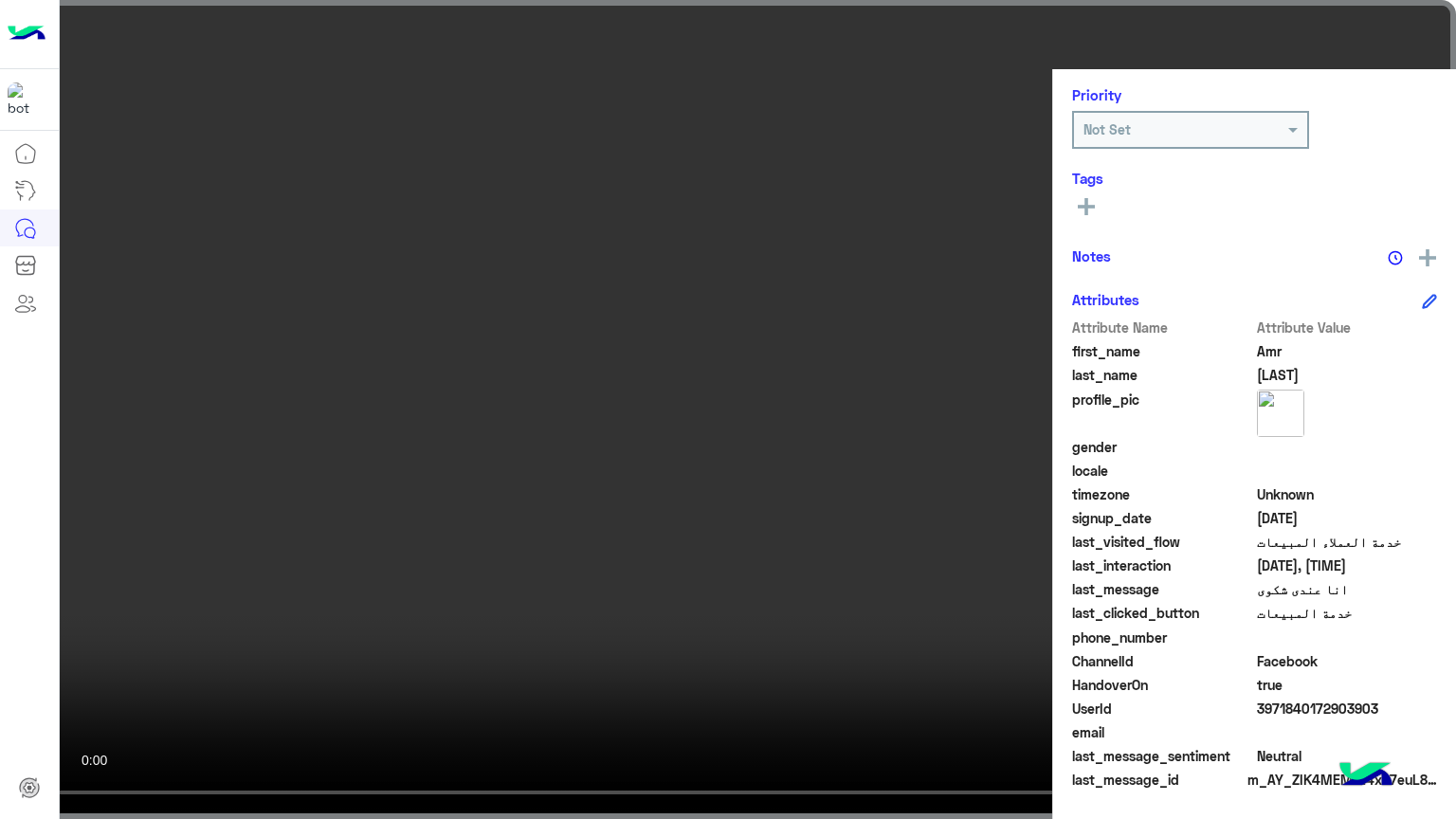 click 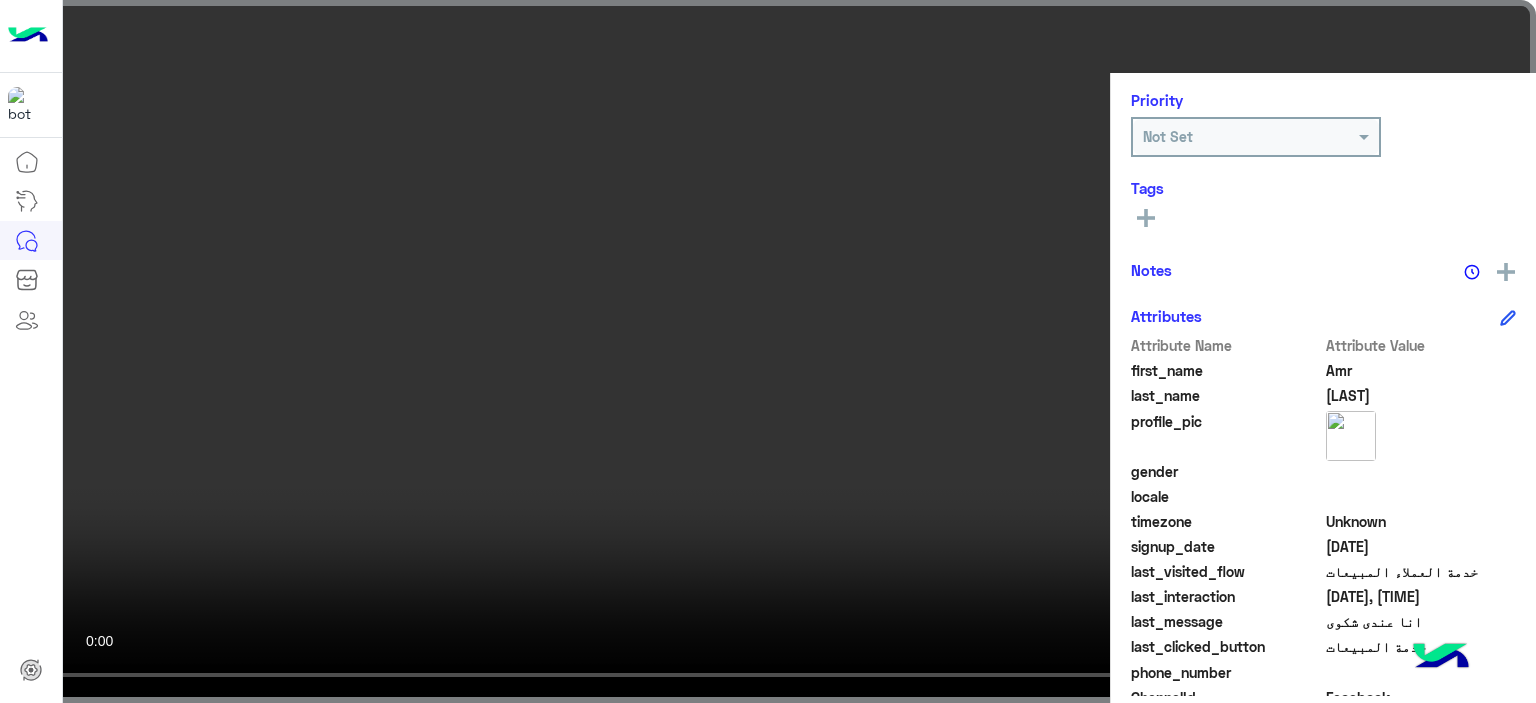 scroll, scrollTop: 1356, scrollLeft: 0, axis: vertical 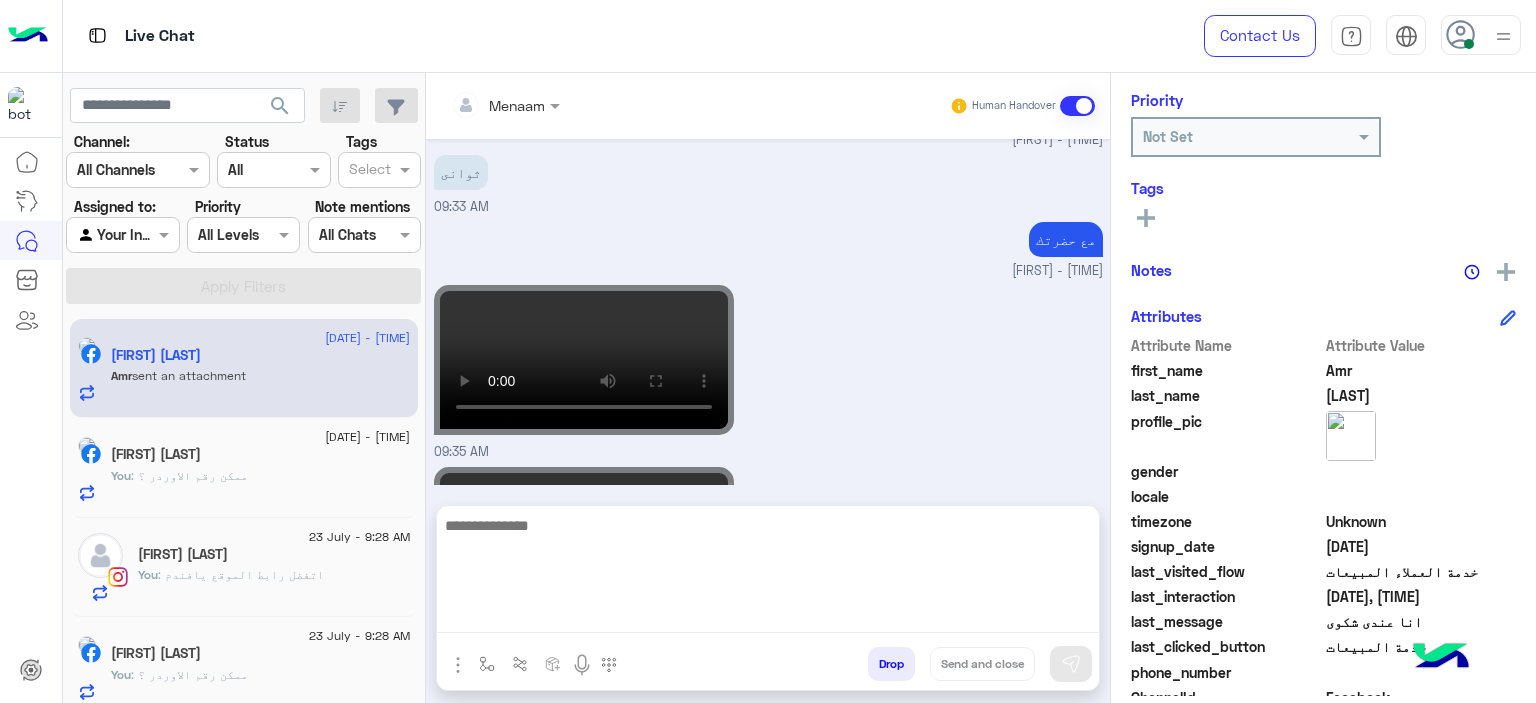 click at bounding box center [768, 573] 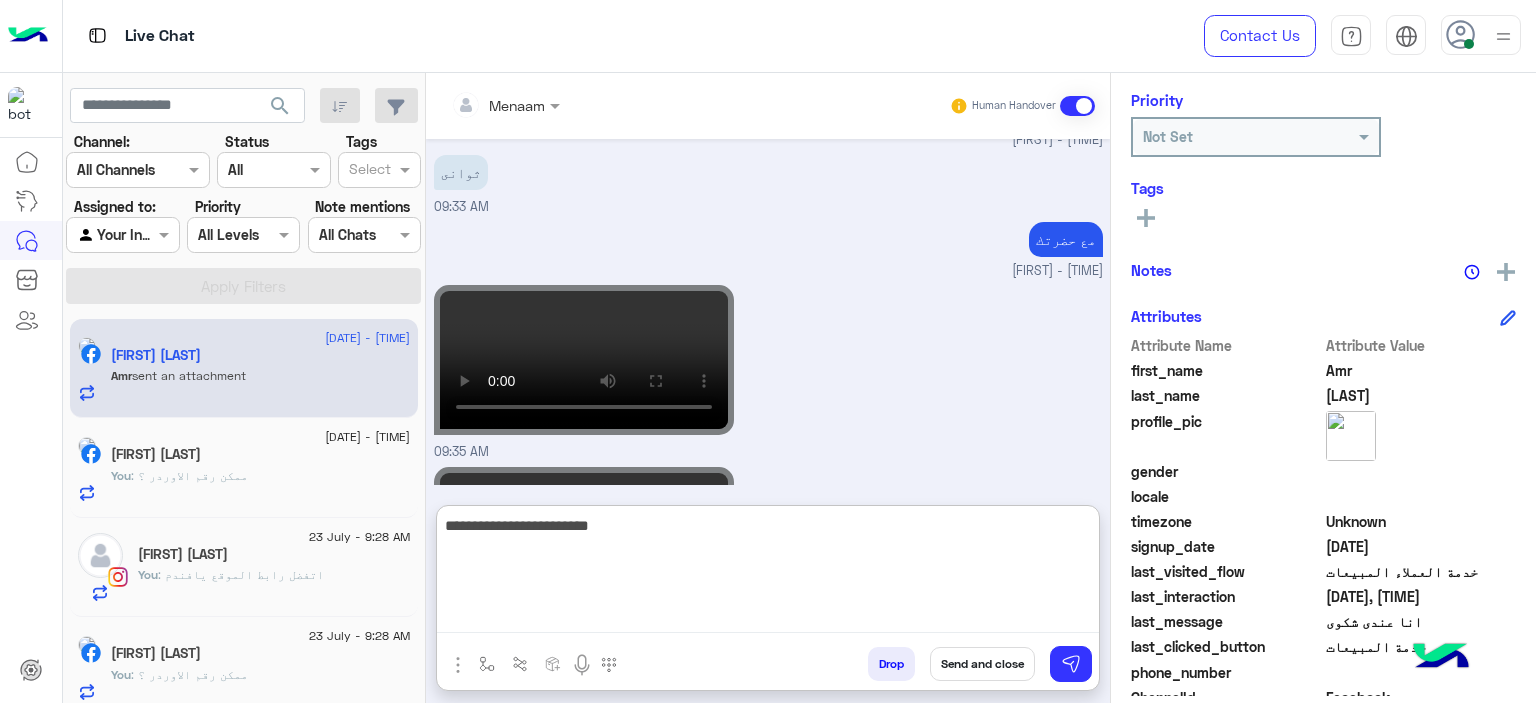 type on "**********" 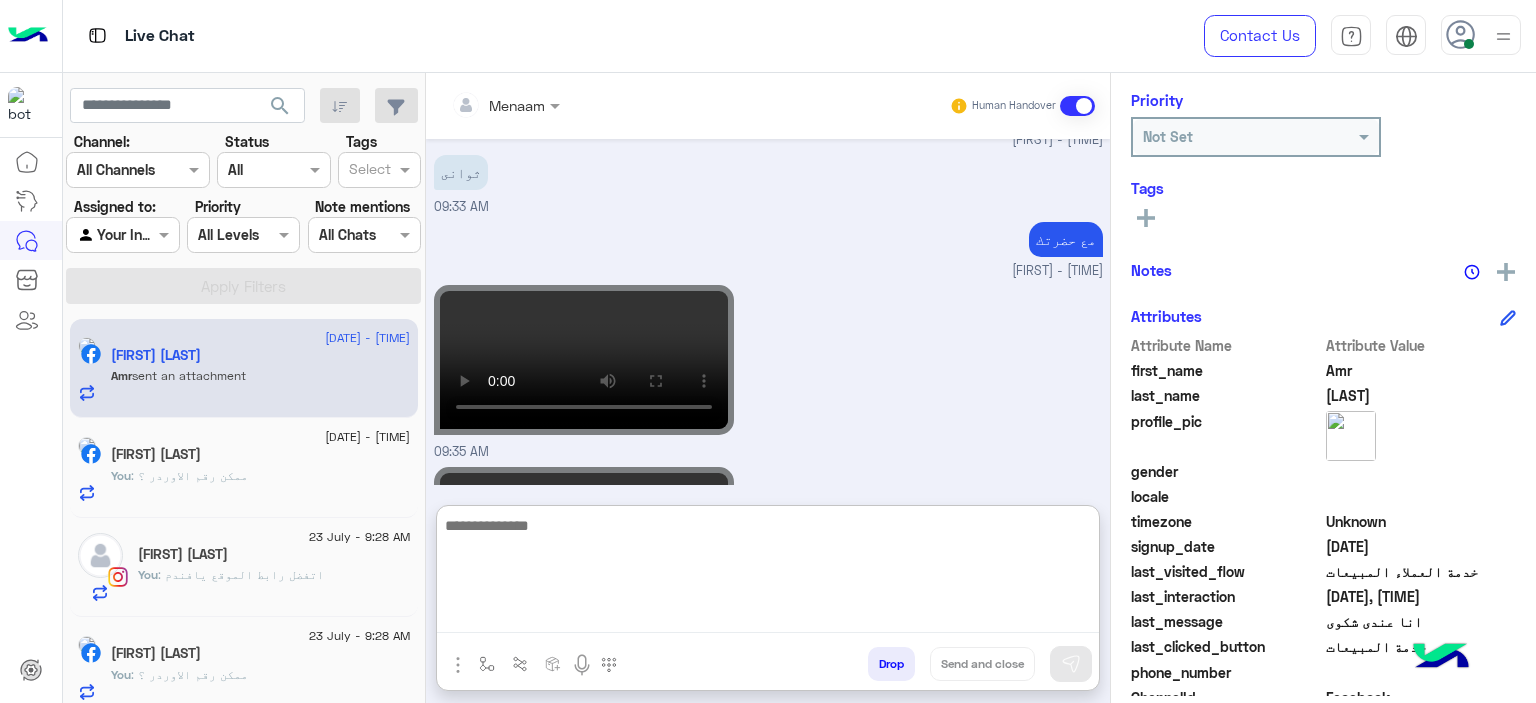 scroll, scrollTop: 1511, scrollLeft: 0, axis: vertical 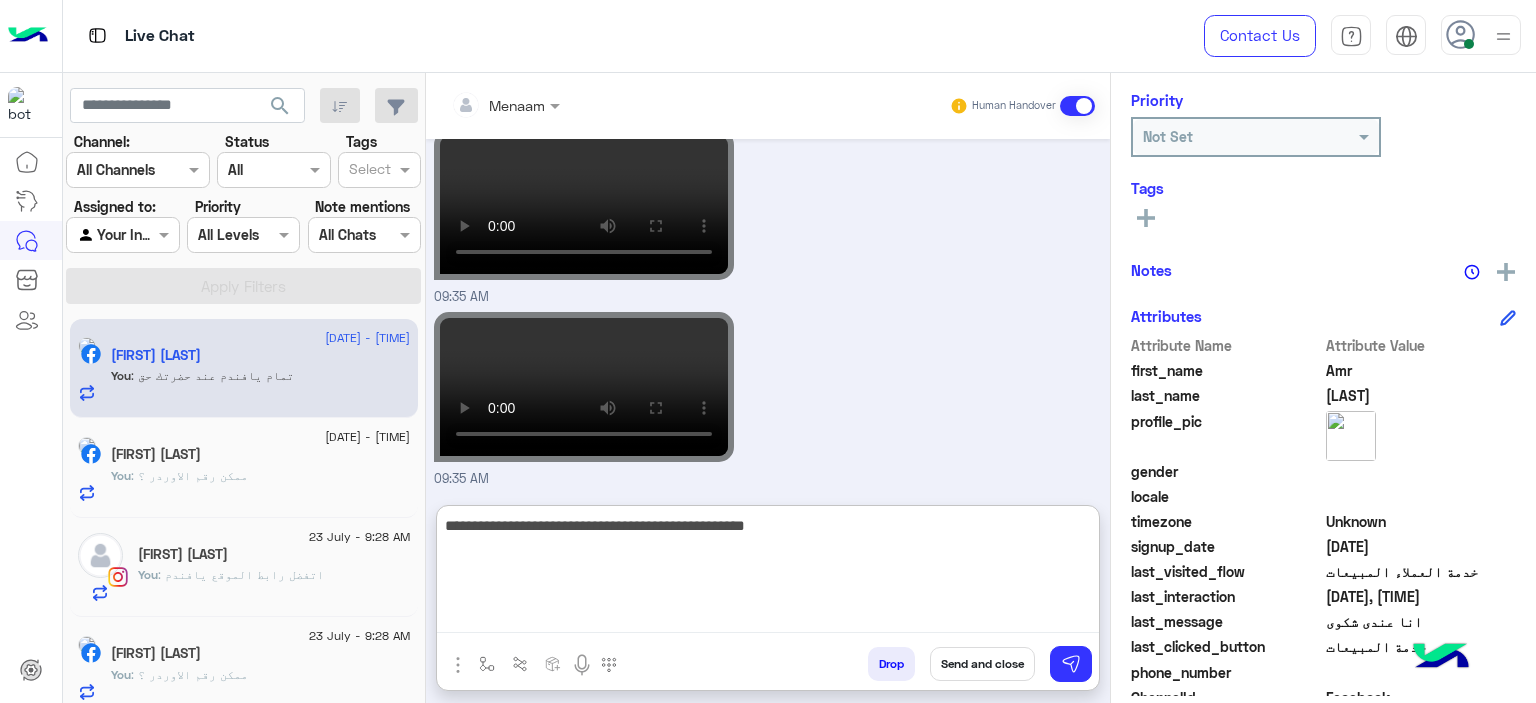 type on "**********" 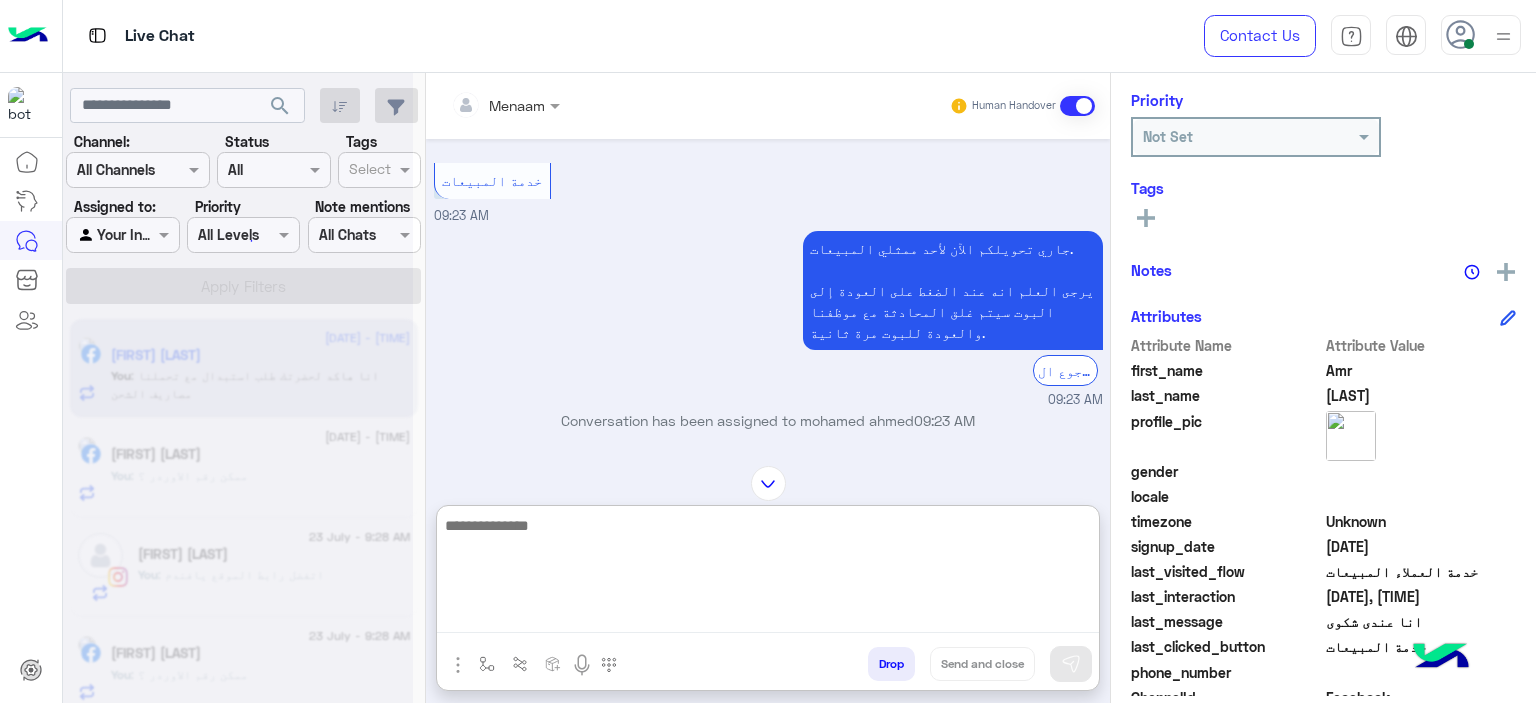 scroll, scrollTop: 0, scrollLeft: 0, axis: both 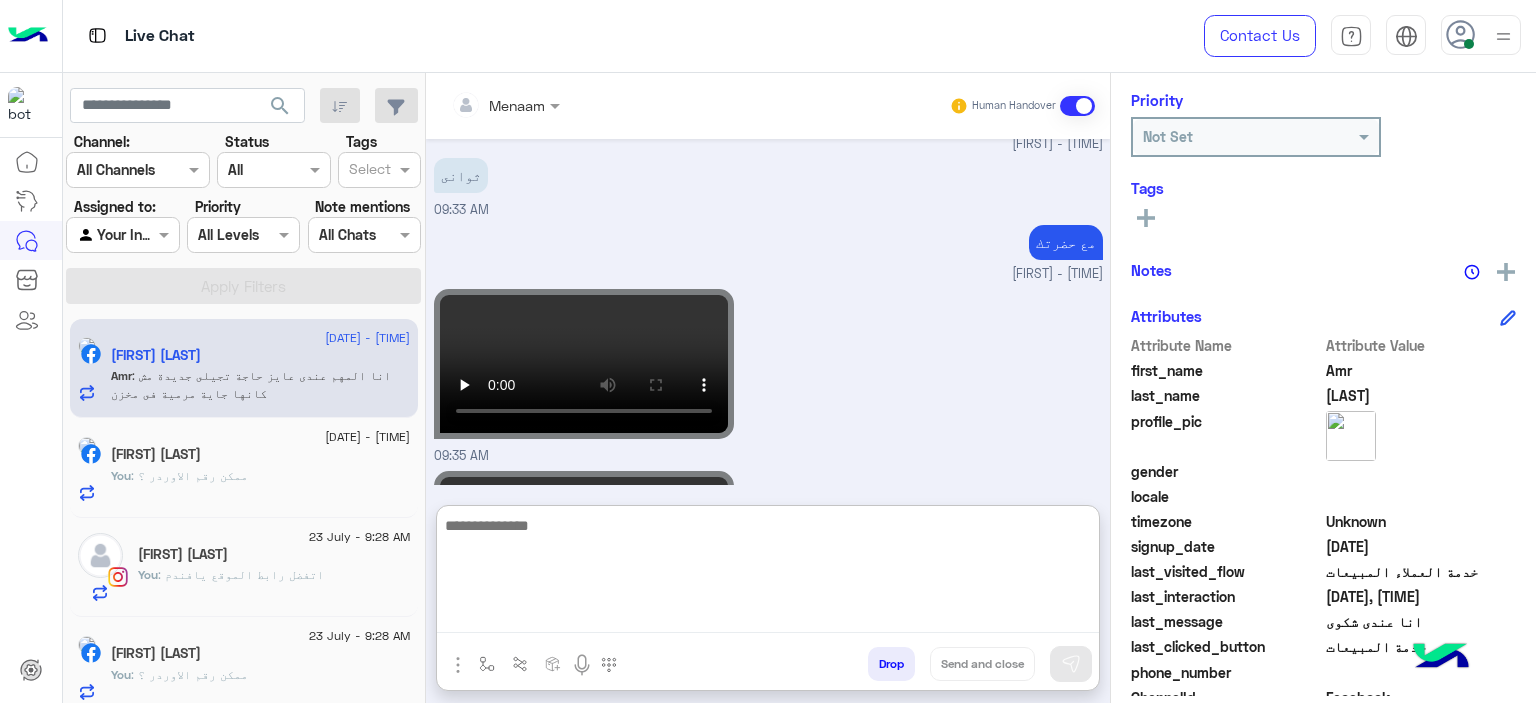 click at bounding box center (768, 573) 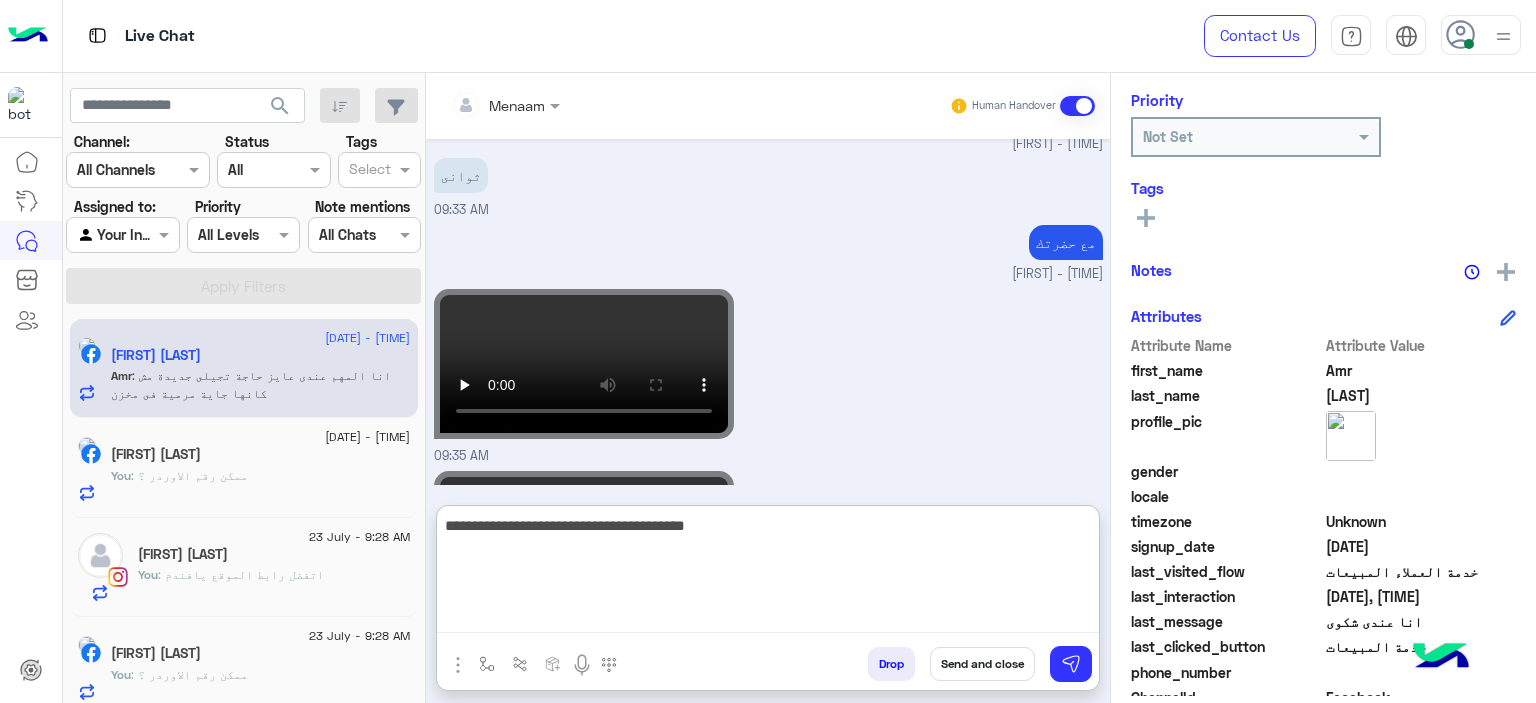 type on "**********" 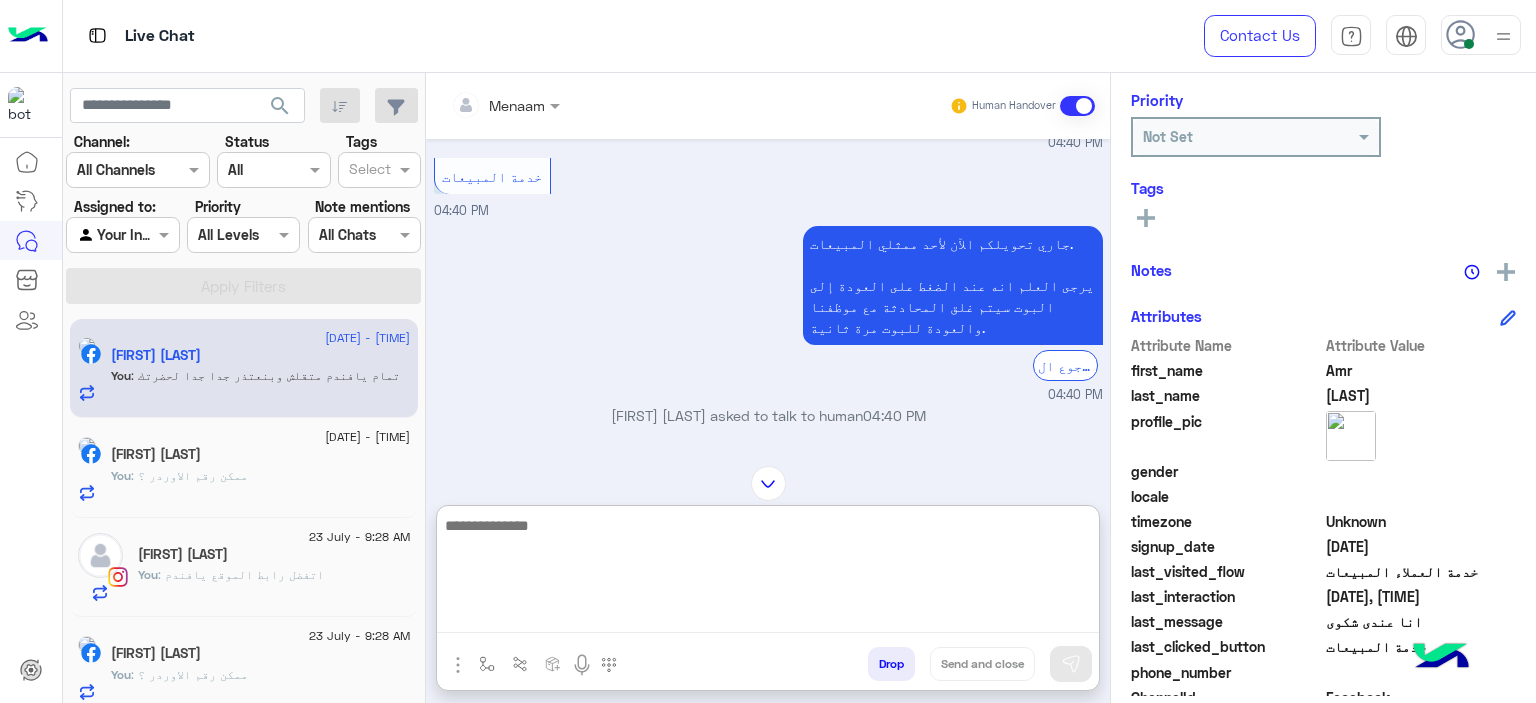 scroll, scrollTop: 6418, scrollLeft: 0, axis: vertical 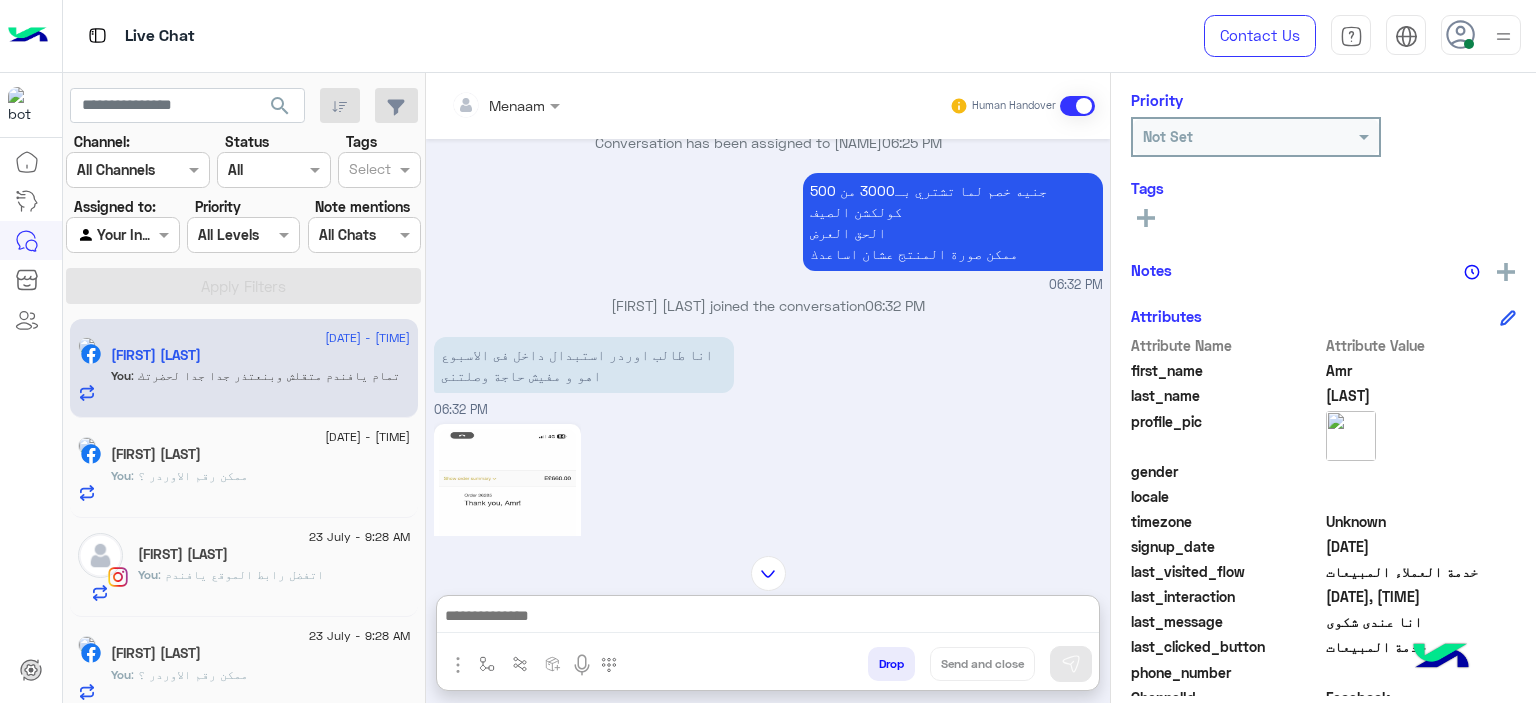 click 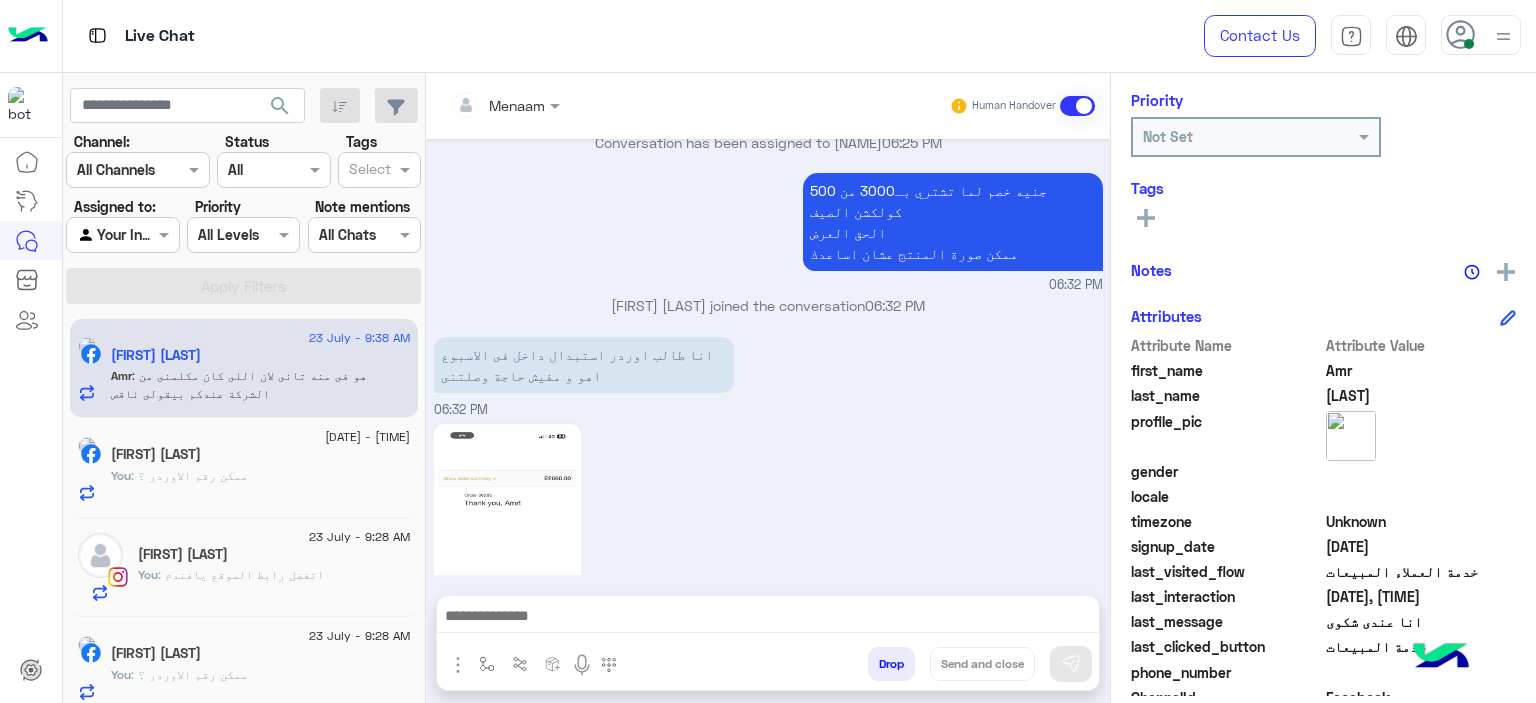 scroll, scrollTop: 11260, scrollLeft: 0, axis: vertical 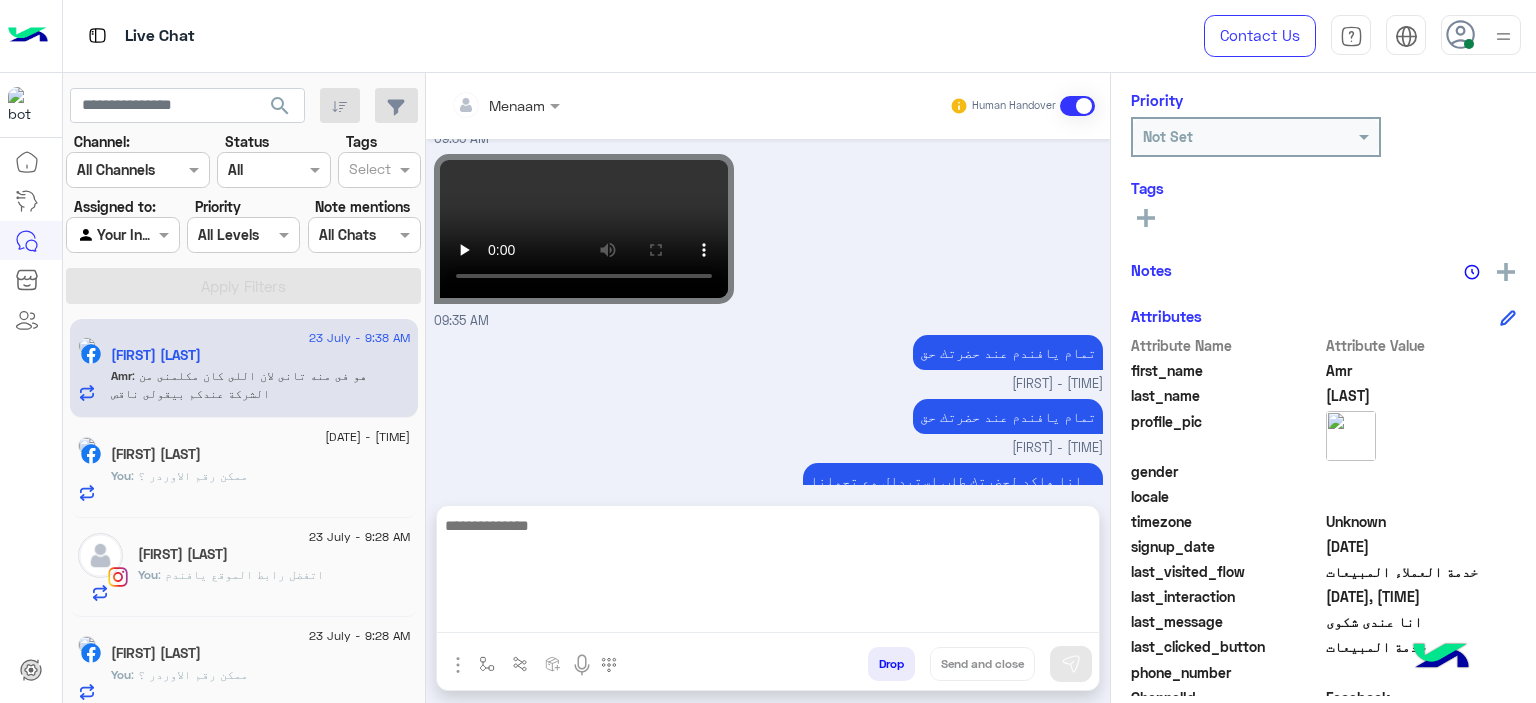 click at bounding box center (768, 573) 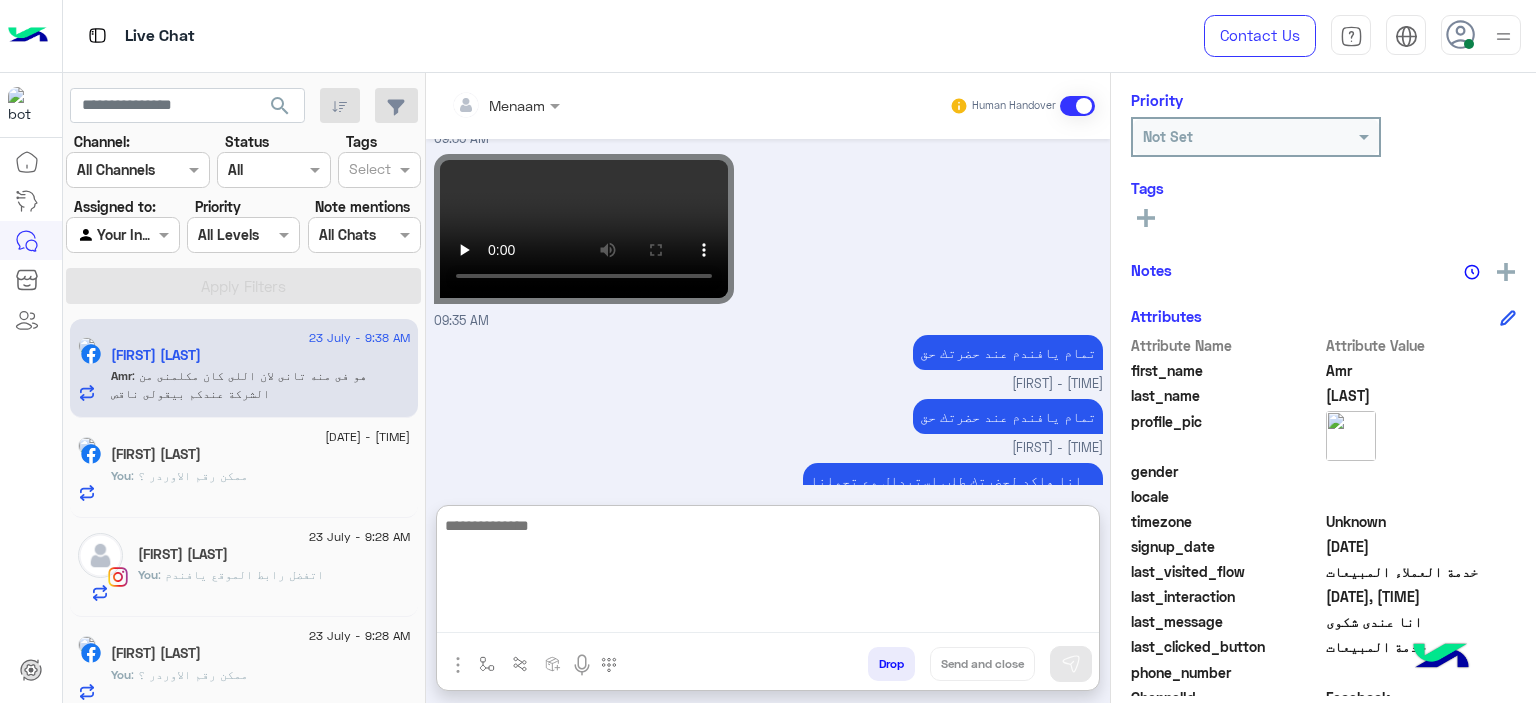 scroll, scrollTop: 11351, scrollLeft: 0, axis: vertical 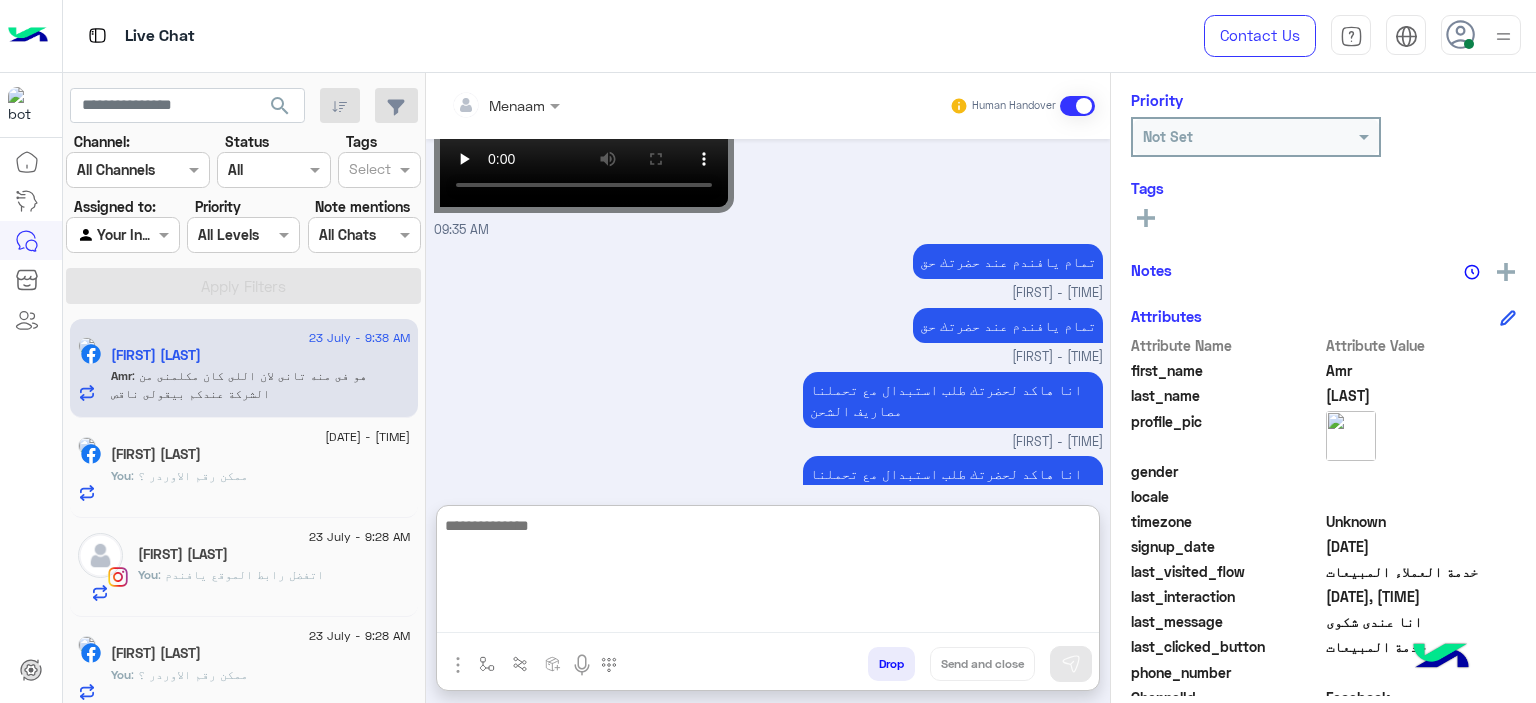 click at bounding box center (768, 573) 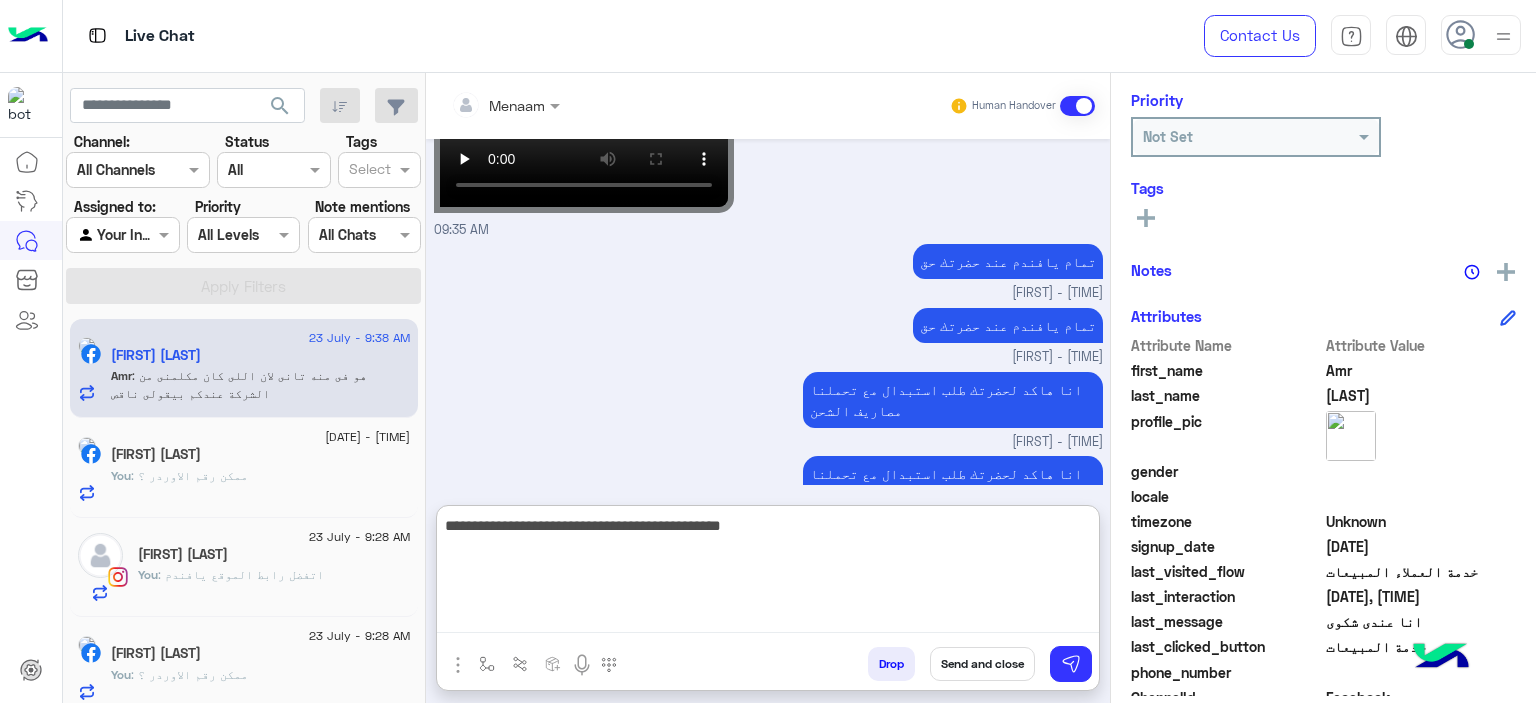 type on "**********" 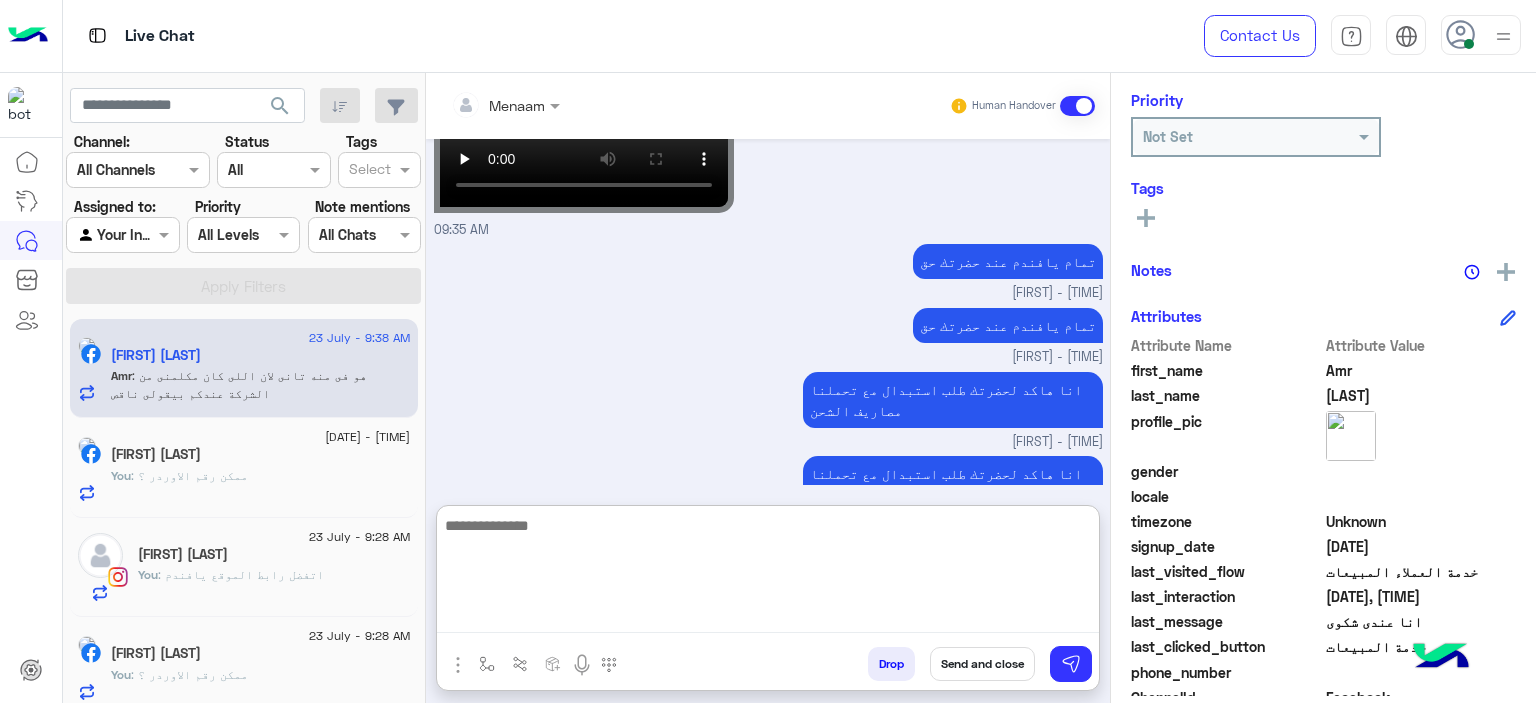scroll, scrollTop: 11436, scrollLeft: 0, axis: vertical 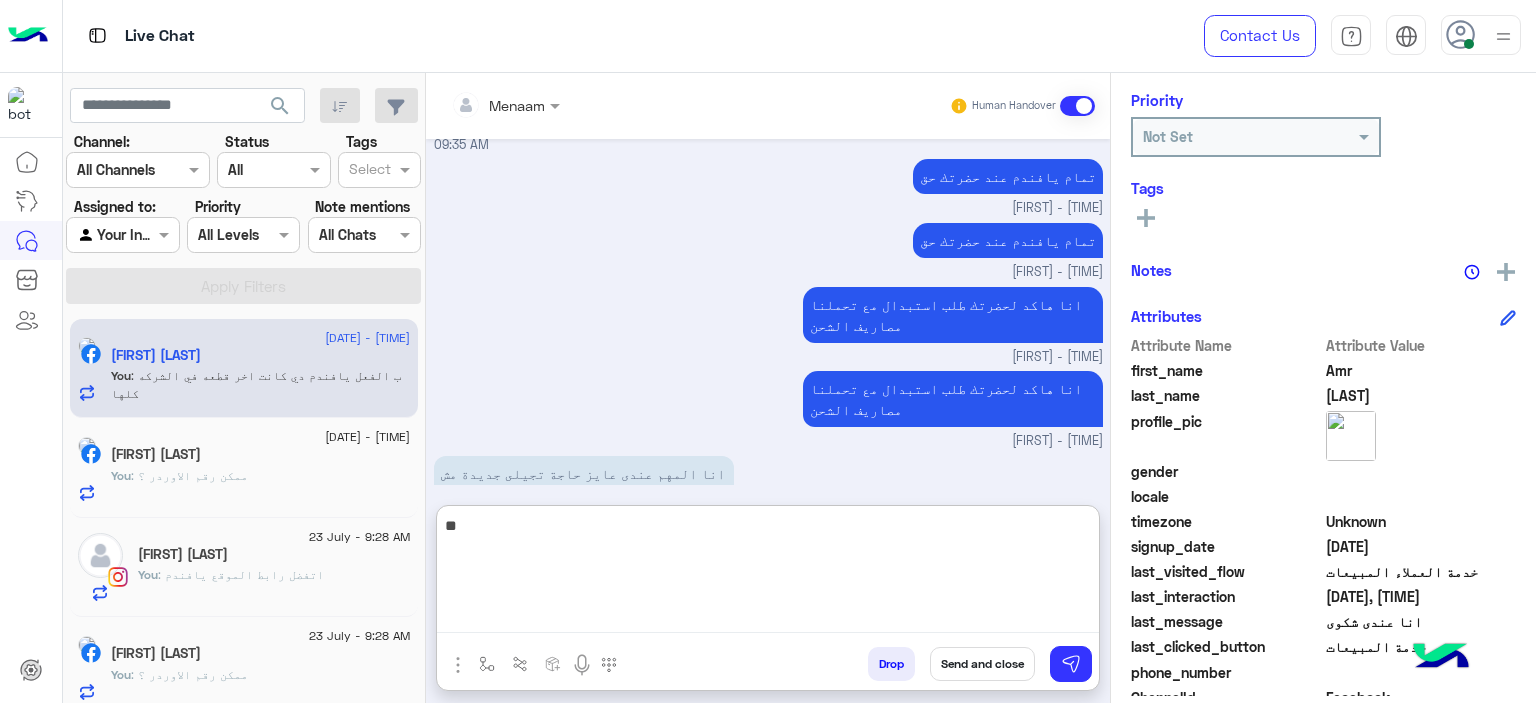 type on "*" 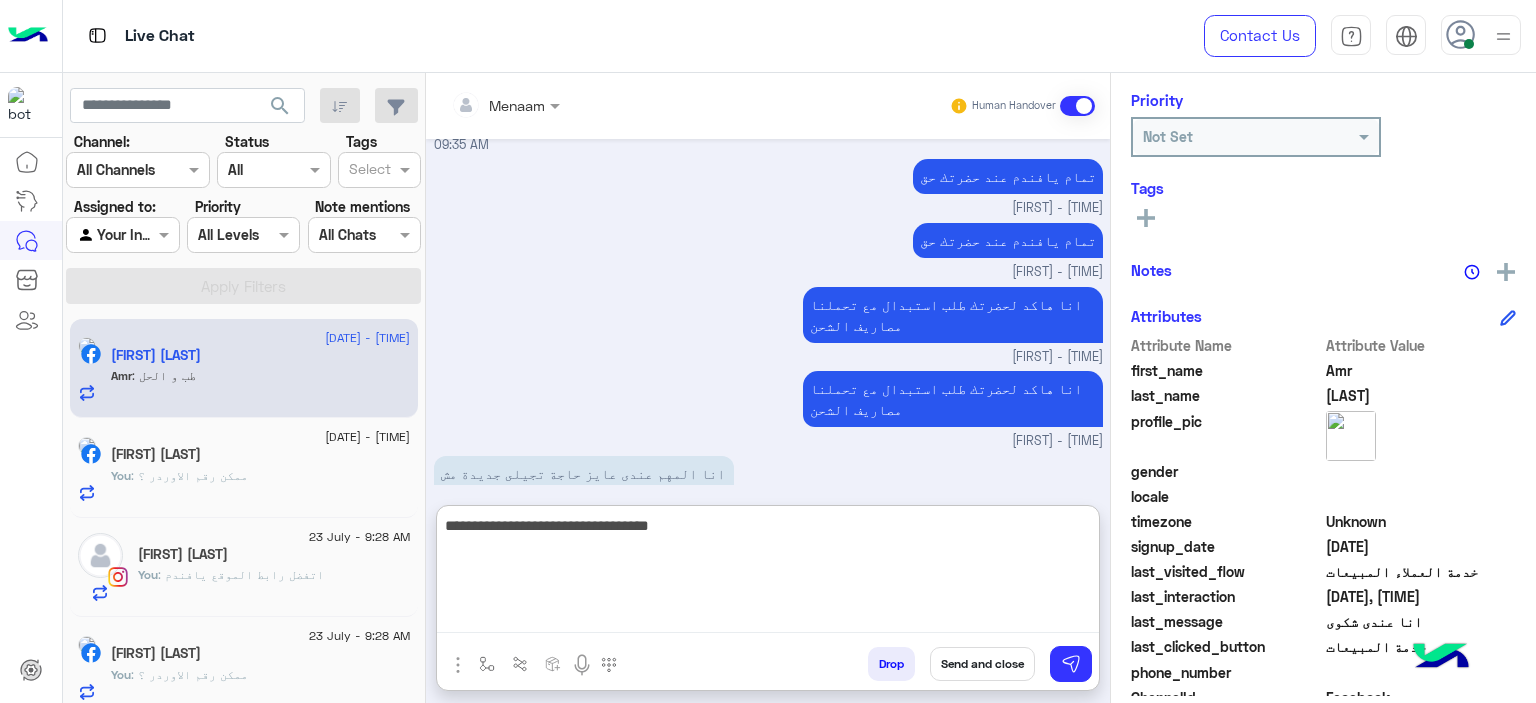 scroll, scrollTop: 11502, scrollLeft: 0, axis: vertical 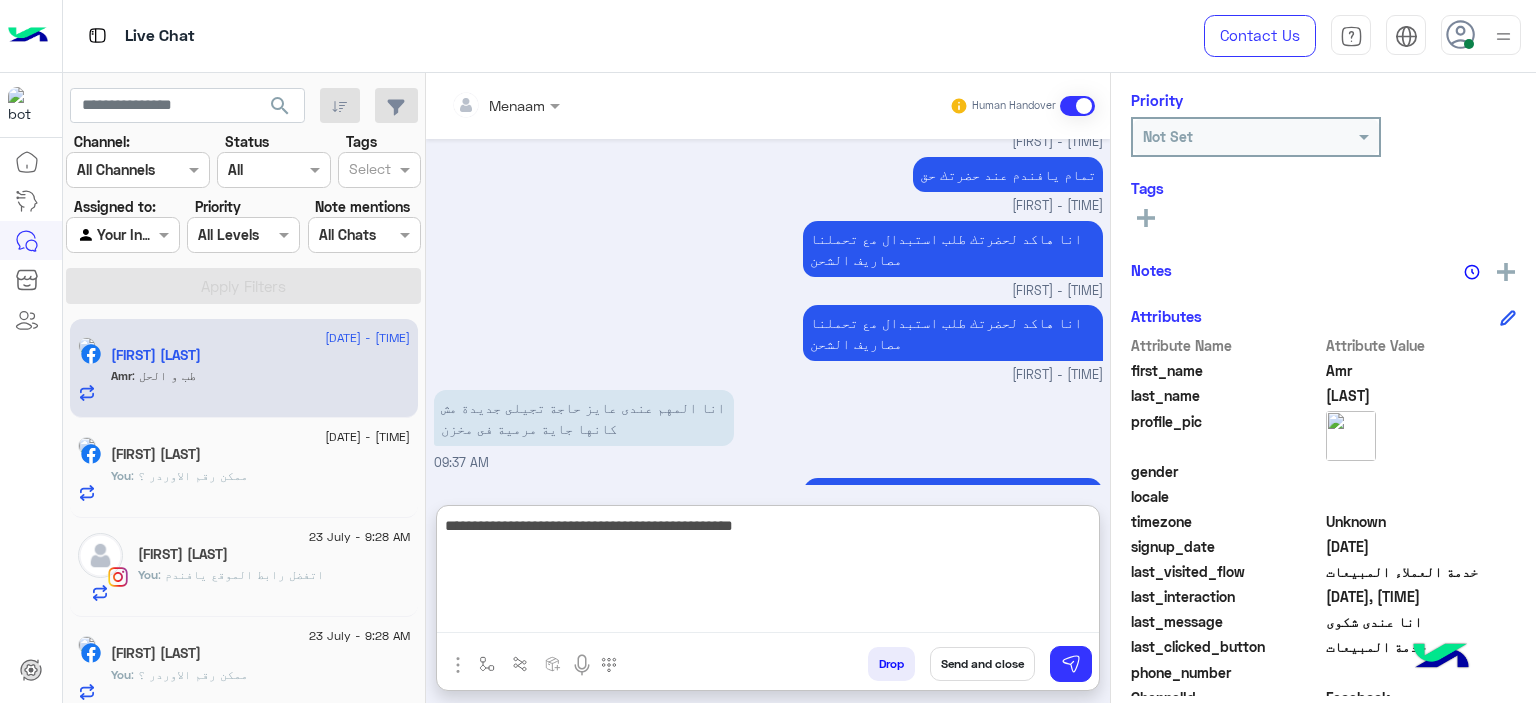 type on "**********" 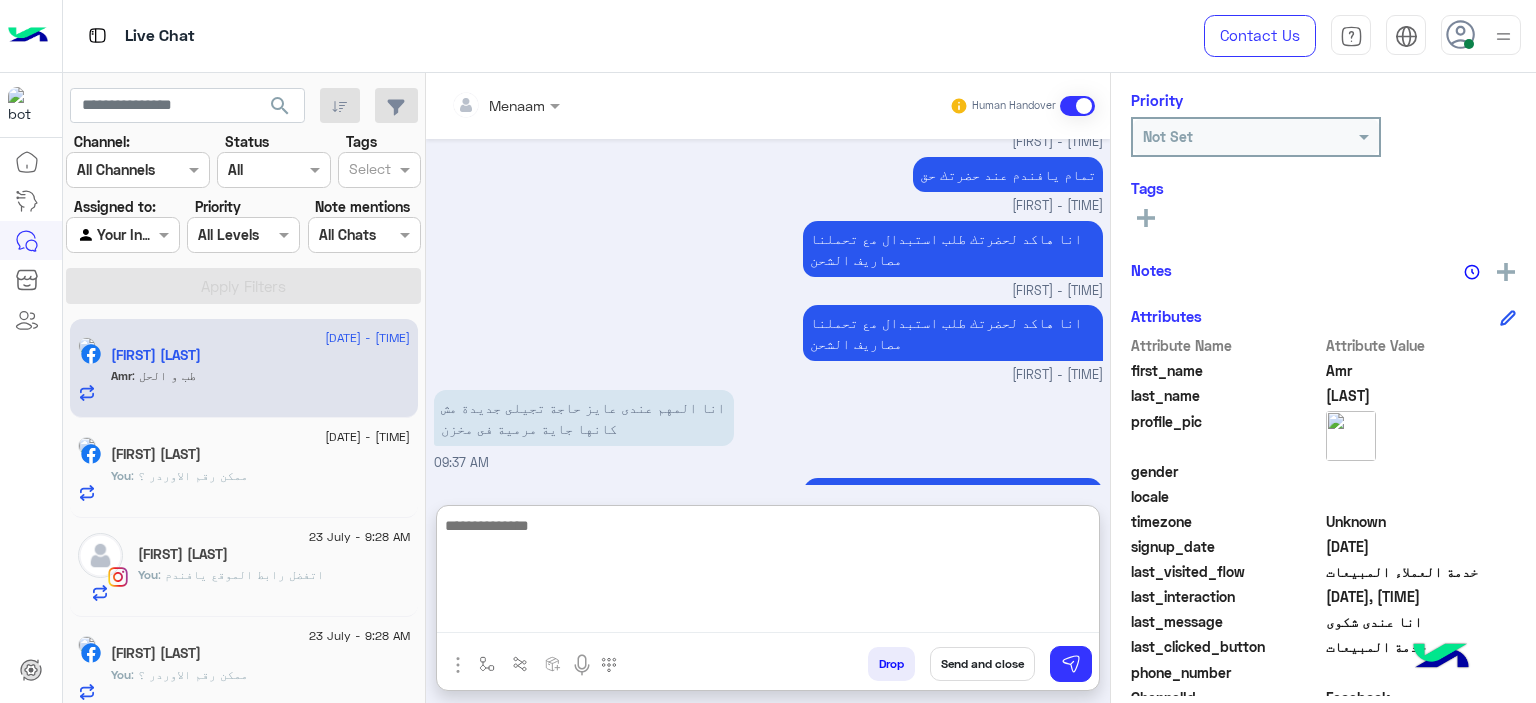 scroll, scrollTop: 11587, scrollLeft: 0, axis: vertical 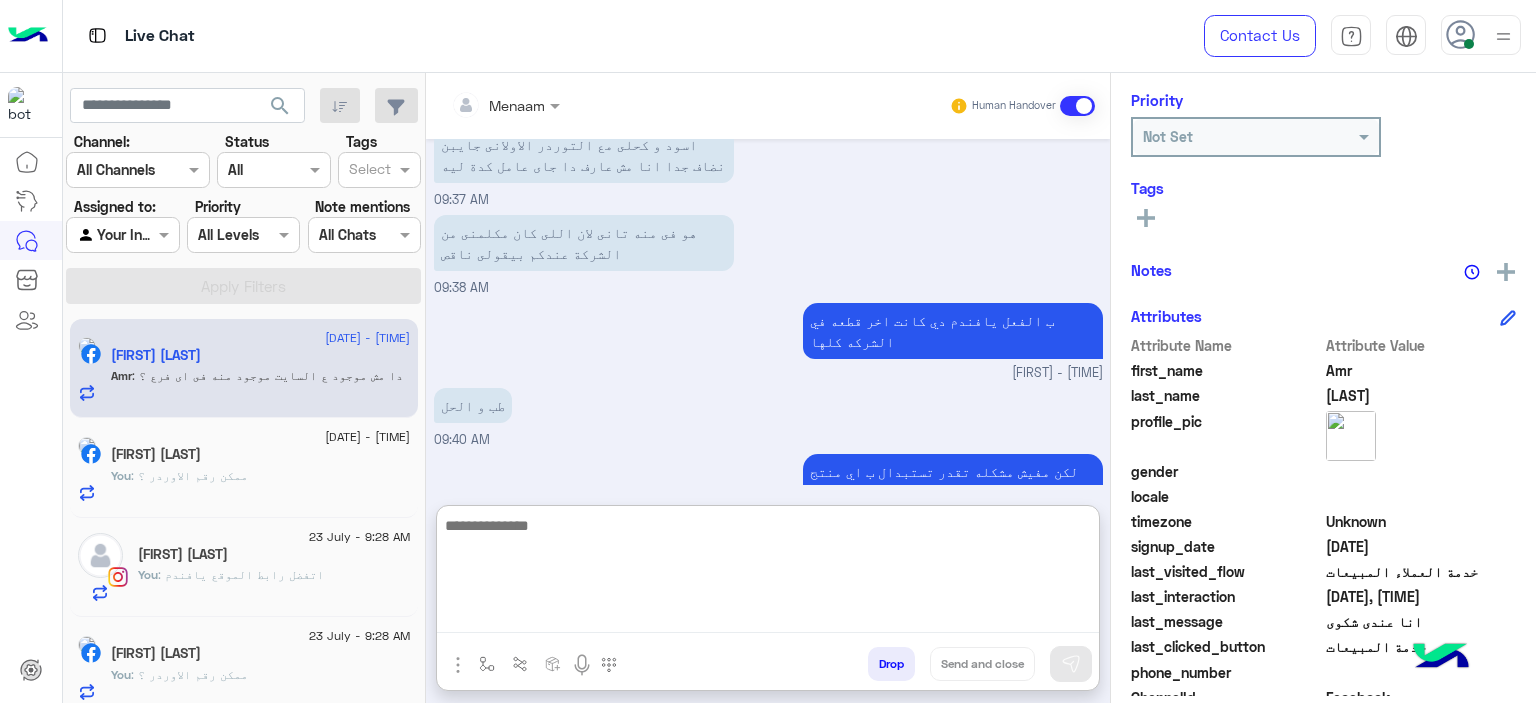 click at bounding box center (768, 573) 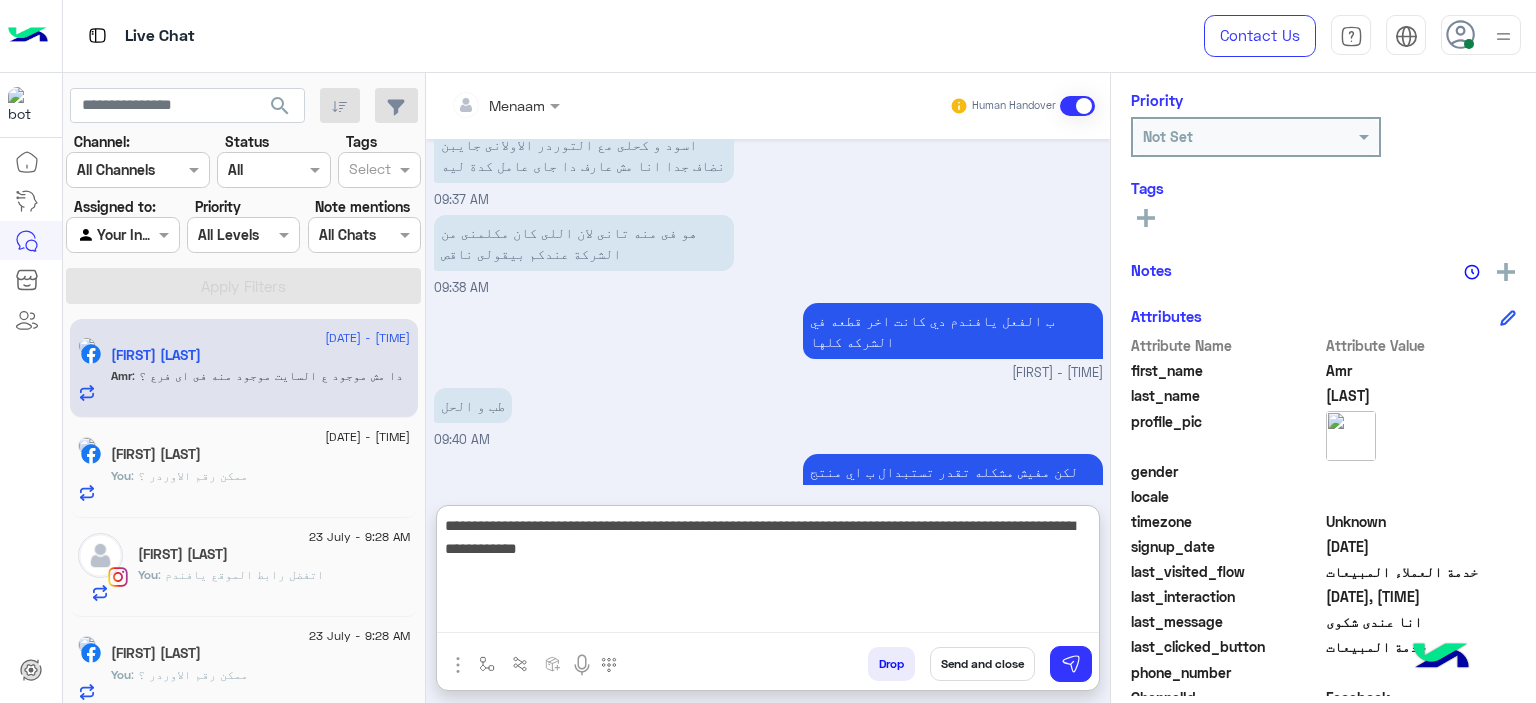 type on "**********" 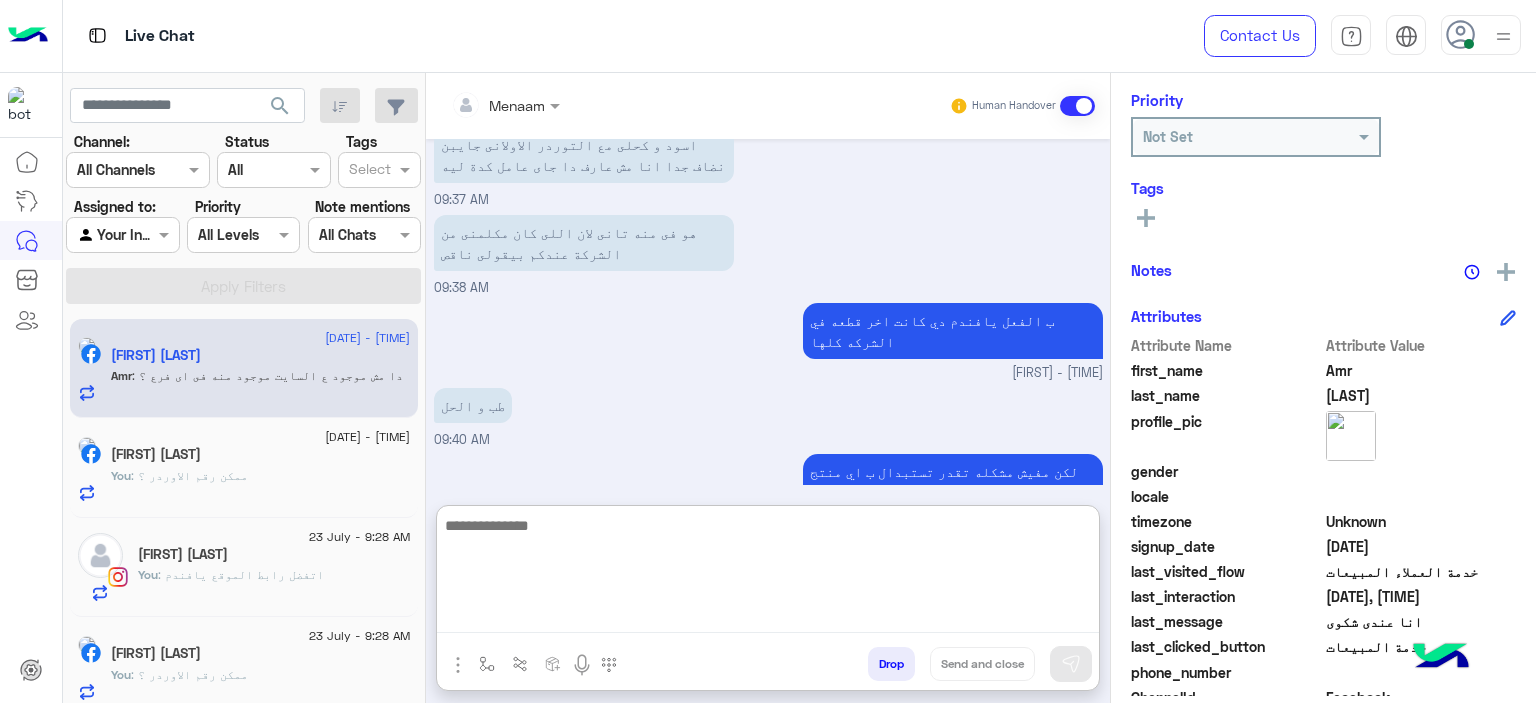scroll, scrollTop: 12064, scrollLeft: 0, axis: vertical 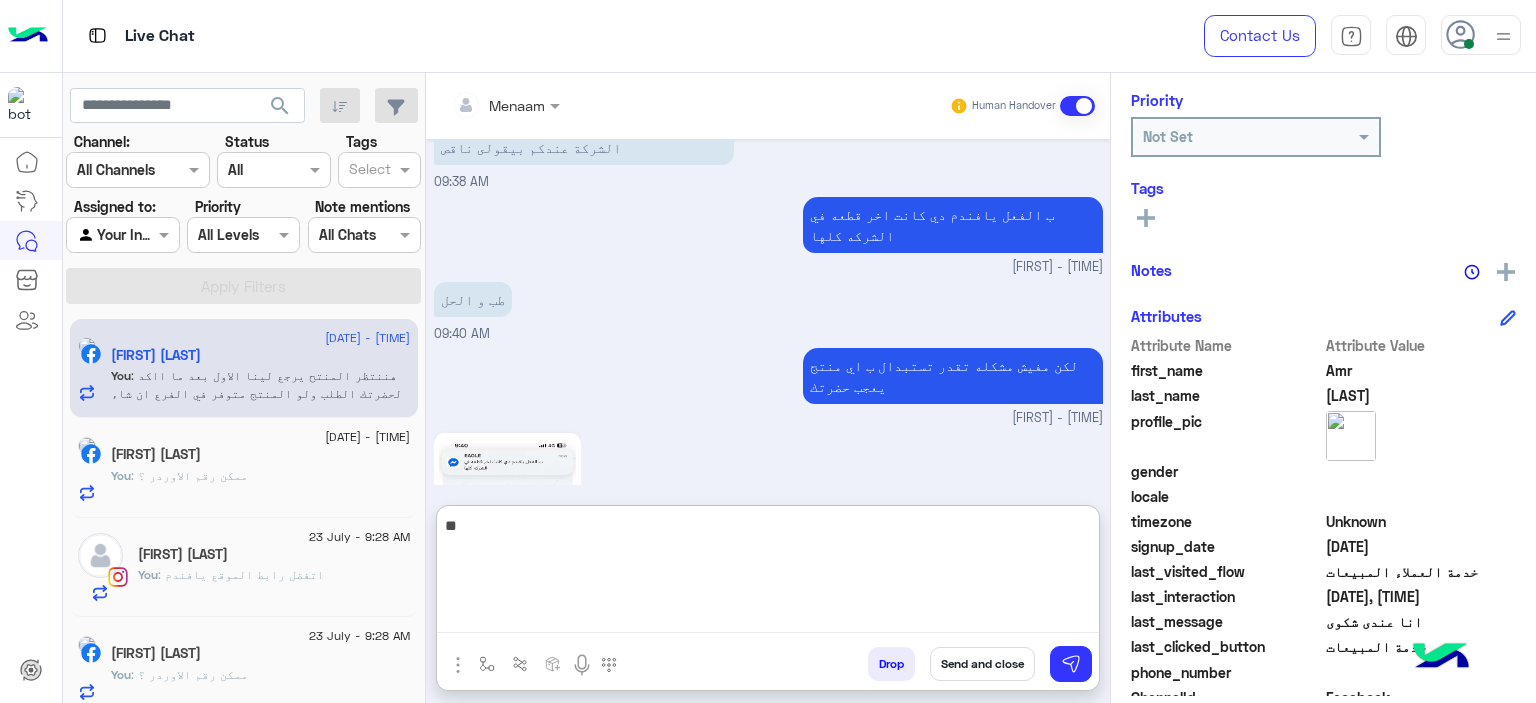 type on "*" 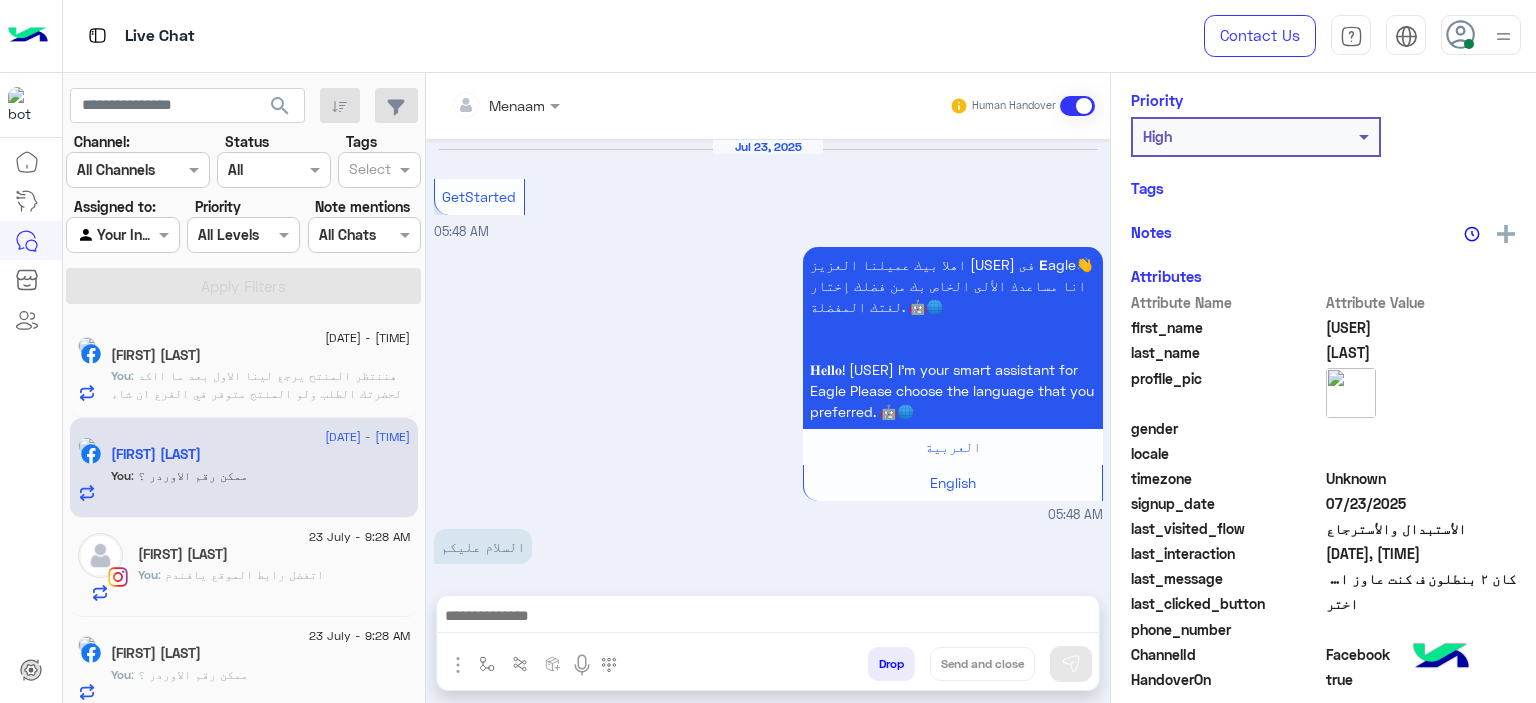 scroll, scrollTop: 1976, scrollLeft: 0, axis: vertical 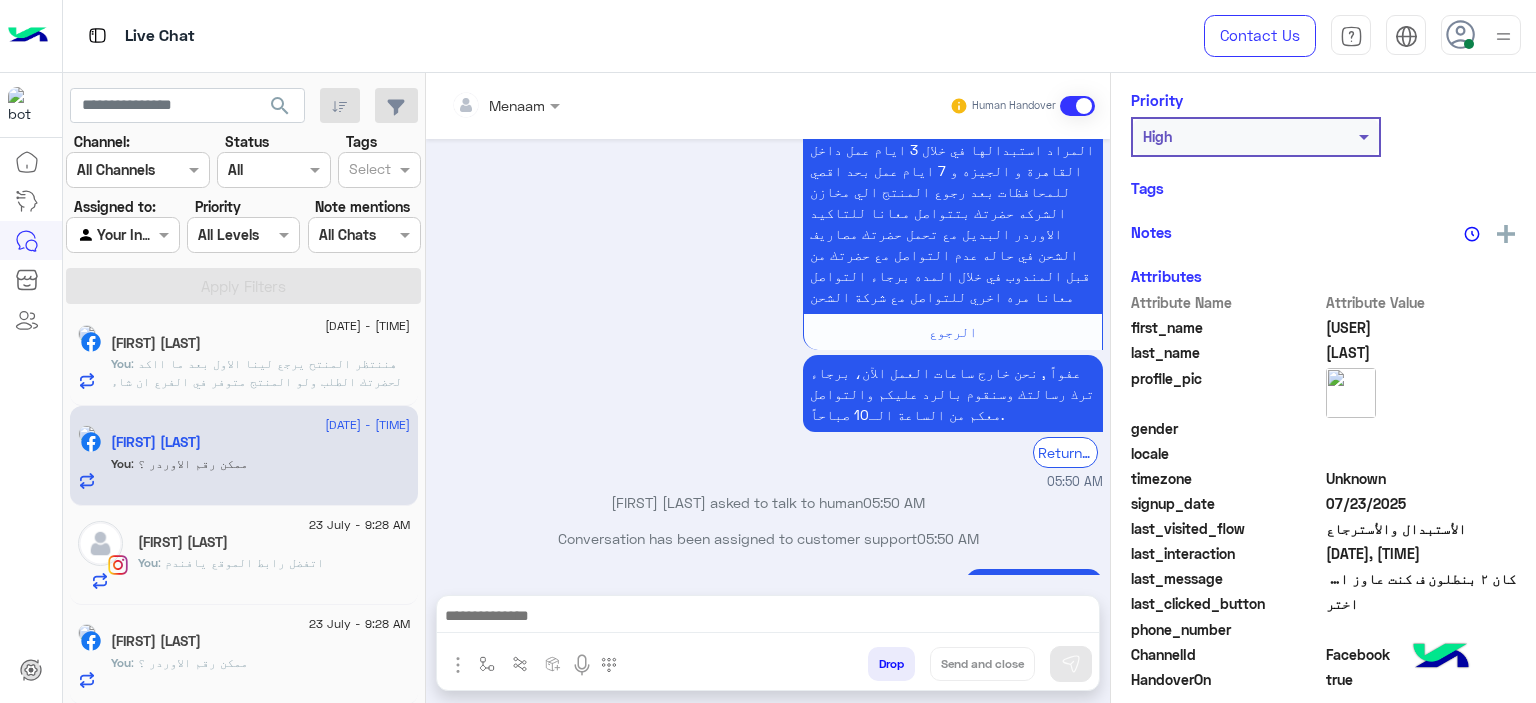 click on "[FIRST] [LAST]" 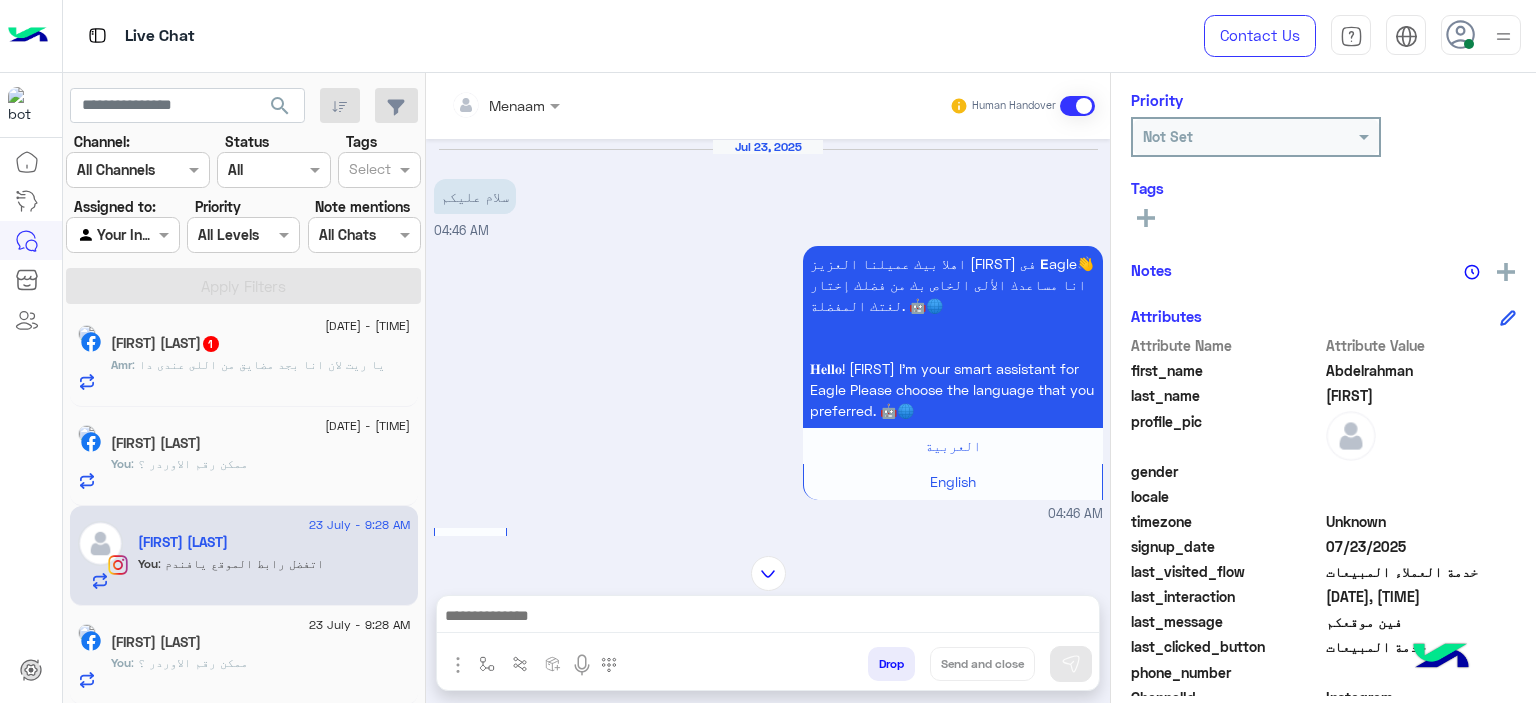 scroll, scrollTop: 900, scrollLeft: 0, axis: vertical 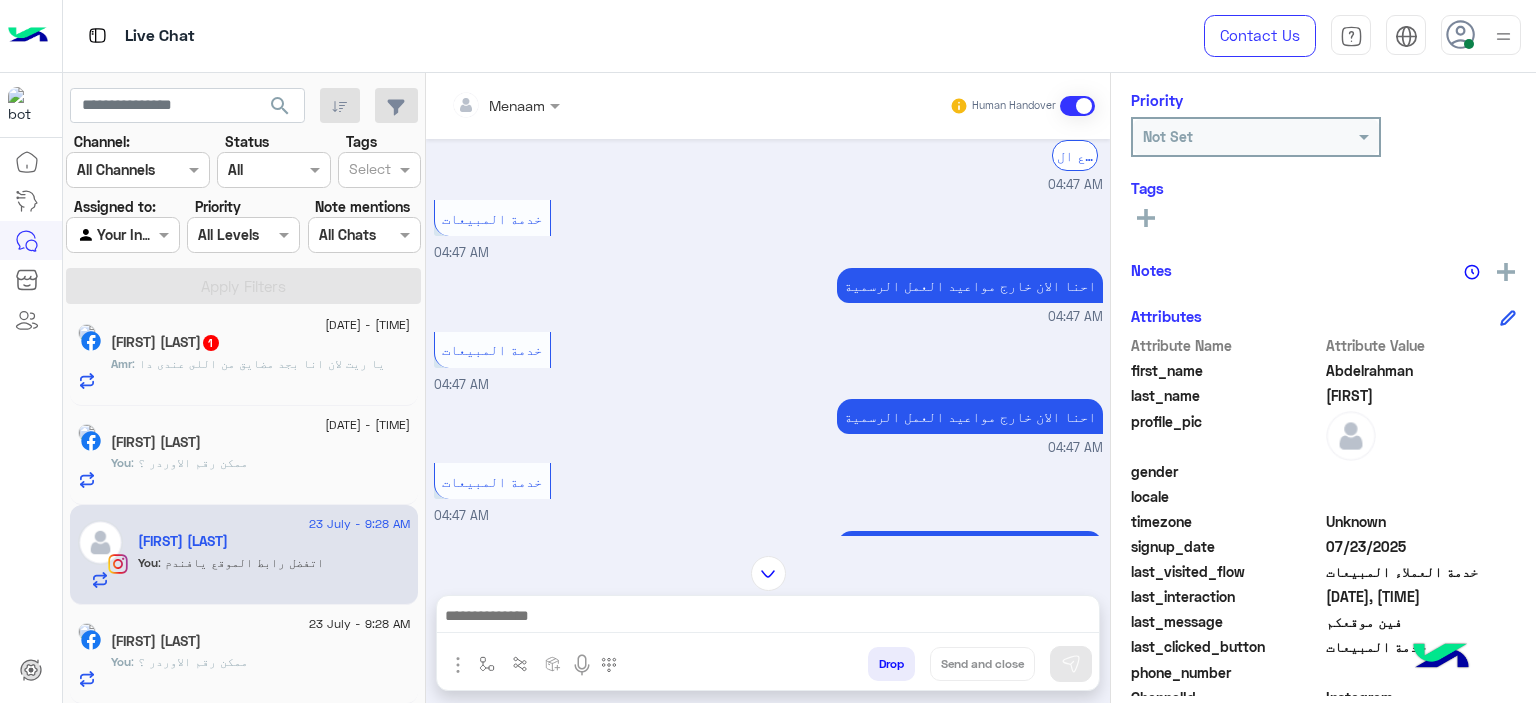 click on ": يا ريت لان انا بجد مضايق من اللى عندى دا" 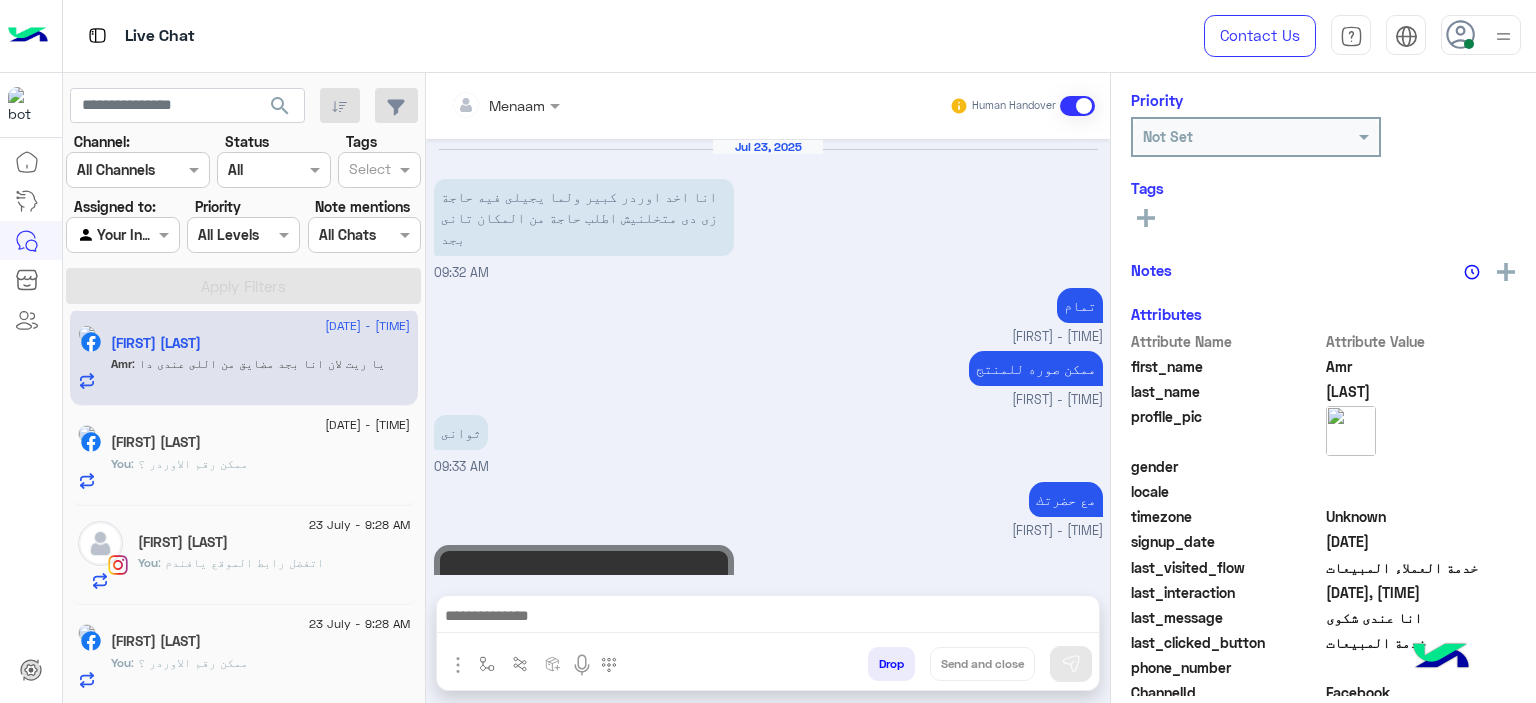 scroll, scrollTop: 1580, scrollLeft: 0, axis: vertical 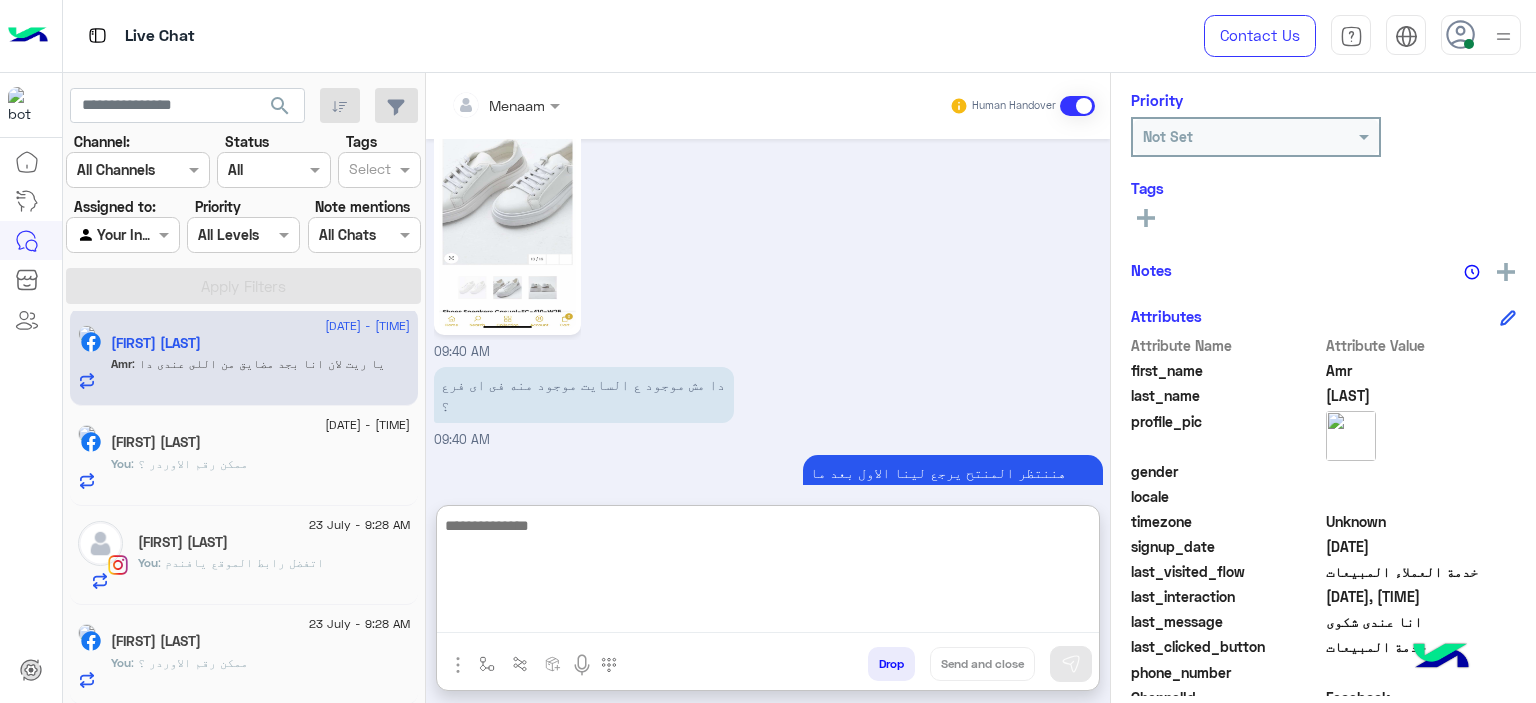 click at bounding box center [768, 573] 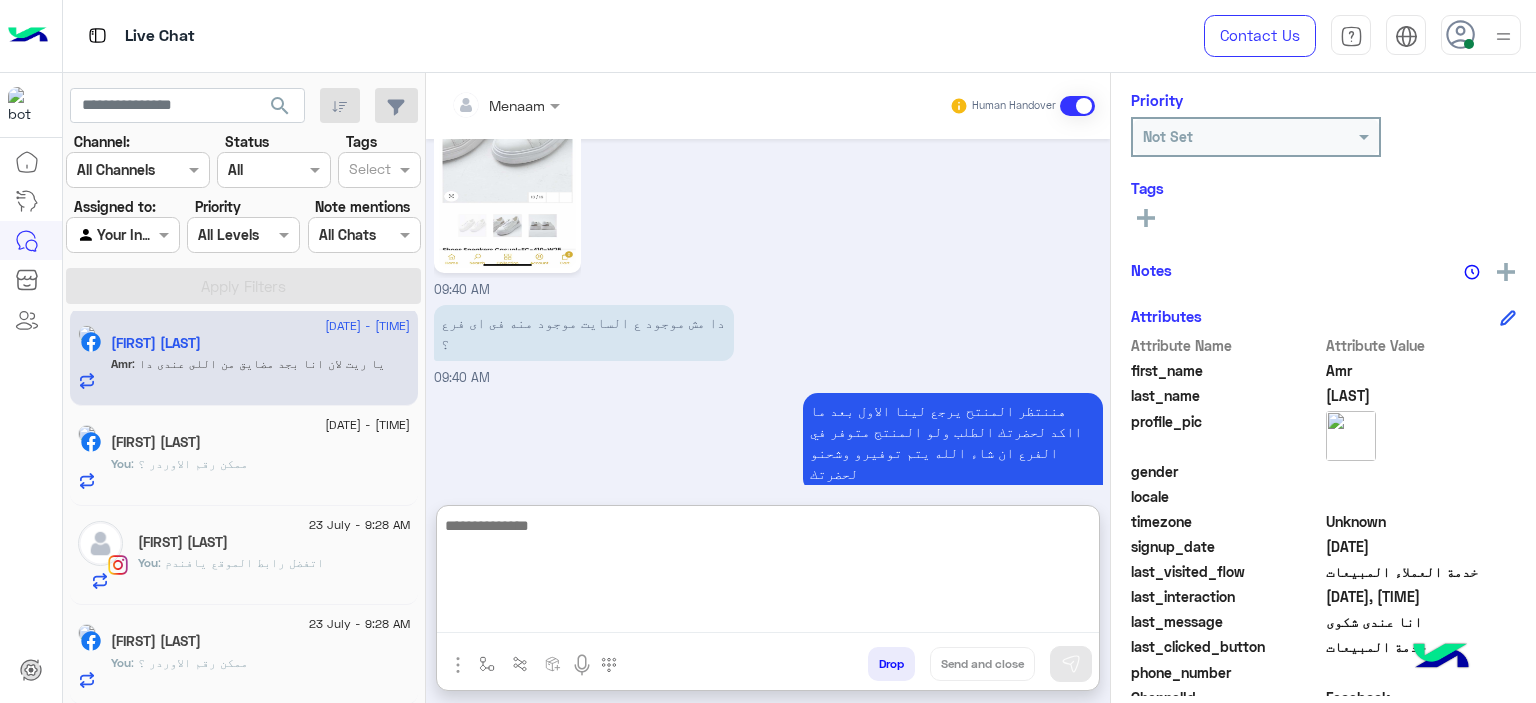 scroll, scrollTop: 1671, scrollLeft: 0, axis: vertical 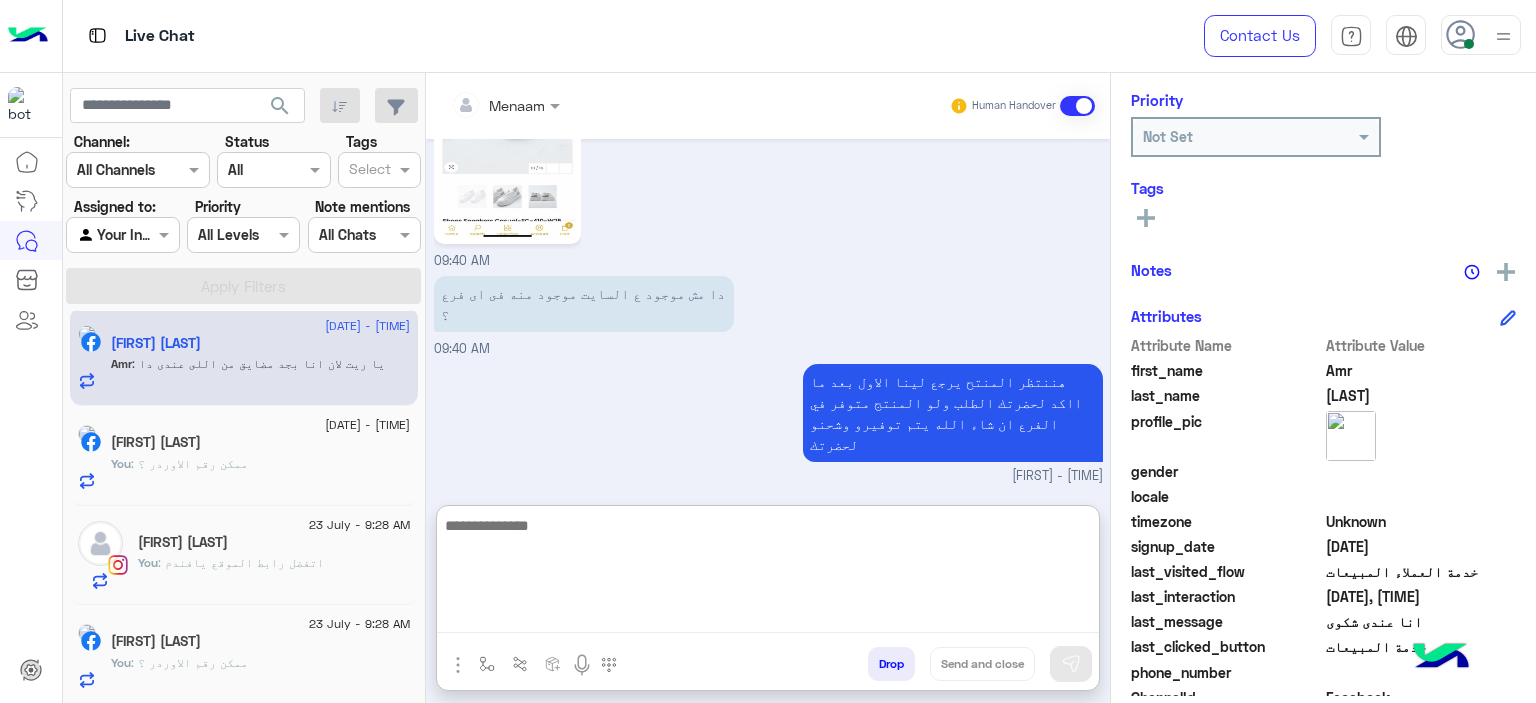 click at bounding box center (768, 573) 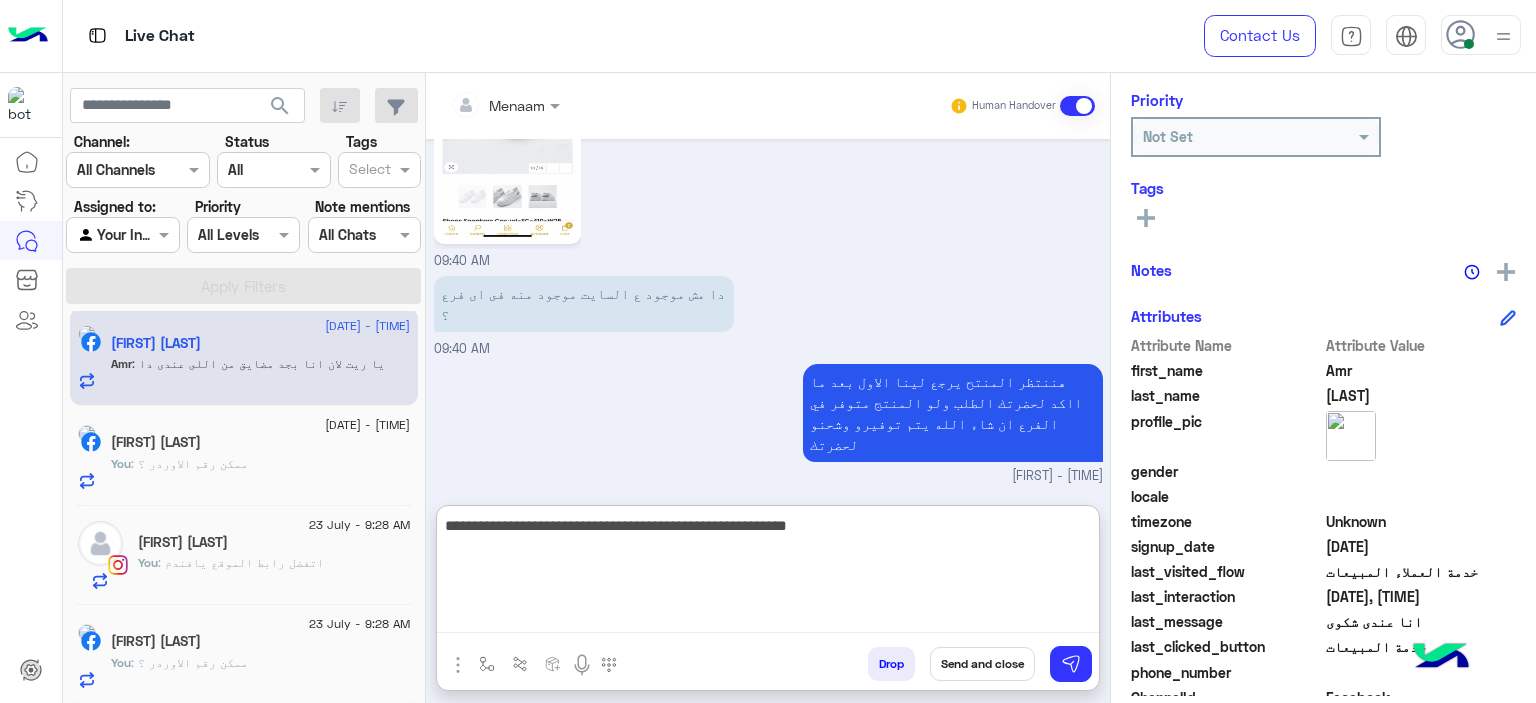 type on "**********" 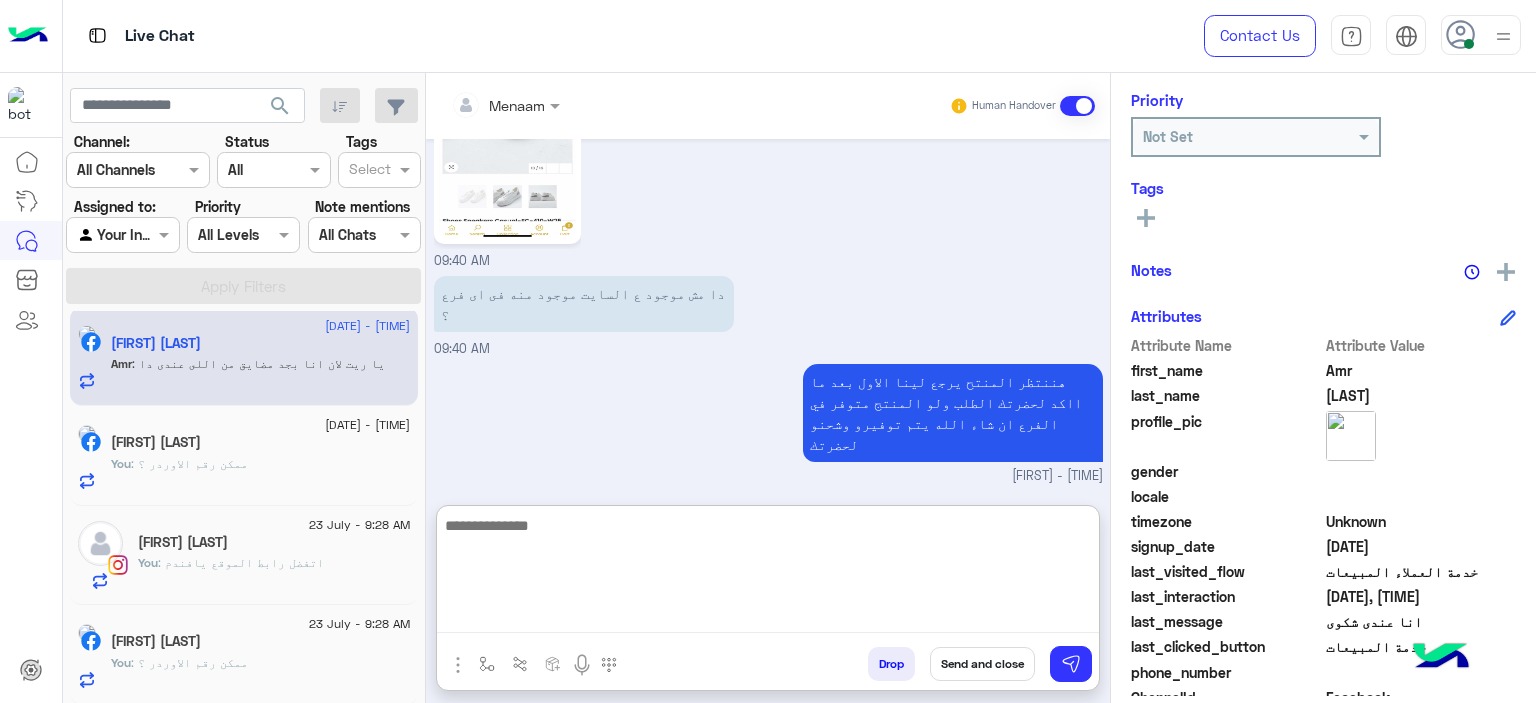 scroll, scrollTop: 1756, scrollLeft: 0, axis: vertical 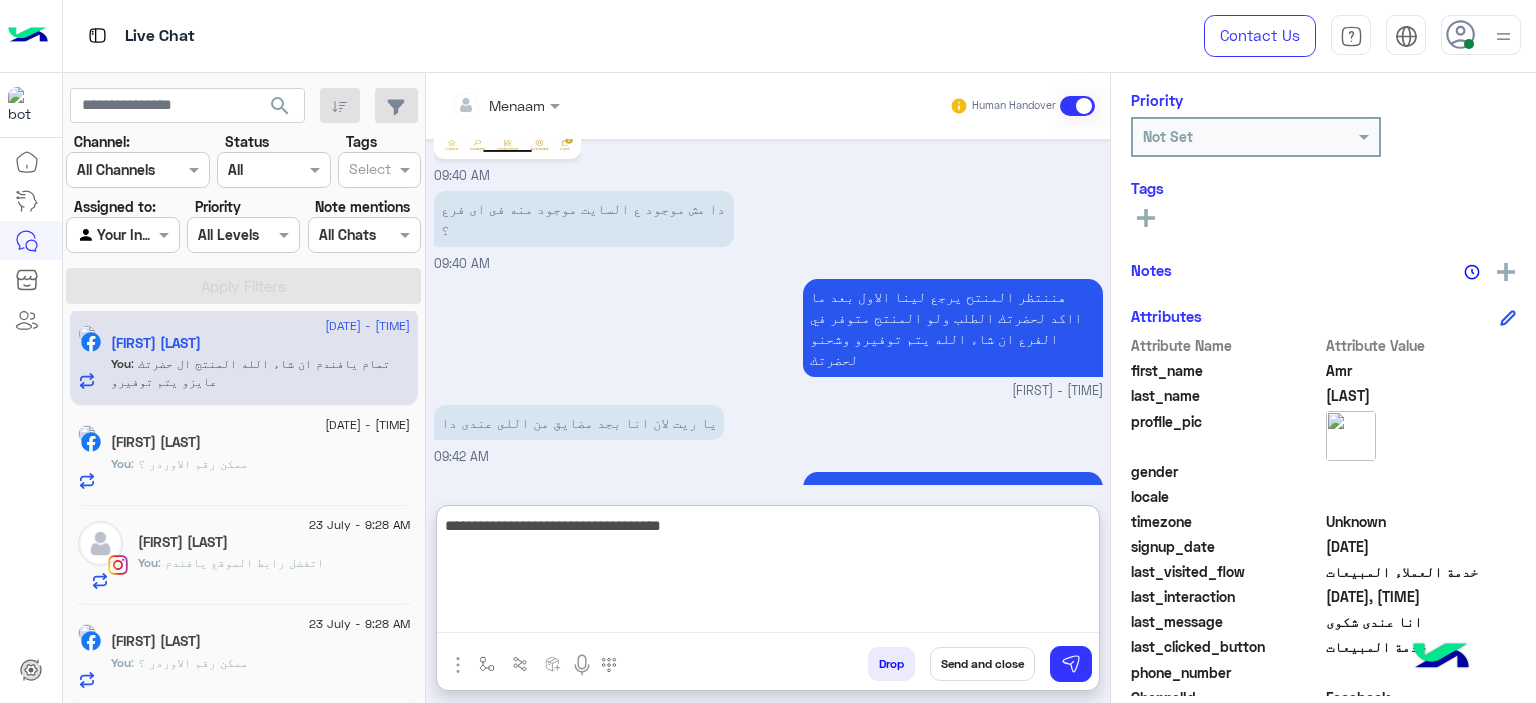type on "**********" 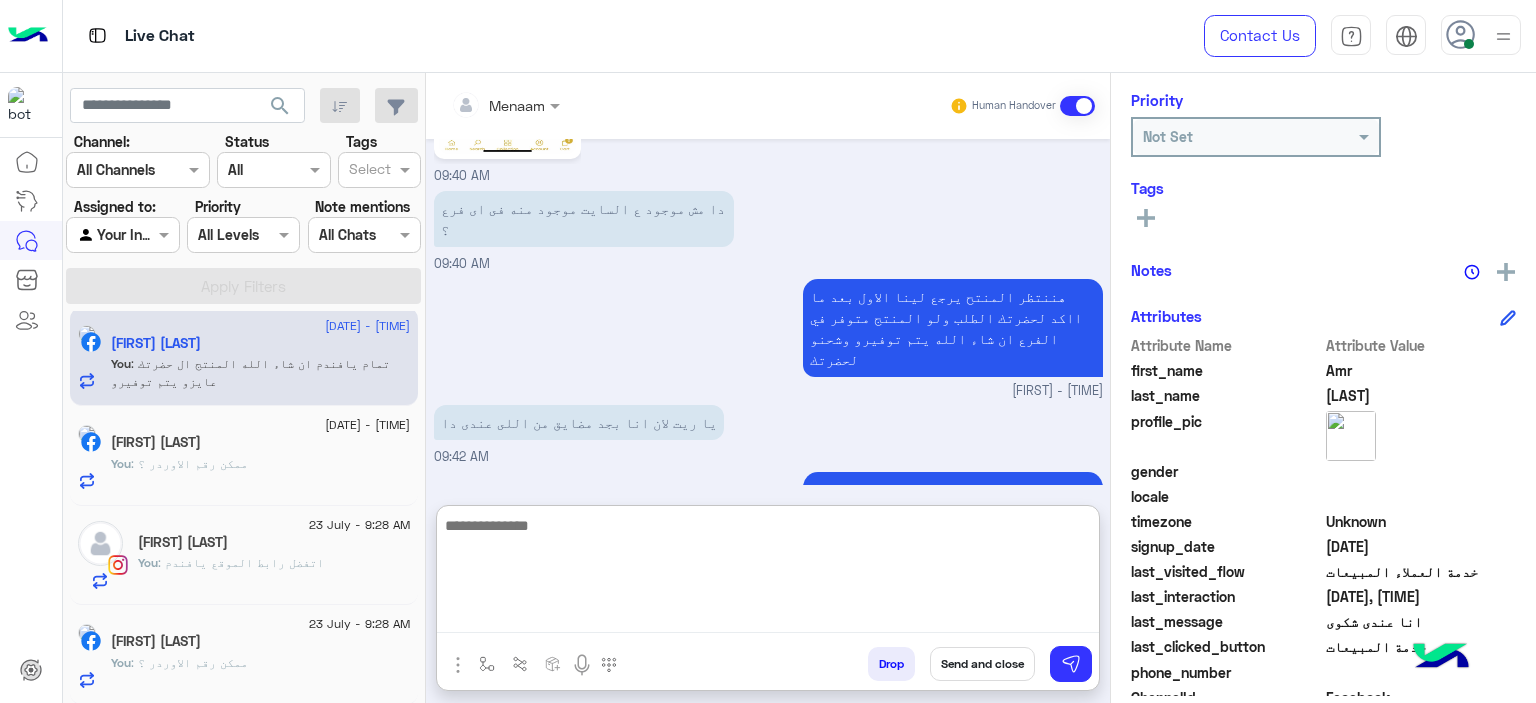 scroll, scrollTop: 1820, scrollLeft: 0, axis: vertical 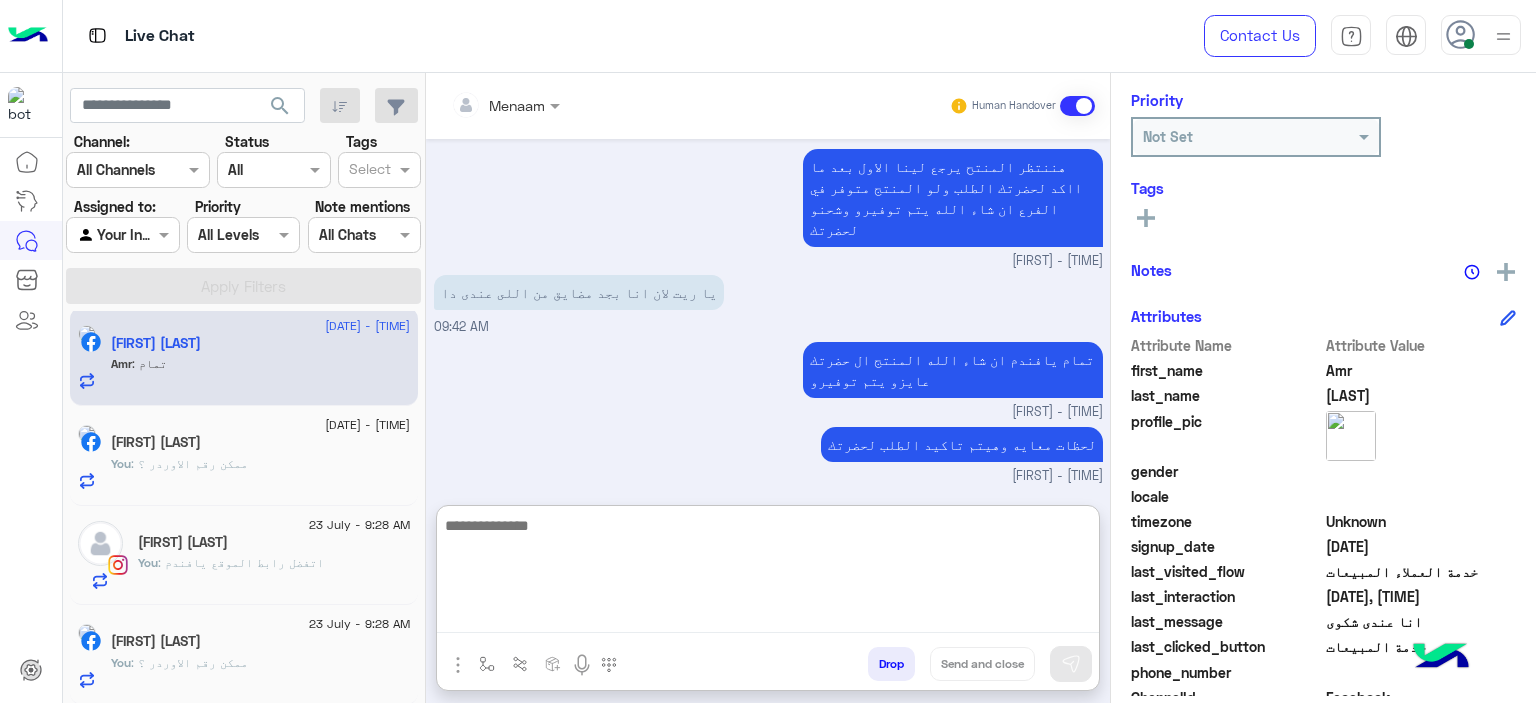 click at bounding box center [768, 573] 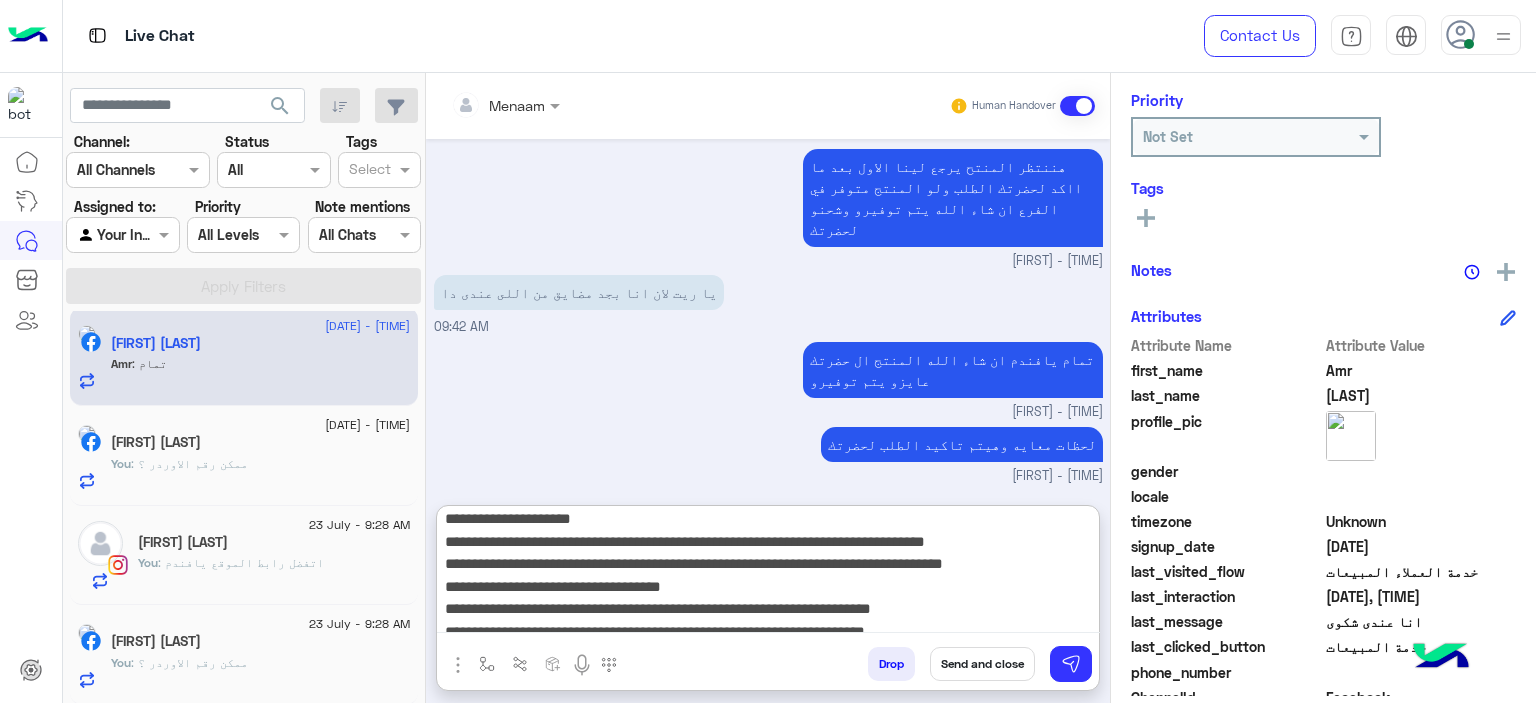 scroll, scrollTop: 0, scrollLeft: 0, axis: both 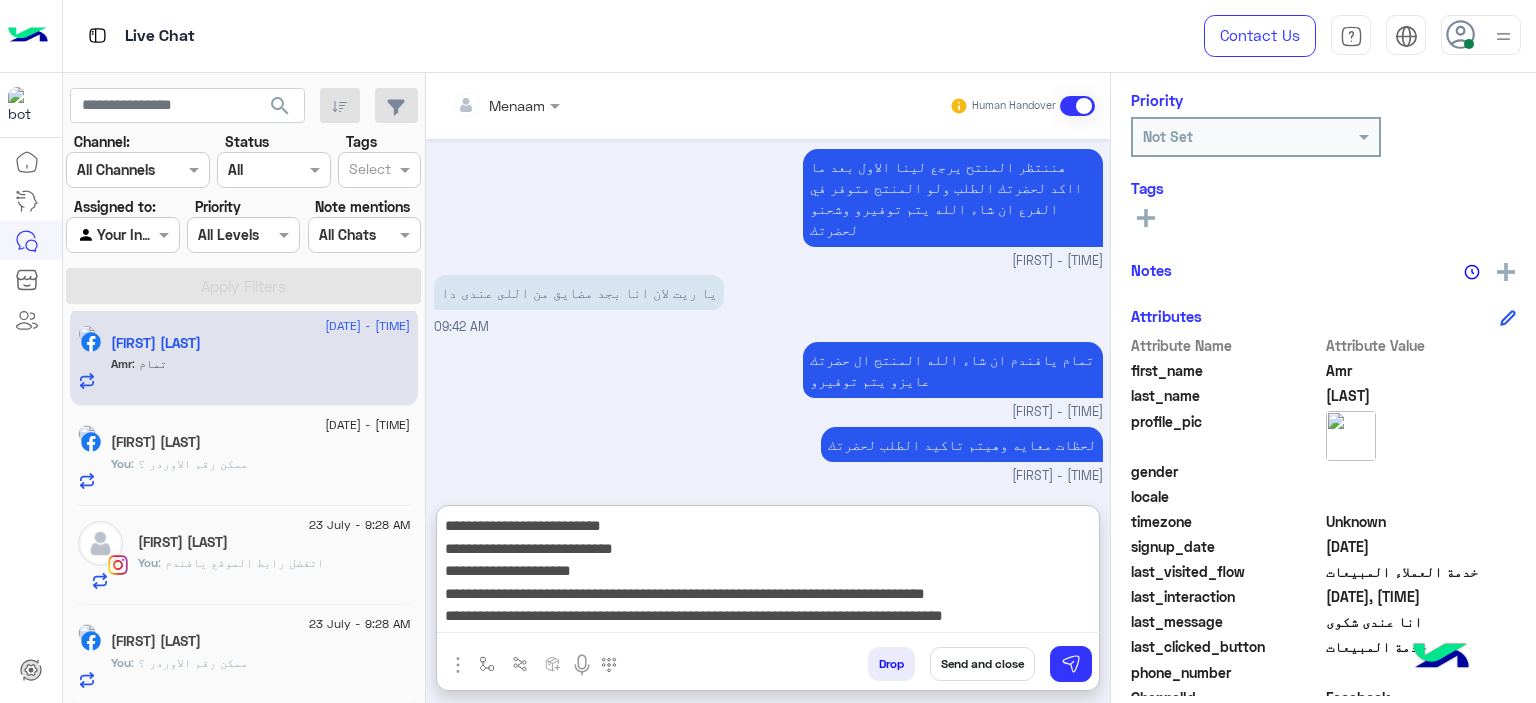 click on "**********" at bounding box center [768, 573] 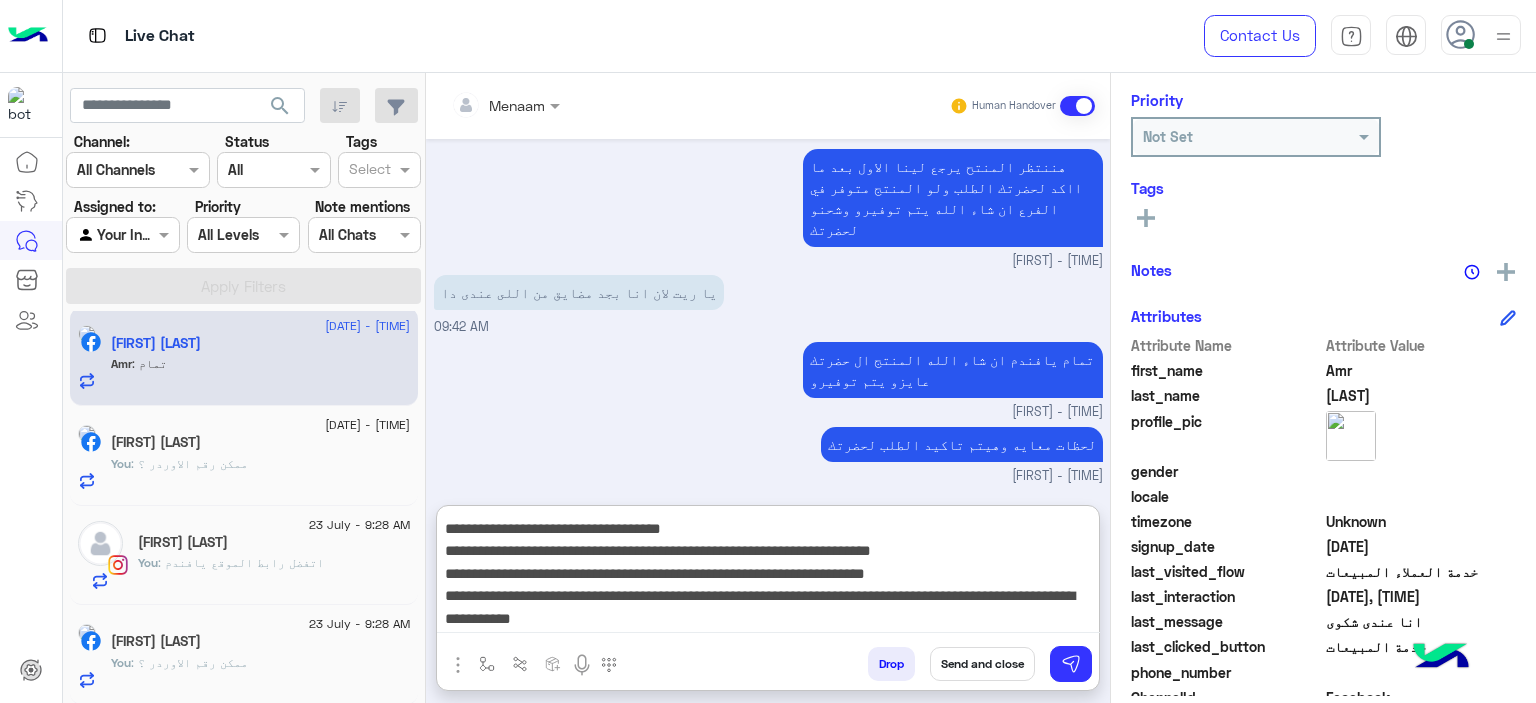 drag, startPoint x: 943, startPoint y: 594, endPoint x: 949, endPoint y: 737, distance: 143.12582 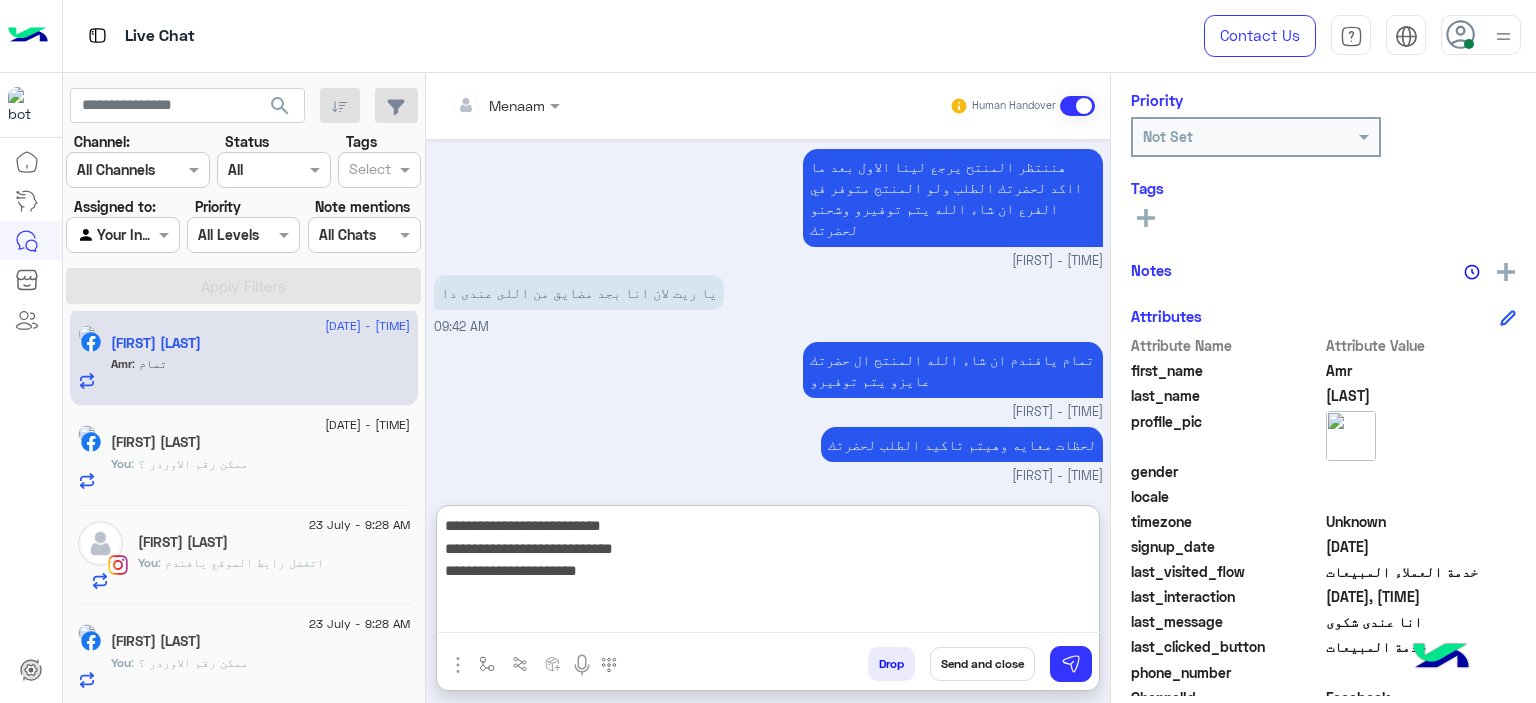 scroll, scrollTop: 0, scrollLeft: 0, axis: both 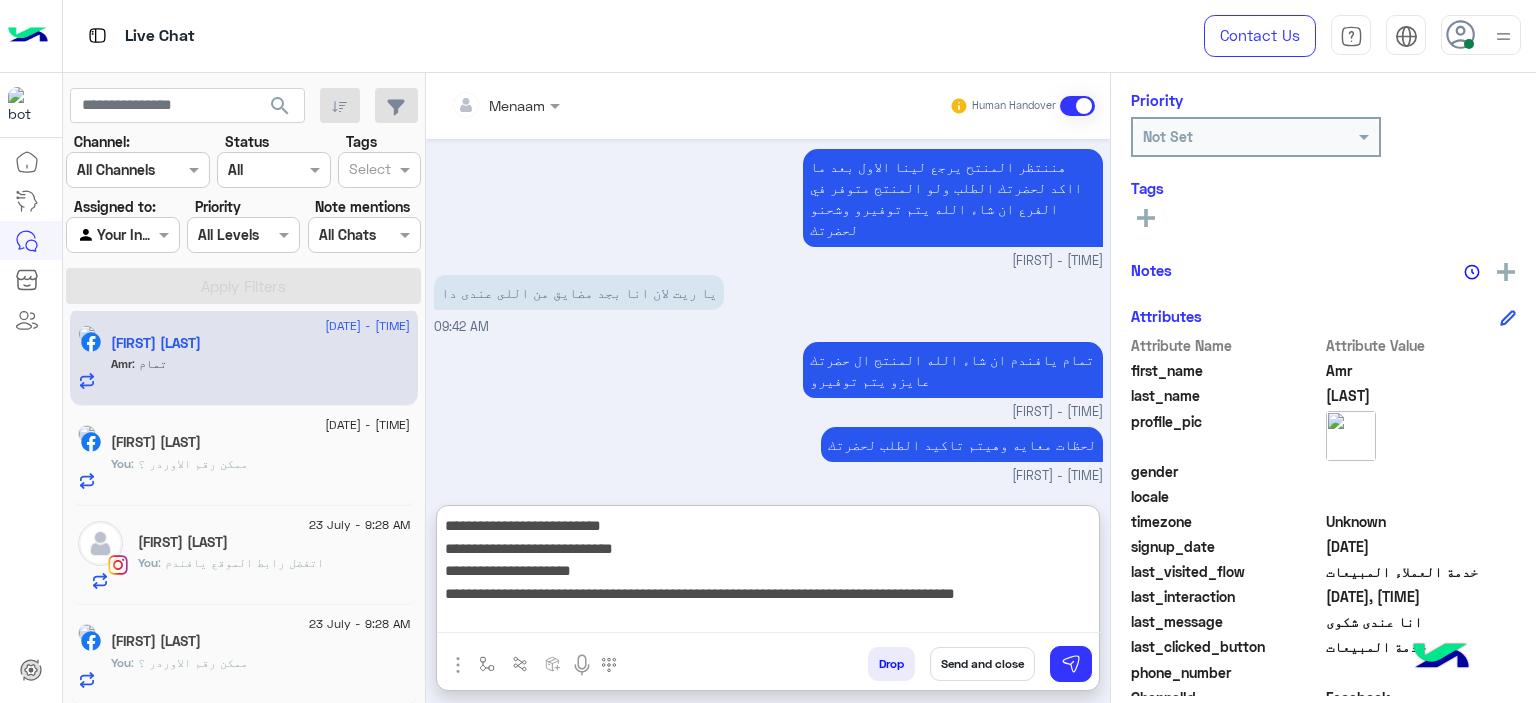 type on "**********" 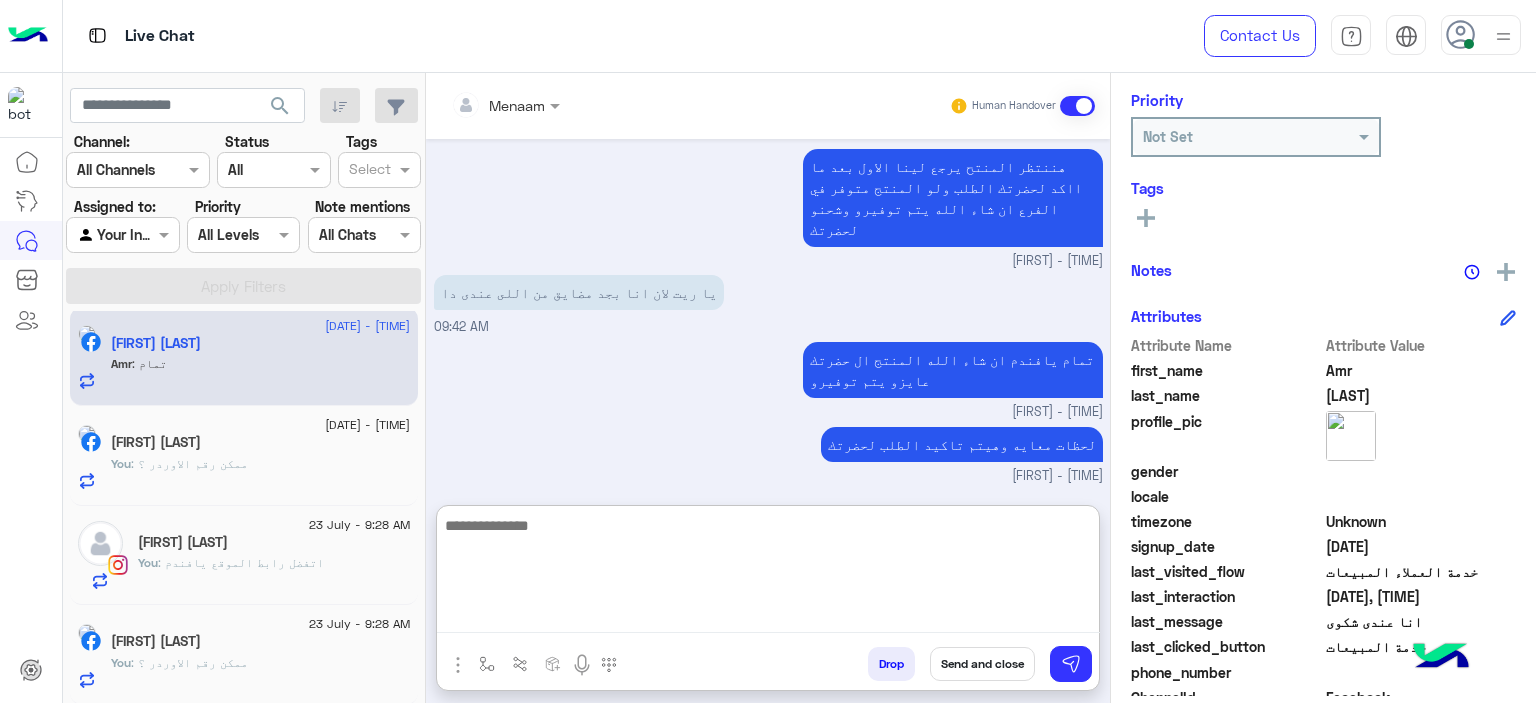 scroll, scrollTop: 2055, scrollLeft: 0, axis: vertical 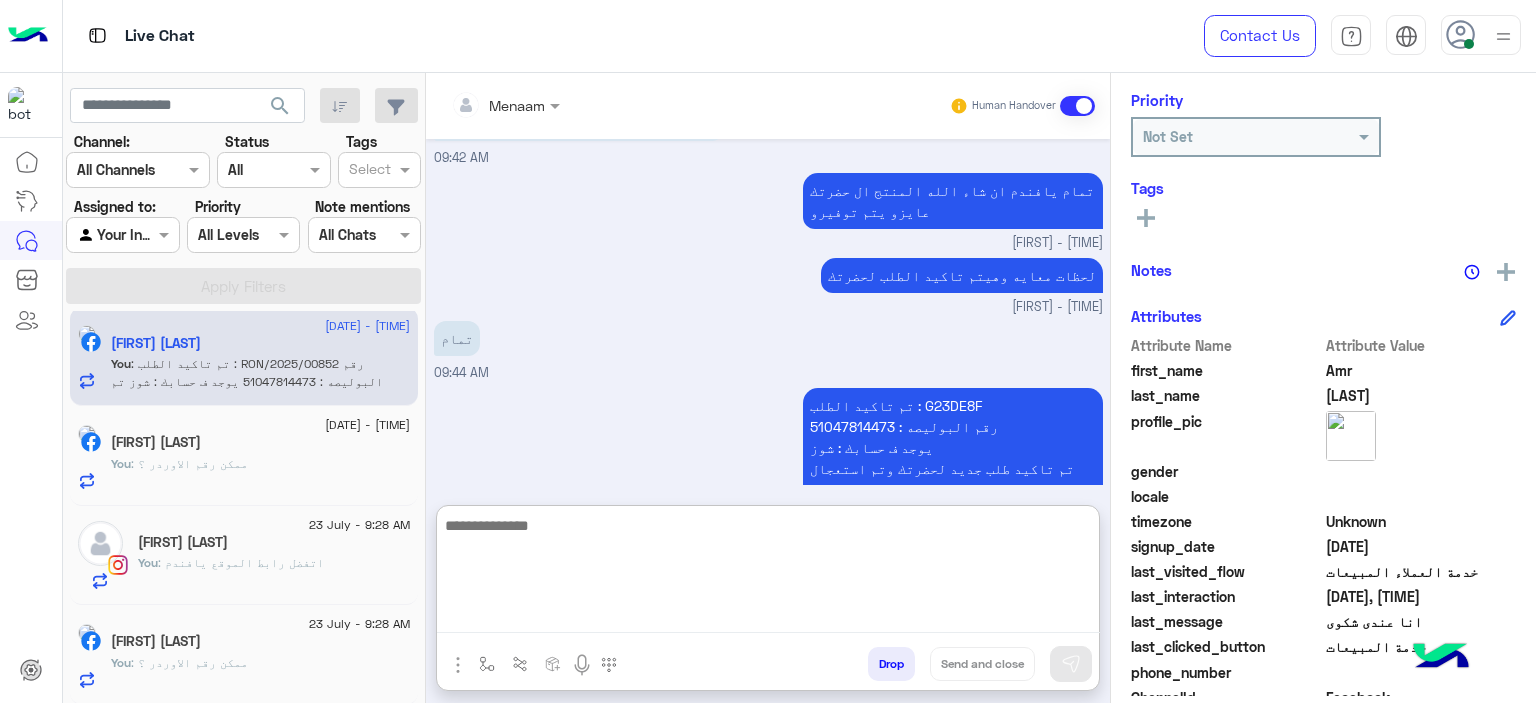 click on "تم تاكيد الطلب :   G23DE8F رقم البوليصه :   51047814473 يوجد ف حسابك :   شوز  تم تاكيد طلب جديد لحضرتك وتم استعجال شركه الشحن ب الاستلام من حضرتك في اسرع وقت ممكن" at bounding box center (953, 458) 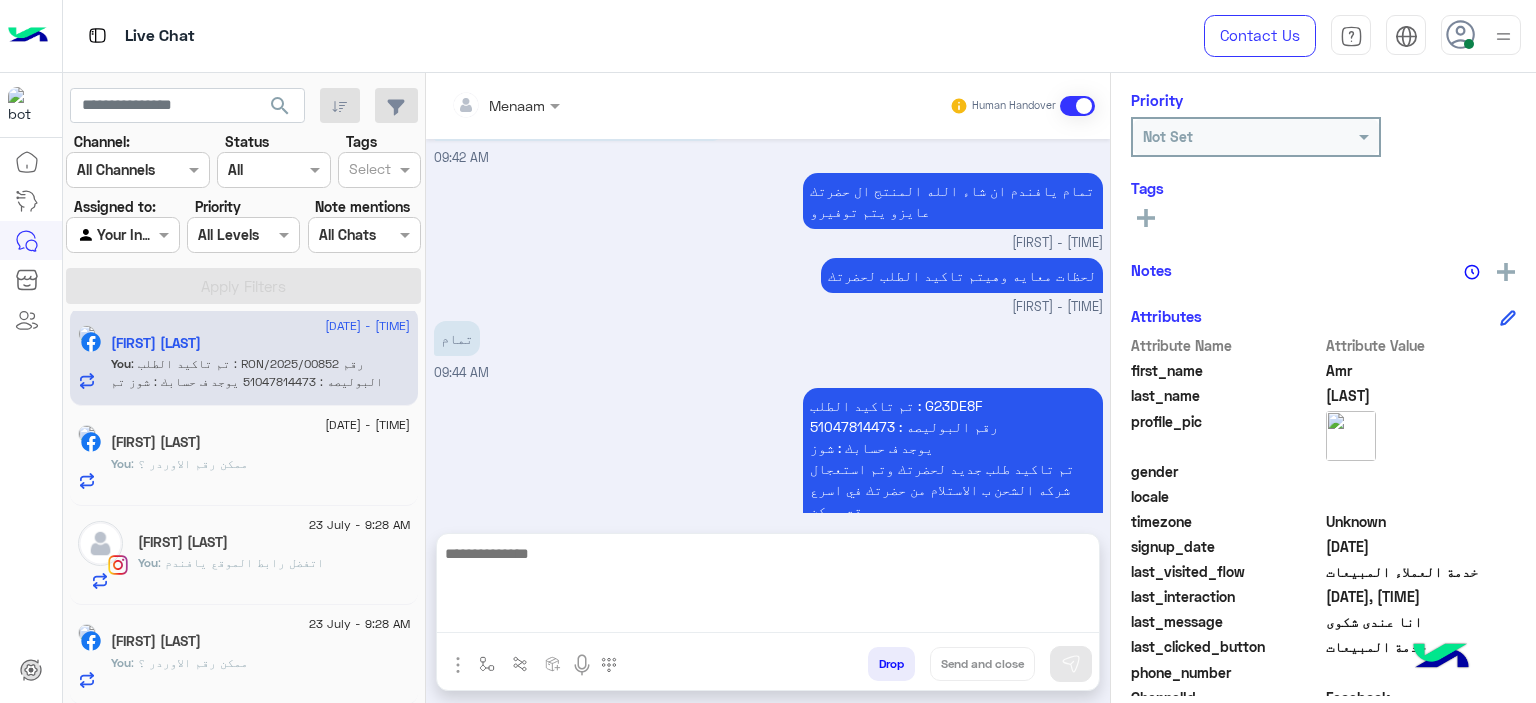 scroll, scrollTop: 1964, scrollLeft: 0, axis: vertical 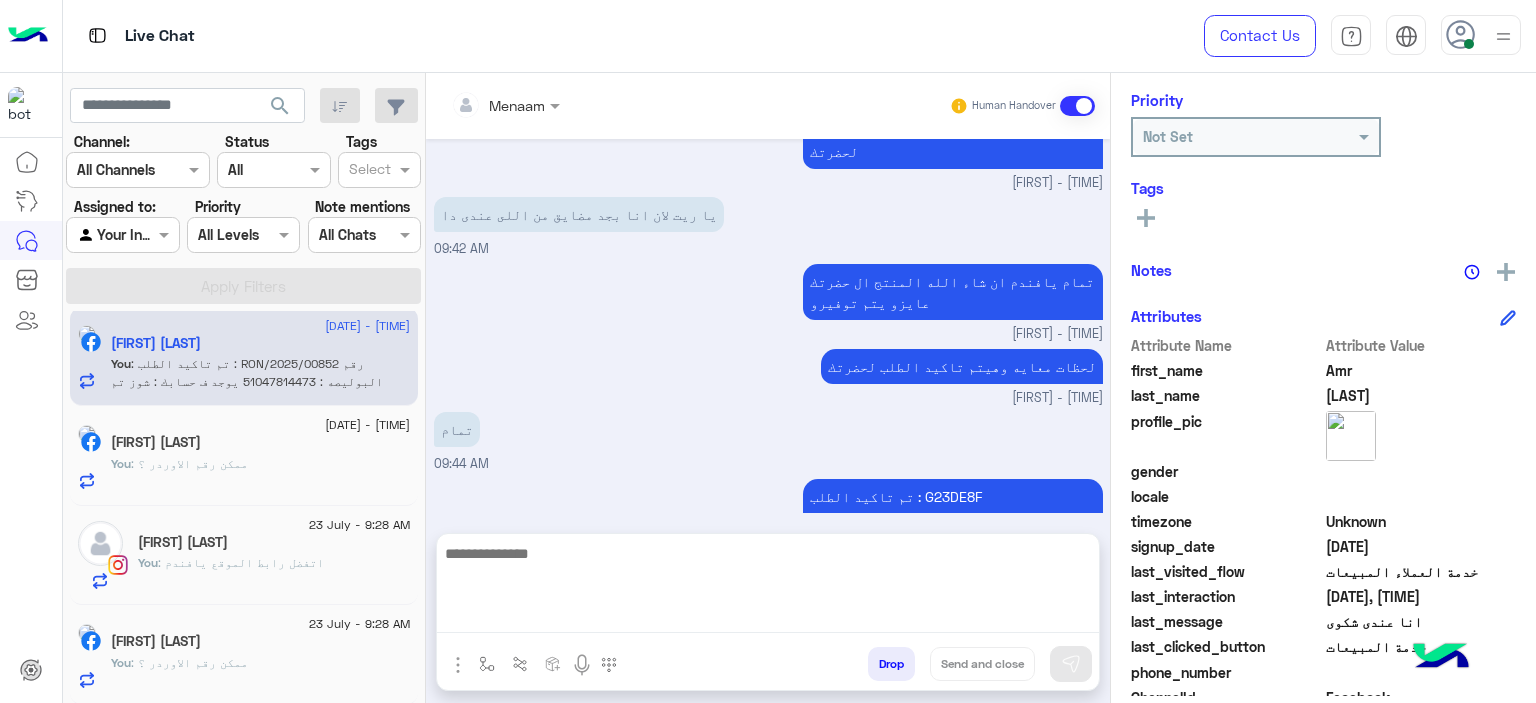 click on "Jul 23, 2025  انا اخد اوردر كبير ولما يجيلى فيه حاجة زى دى متخلنيش اطلب حاجة من المكان تانى بجد   09:32 AM  تمام  Menaam  -  09:33 AM  ممكن صوره للمنتج  Menaam  -  09:33 AM  ثوانى   09:33 AM  مع حضرتك  Menaam  -  09:33 AM    09:35 AM    09:35 AM  تمام يافندم عند حضرتك حق  Menaam  -  09:36 AM  انا هاكد لحضرتك طلب استبدال مع تحملنا مصاريف الشحن  Menaam  -  09:36 AM  انا المهم عندى عايز حاجة تجيلى جديدة مش كانها جاية مرمية فى مخزن   09:37 AM  تمام يافندم متقلش وبنعتذر جدا جدا لحضرتك  Menaam  -  09:37 AM  يعنى انا طالب من عندكم كوتشين تانين اسود و كحلى مع التوردر الاولانى جايبن نضاف جدا انا مش عارف دا جاى عامل كدة ليه   09:37 AM    09:38 AM   Menaam  -  09:40 AM  طب و الحل" at bounding box center [768, 326] 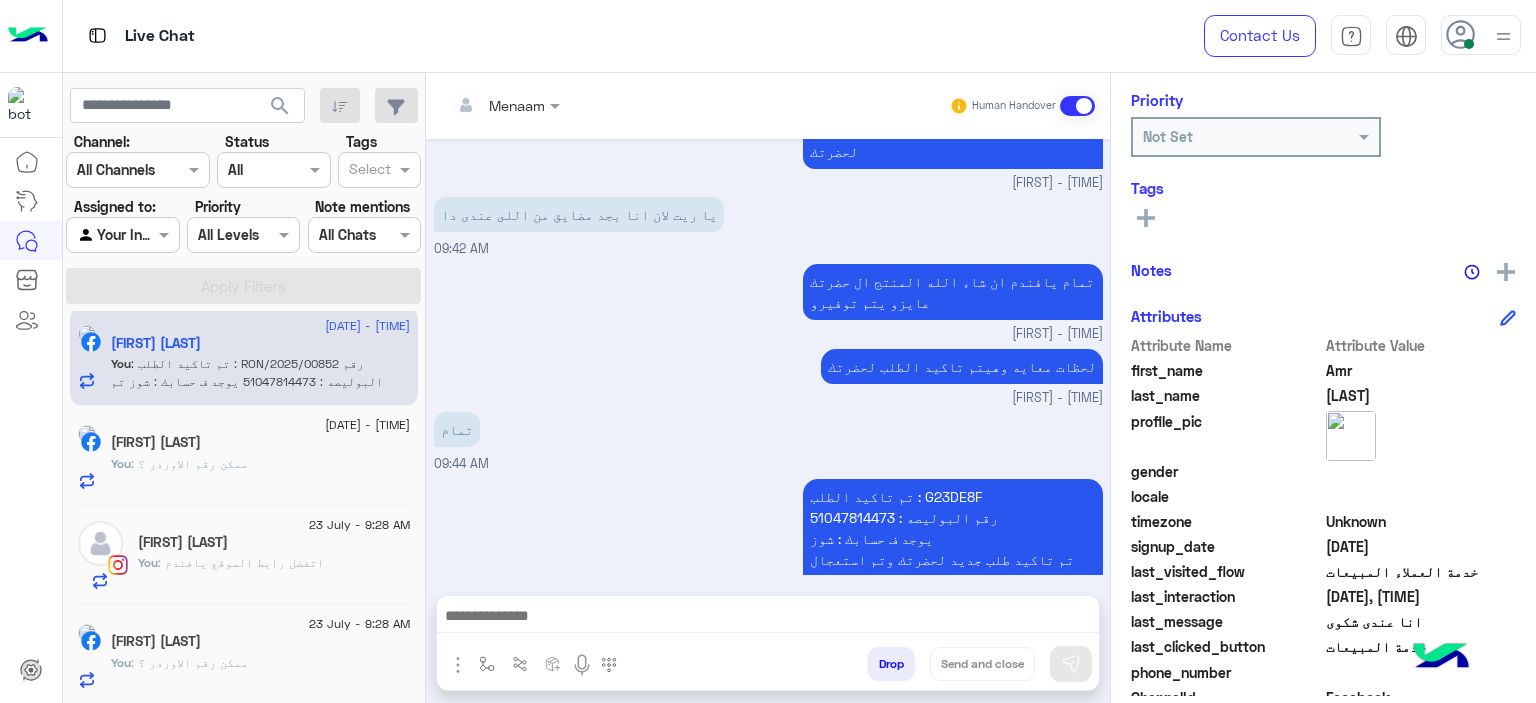 click on "تم تاكيد الطلب :   G23DE8F رقم البوليصه :   51047814473 يوجد ف حسابك :   شوز  تم تاكيد طلب جديد لحضرتك وتم استعجال شركه الشحن ب الاستلام من حضرتك في اسرع وقت ممكن" at bounding box center (953, 549) 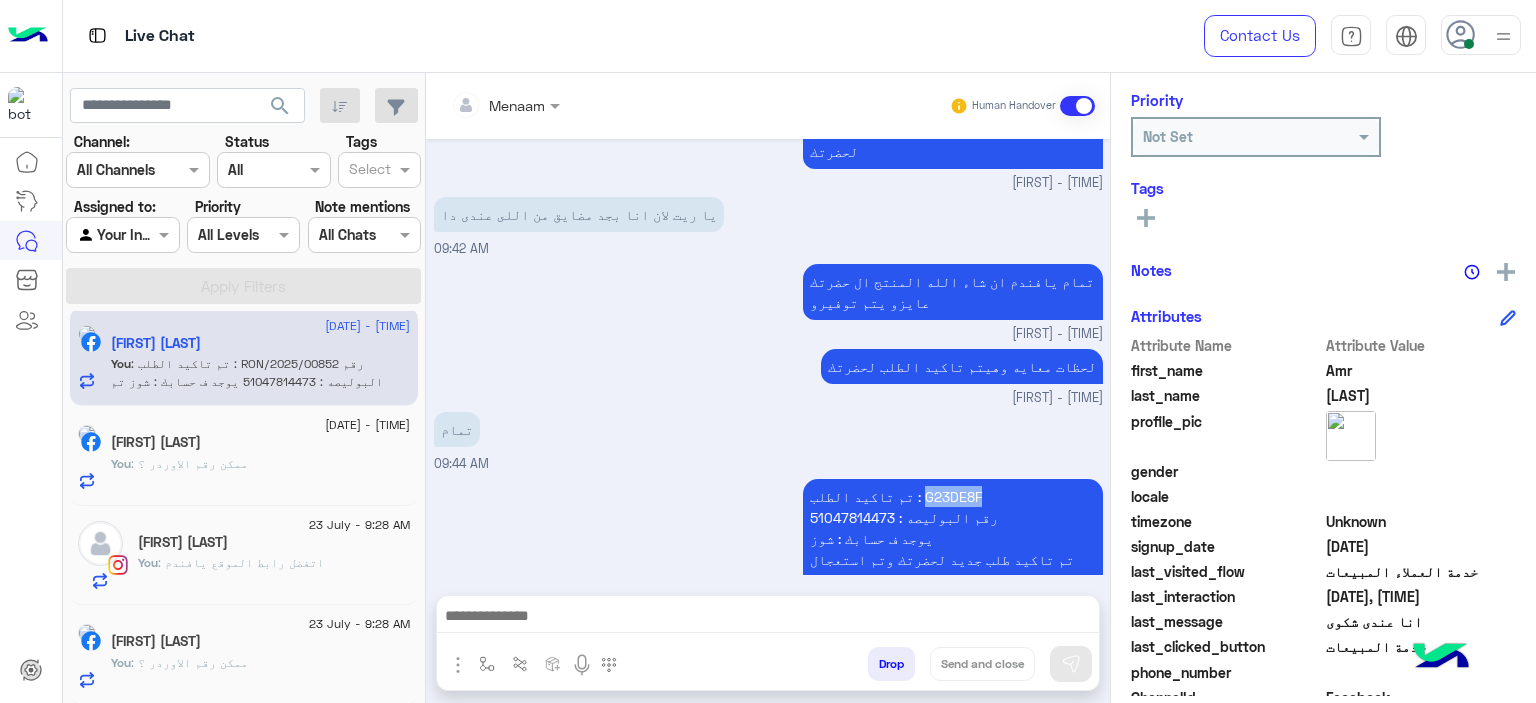 click on "تم تاكيد الطلب :   G23DE8F رقم البوليصه :   51047814473 يوجد ف حسابك :   شوز  تم تاكيد طلب جديد لحضرتك وتم استعجال شركه الشحن ب الاستلام من حضرتك في اسرع وقت ممكن" at bounding box center [953, 549] 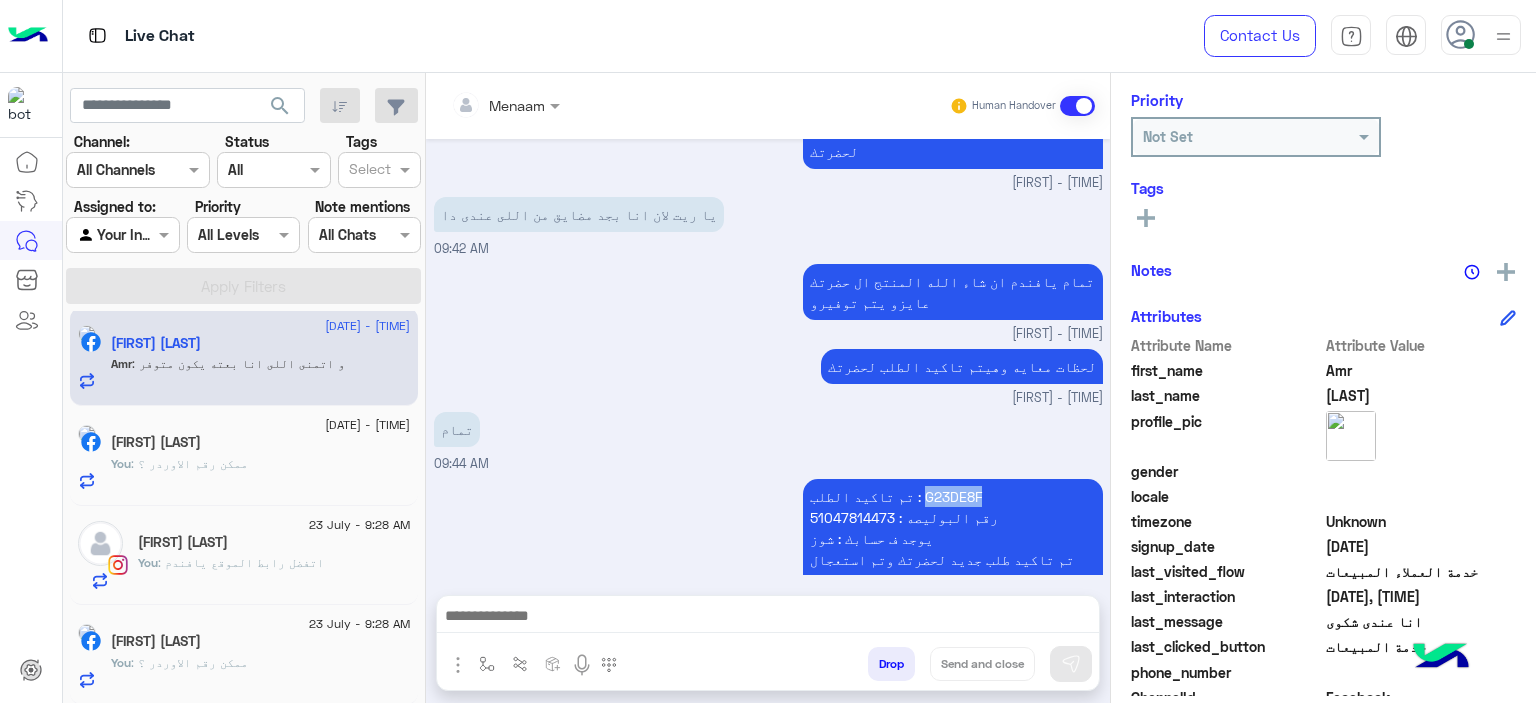 scroll, scrollTop: 2172, scrollLeft: 0, axis: vertical 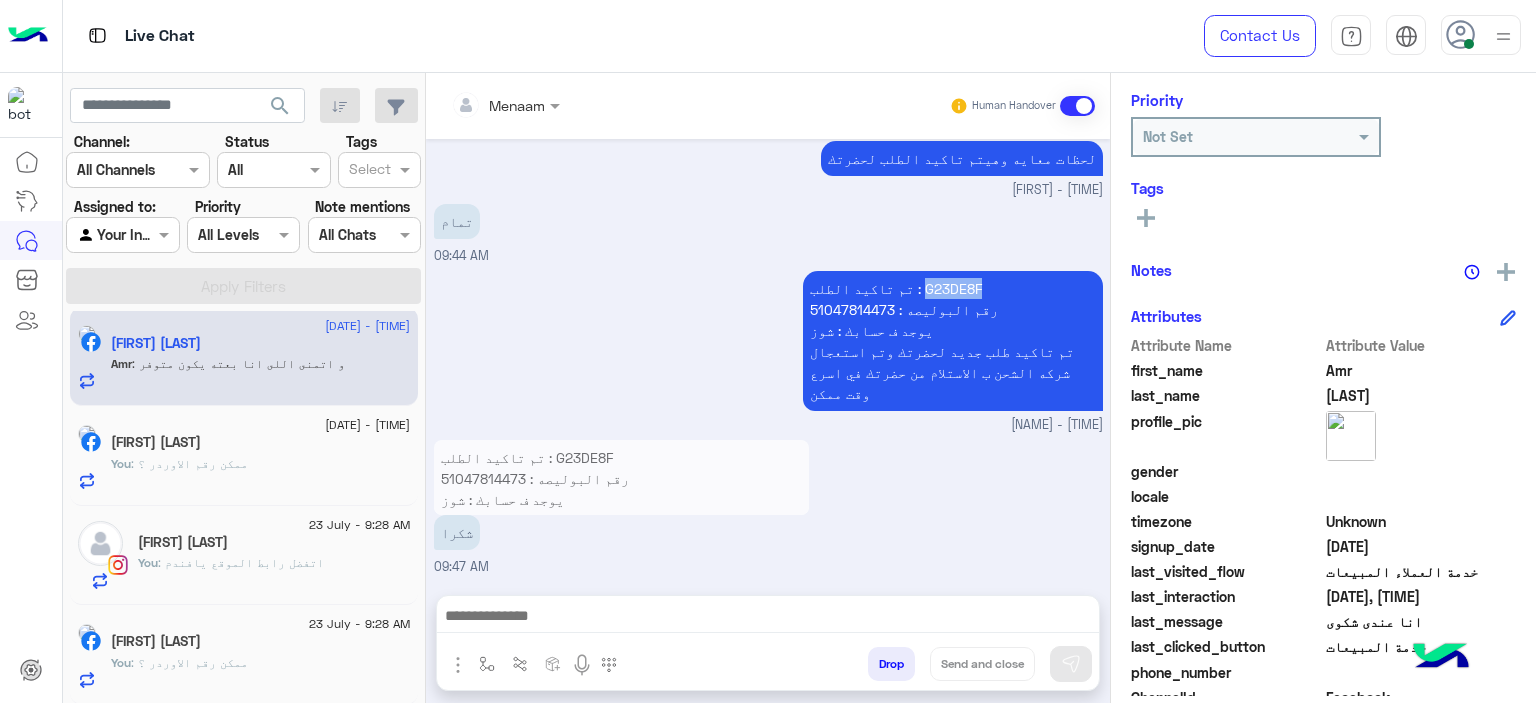 click at bounding box center (768, 618) 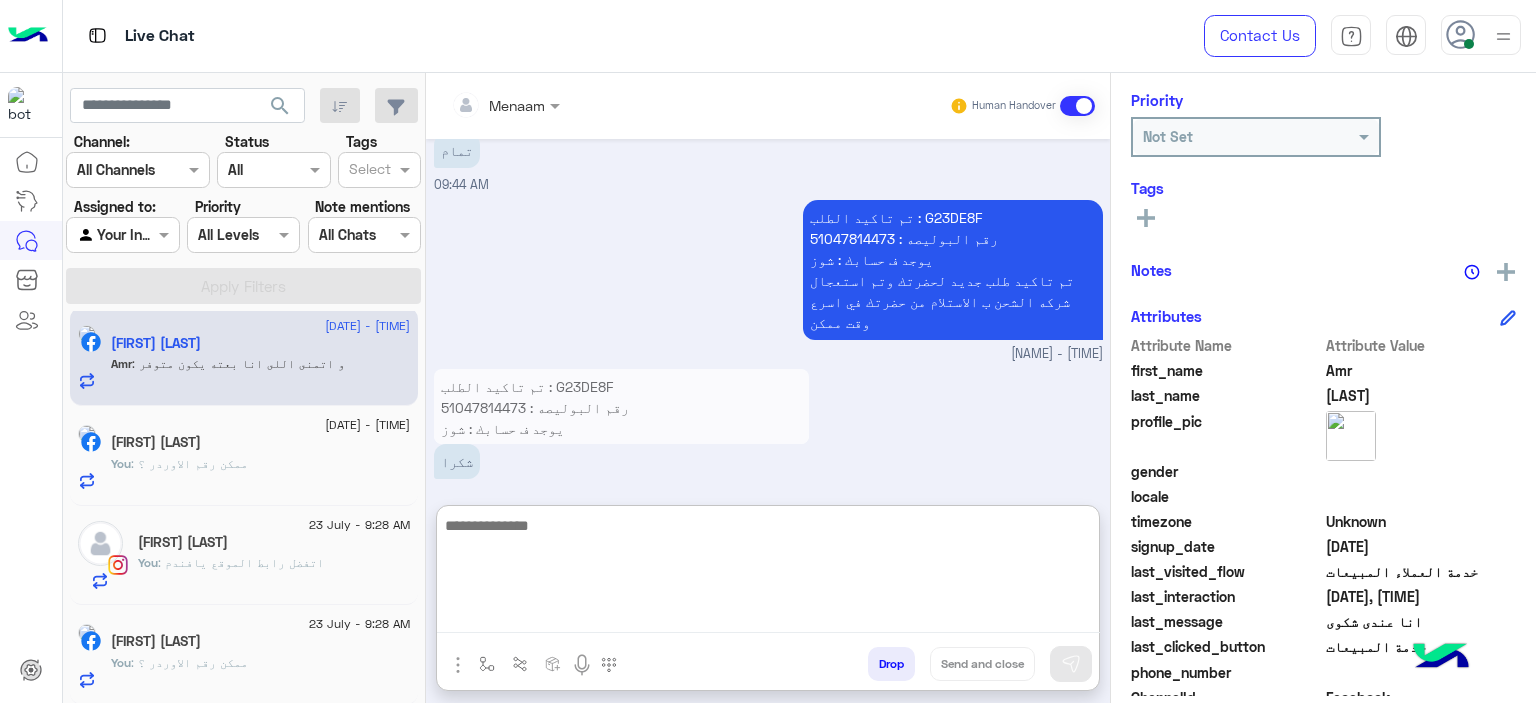 scroll, scrollTop: 2263, scrollLeft: 0, axis: vertical 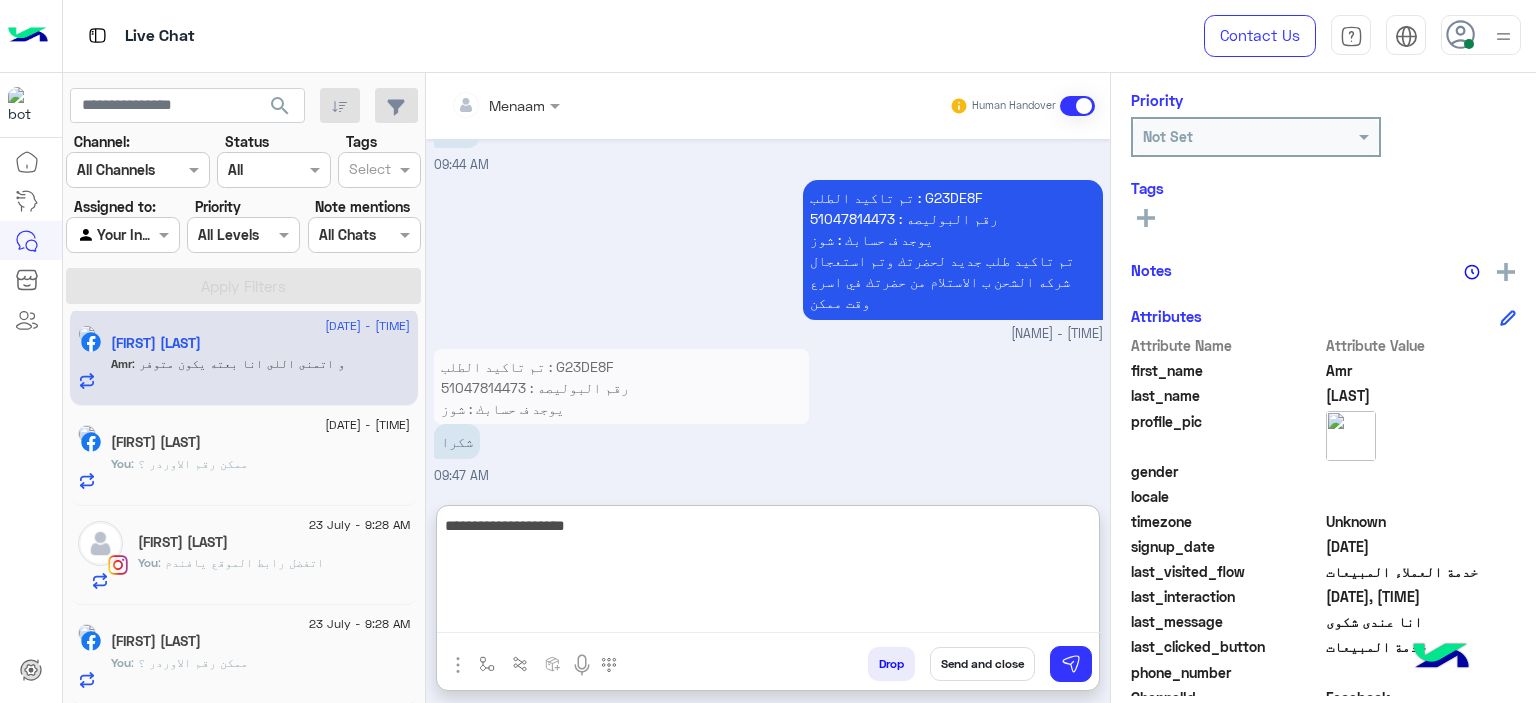 type on "**********" 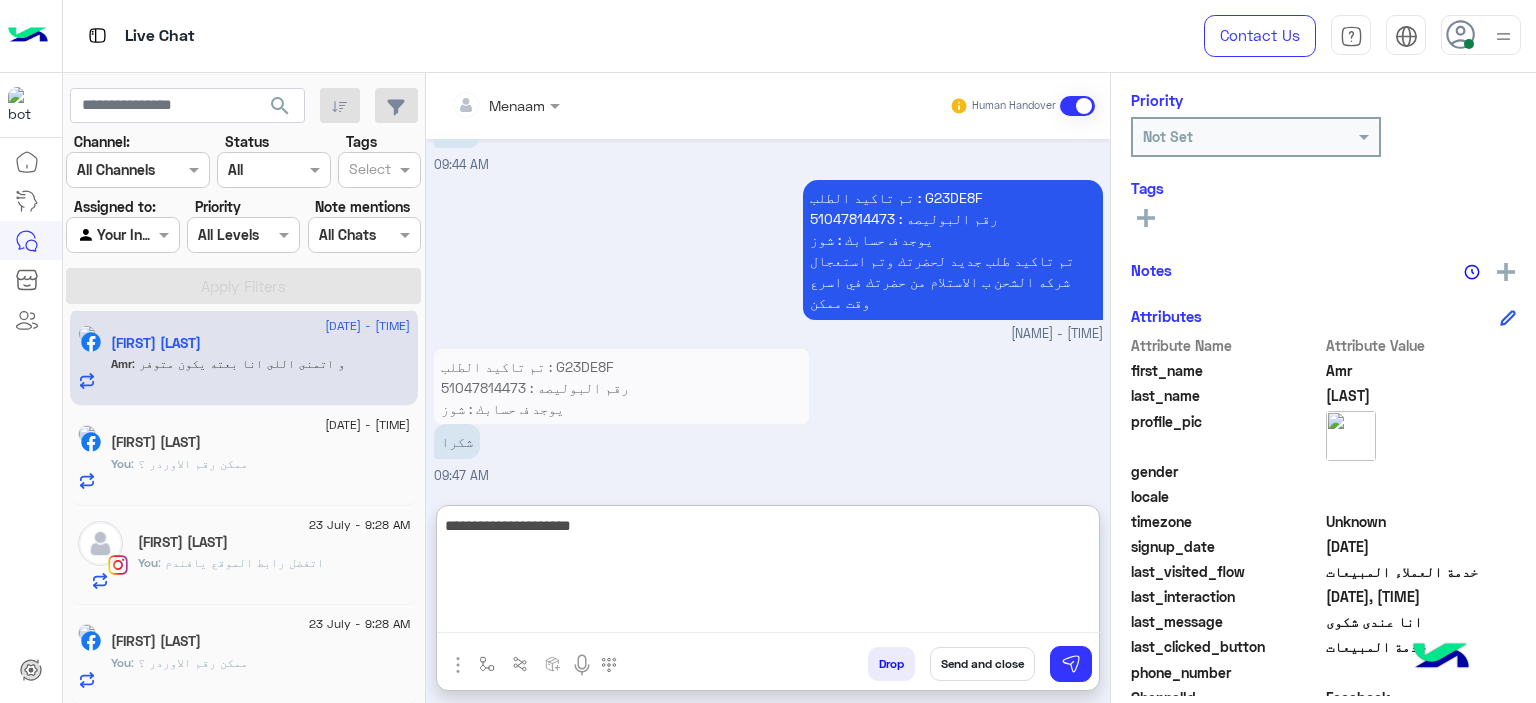 type 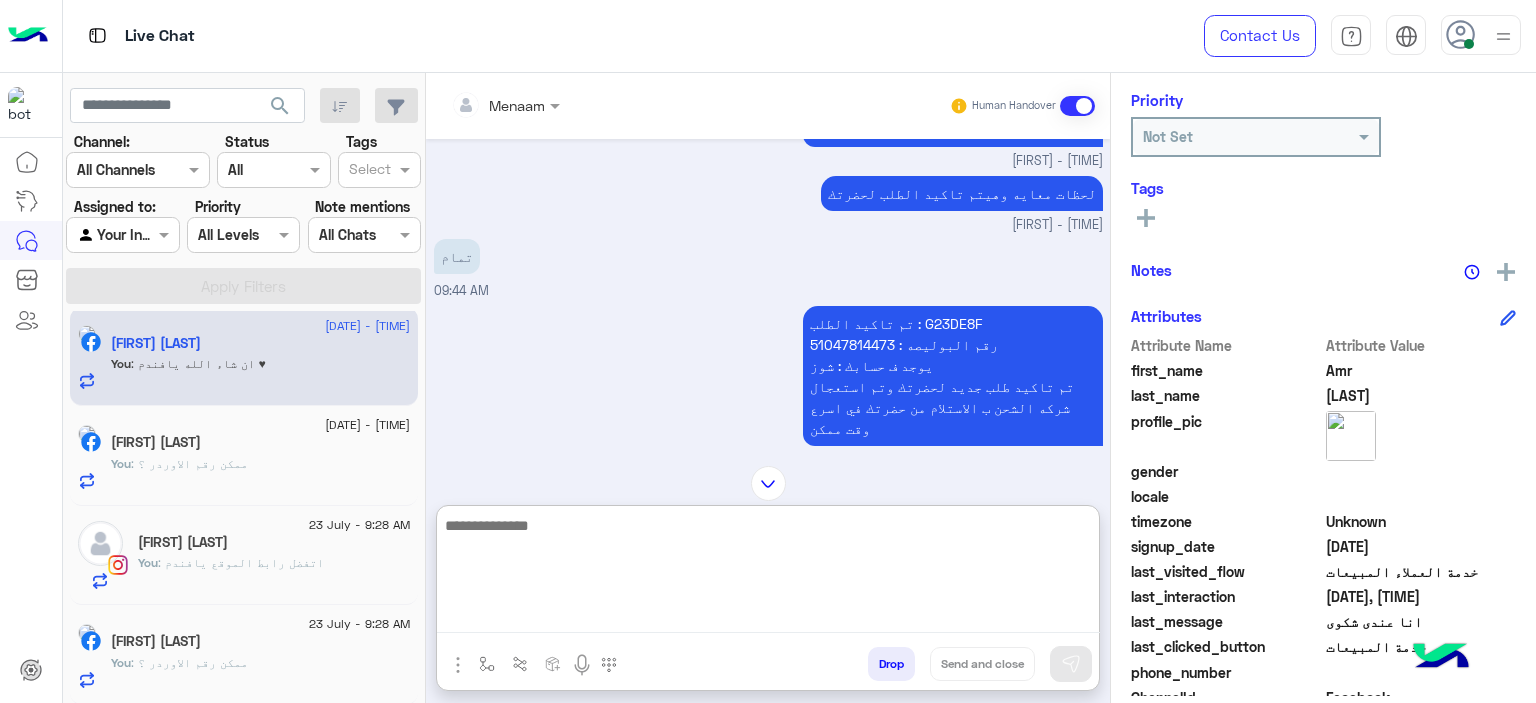 scroll, scrollTop: 2127, scrollLeft: 0, axis: vertical 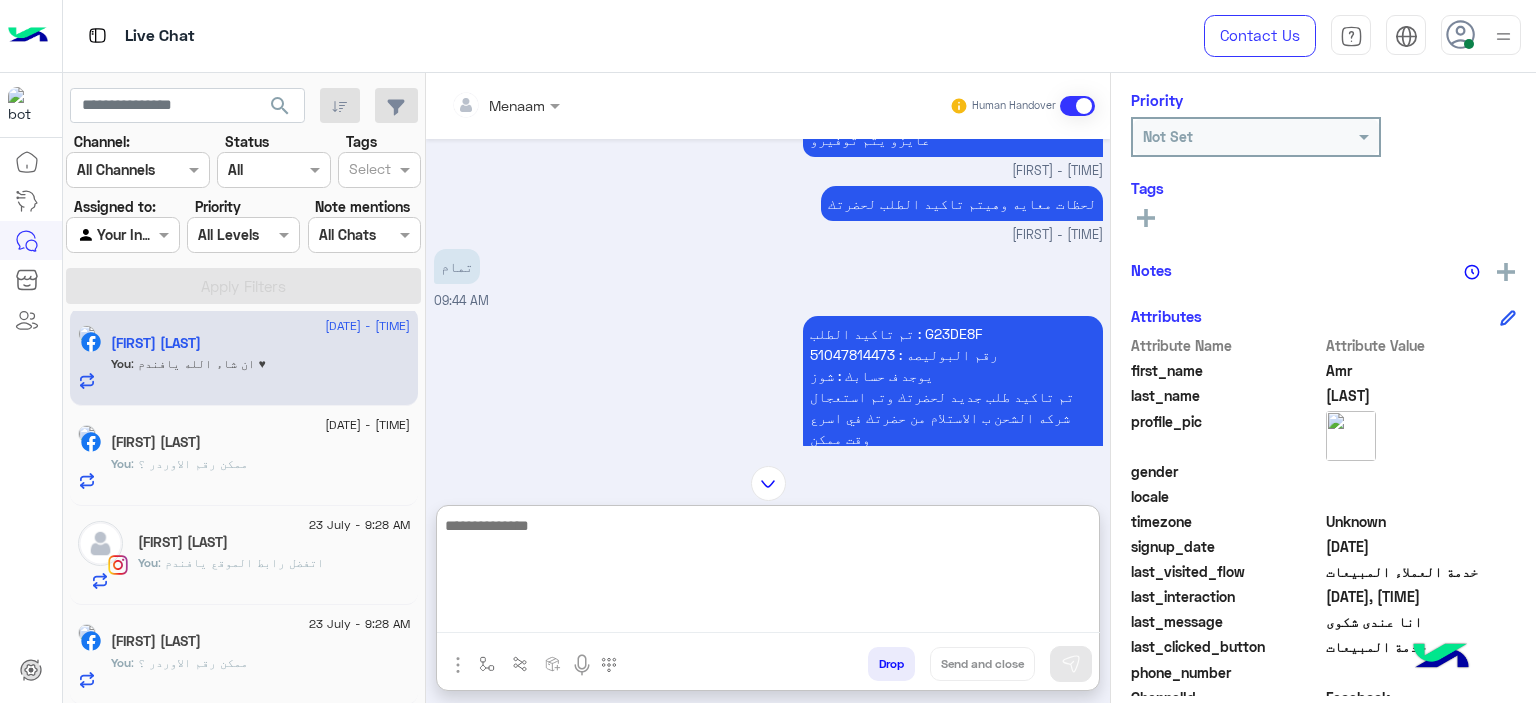 click on "تم تاكيد الطلب :   G23DE8F رقم البوليصه :   51047814473 يوجد ف حسابك :   شوز  تم تاكيد طلب جديد لحضرتك وتم استعجال شركه الشحن ب الاستلام من حضرتك في اسرع وقت ممكن" at bounding box center (953, 386) 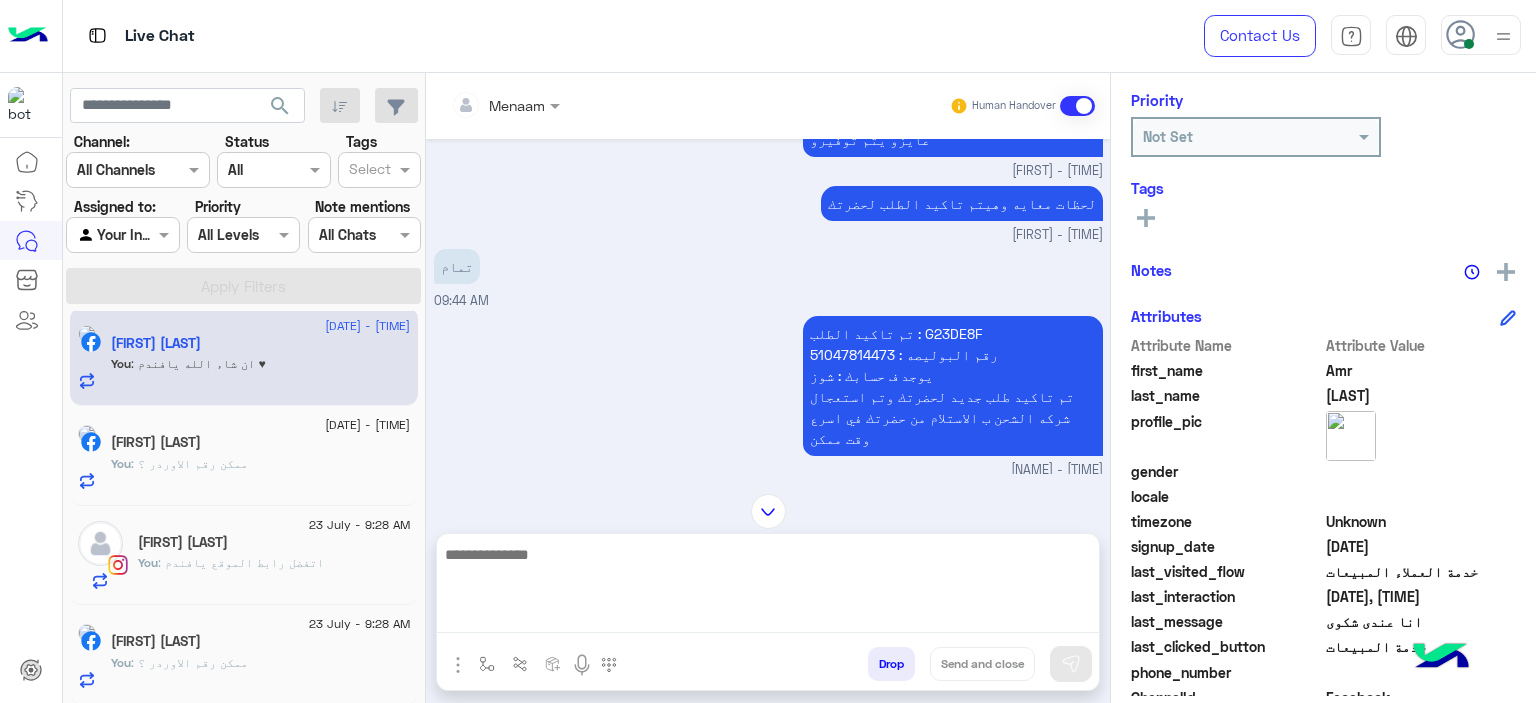 click on "تم تاكيد الطلب :   G23DE8F رقم البوليصه :   51047814473 يوجد ف حسابك :   شوز  تم تاكيد طلب جديد لحضرتك وتم استعجال شركه الشحن ب الاستلام من حضرتك في اسرع وقت ممكن" at bounding box center [953, 386] 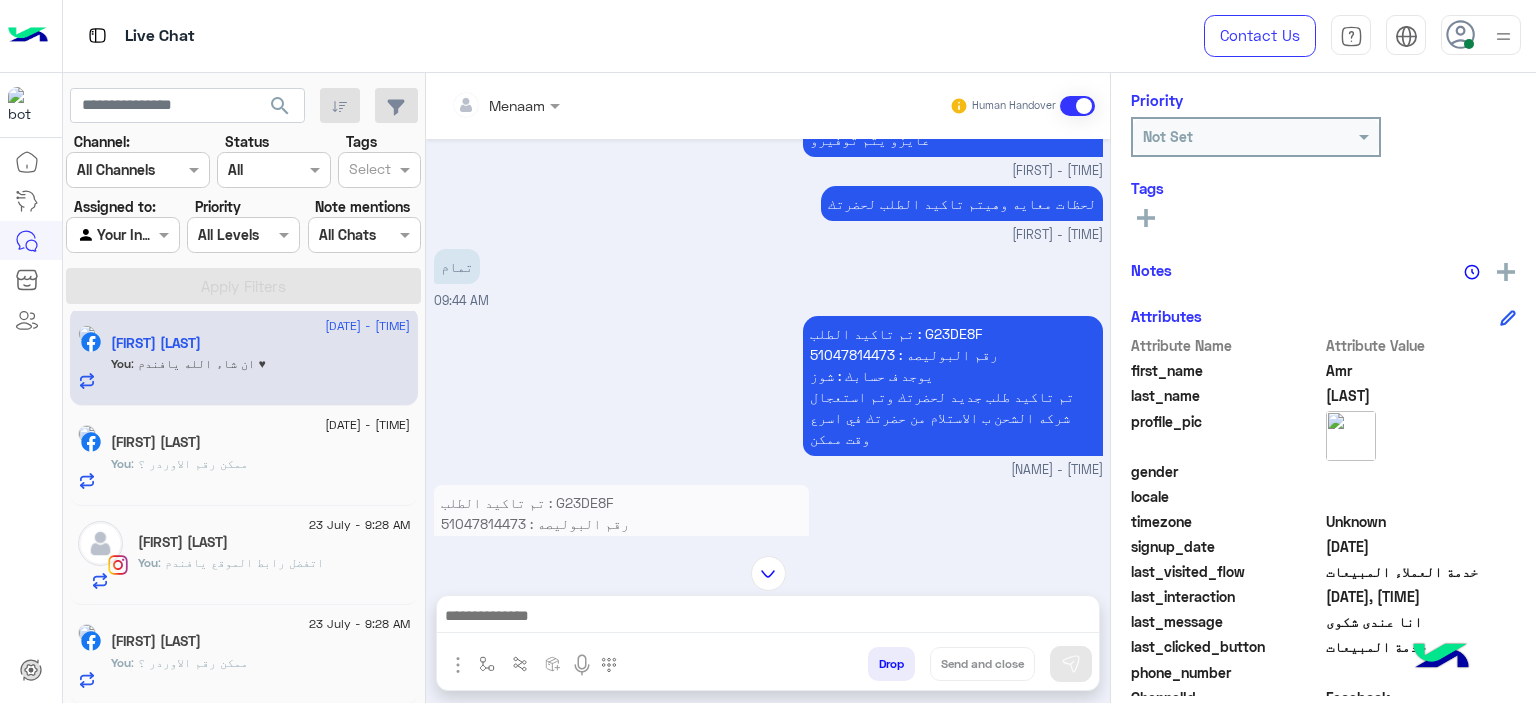 click on "تم تاكيد الطلب :   G23DE8F رقم البوليصه :   51047814473 يوجد ف حسابك :   شوز  تم تاكيد طلب جديد لحضرتك وتم استعجال شركه الشحن ب الاستلام من حضرتك في اسرع وقت ممكن" at bounding box center [953, 386] 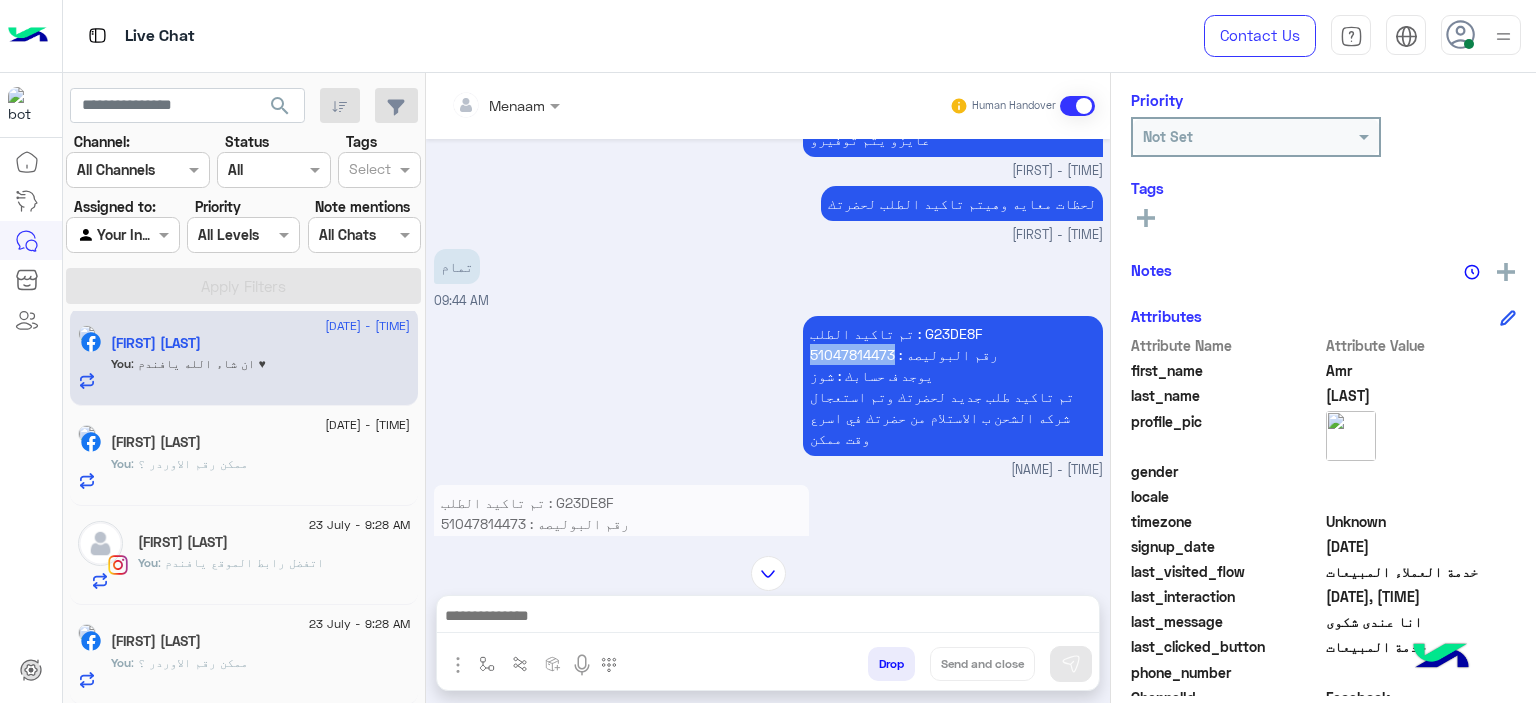 click on "تم تاكيد الطلب :   G23DE8F رقم البوليصه :   51047814473 يوجد ف حسابك :   شوز  تم تاكيد طلب جديد لحضرتك وتم استعجال شركه الشحن ب الاستلام من حضرتك في اسرع وقت ممكن" at bounding box center [953, 386] 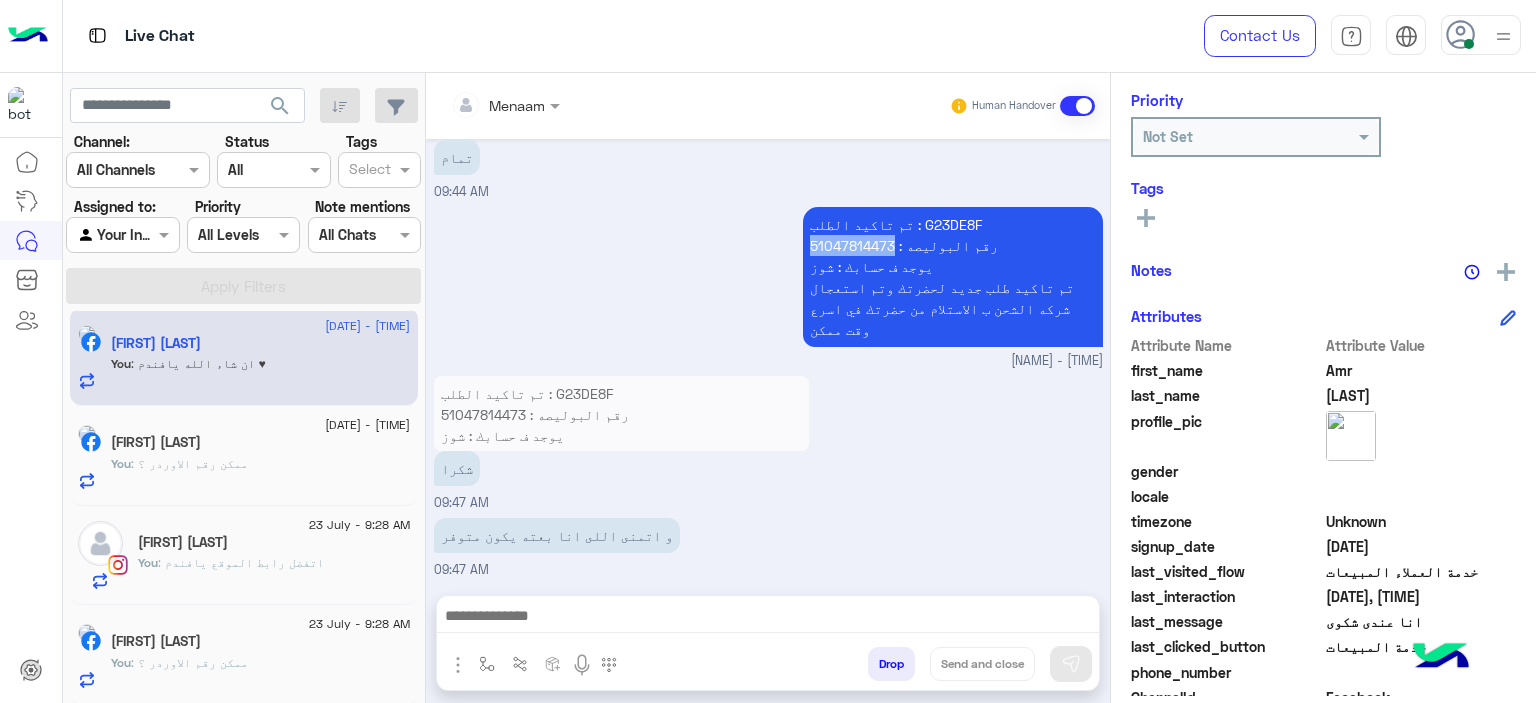 click on "Drop" at bounding box center [891, 664] 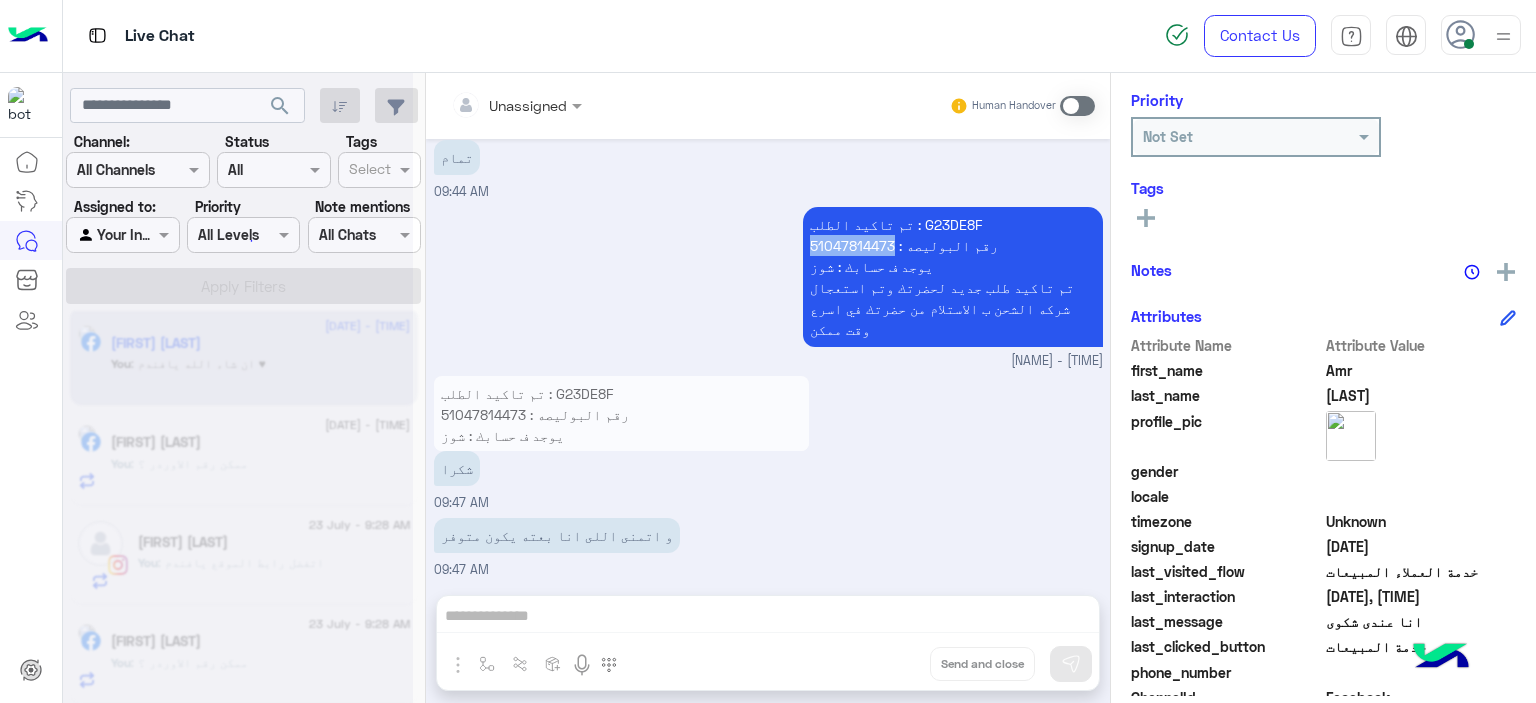scroll, scrollTop: 2272, scrollLeft: 0, axis: vertical 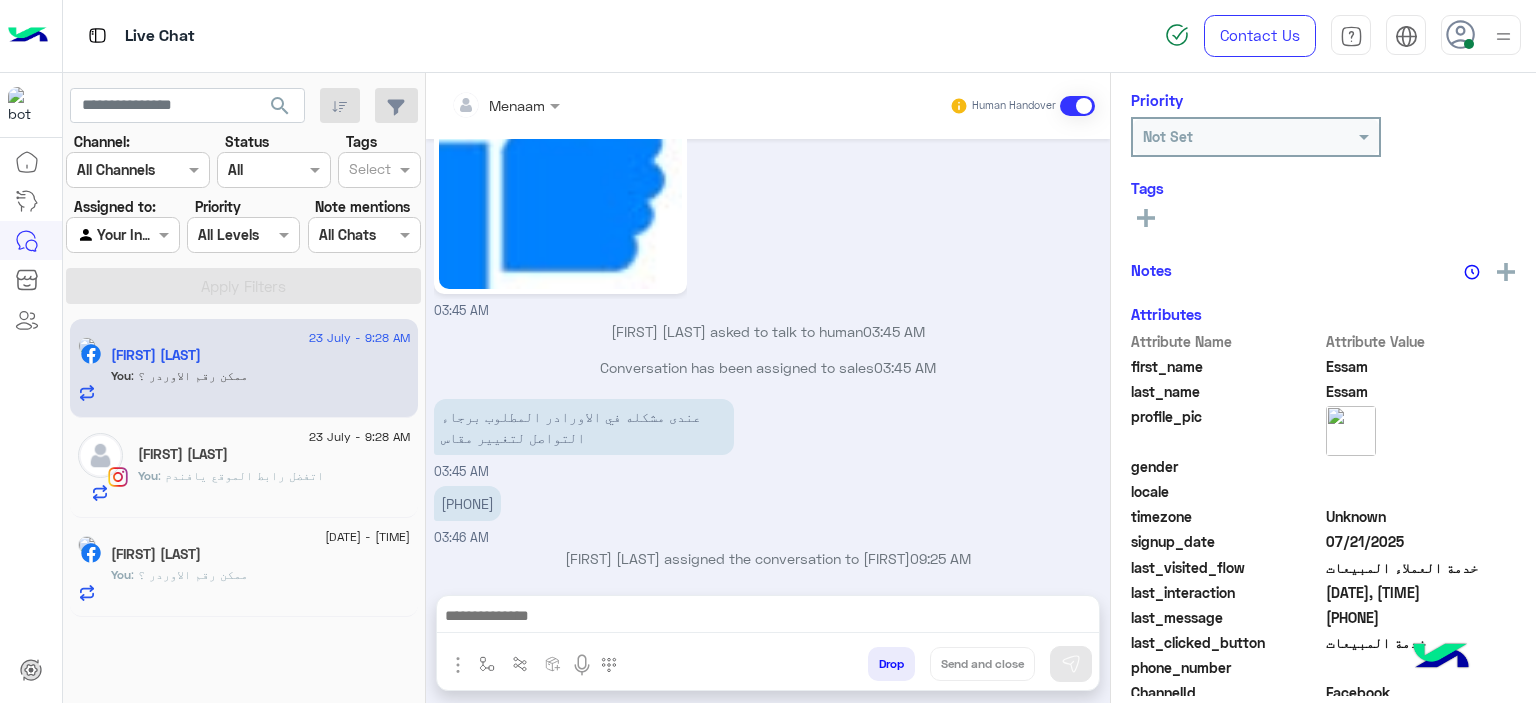 click on ": اتفضل رابط الموقع يافندم" 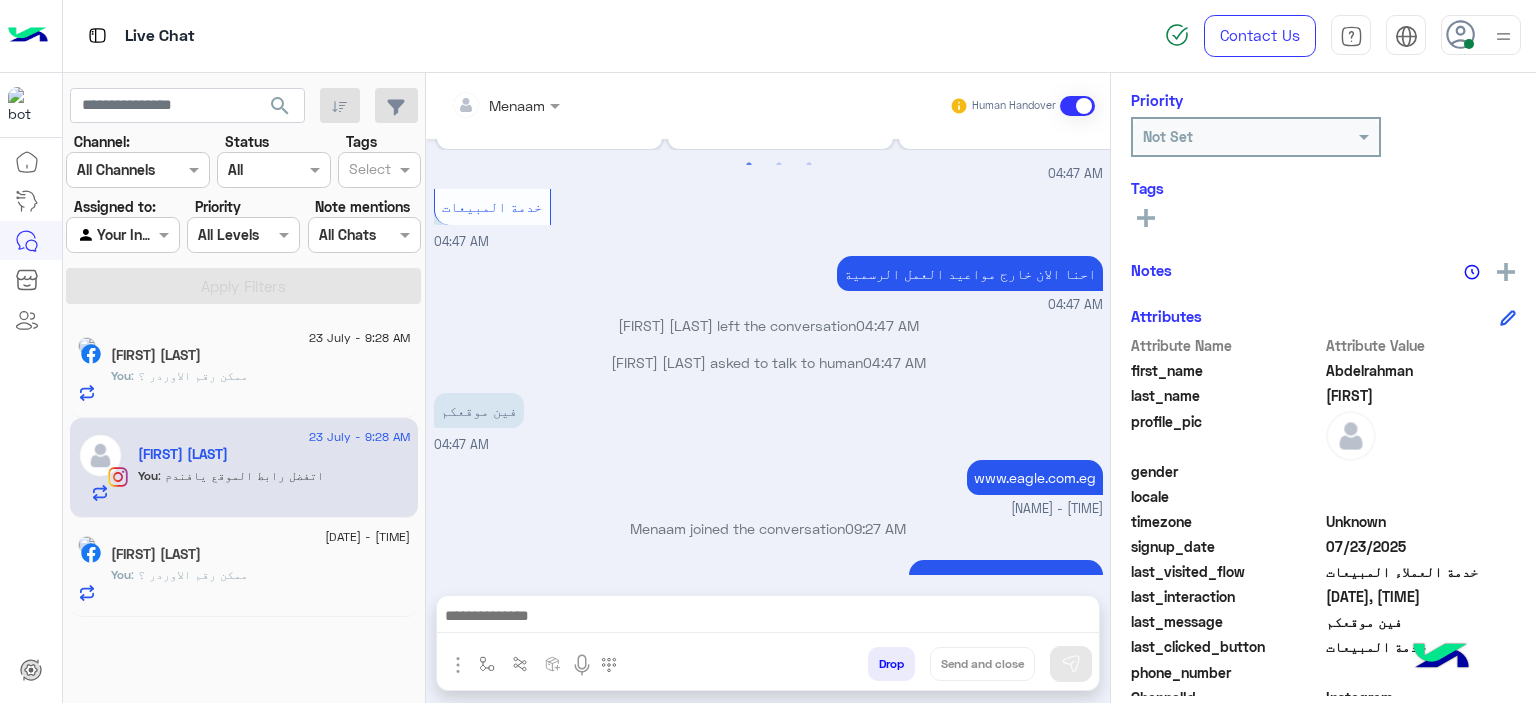 scroll, scrollTop: 1716, scrollLeft: 0, axis: vertical 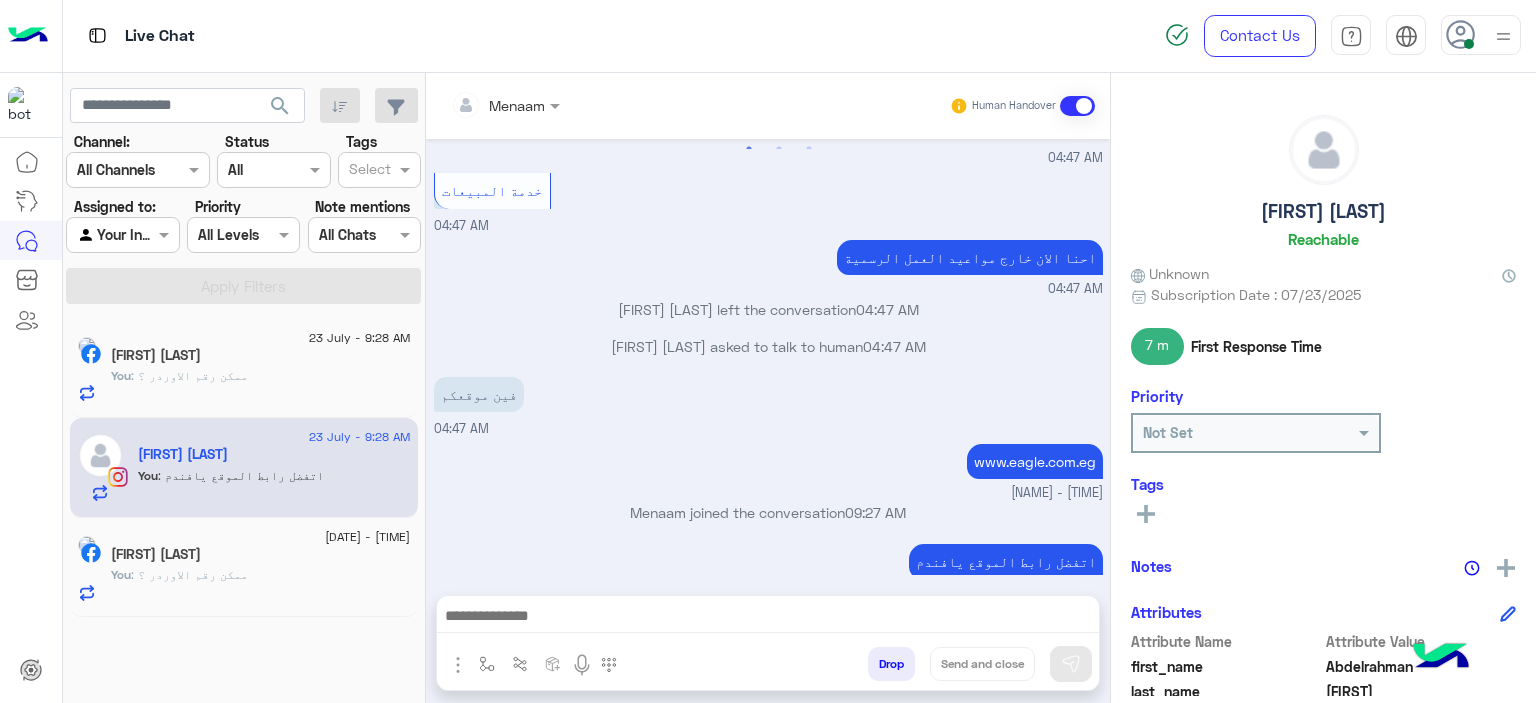 drag, startPoint x: 1218, startPoint y: 211, endPoint x: 1444, endPoint y: 203, distance: 226.14156 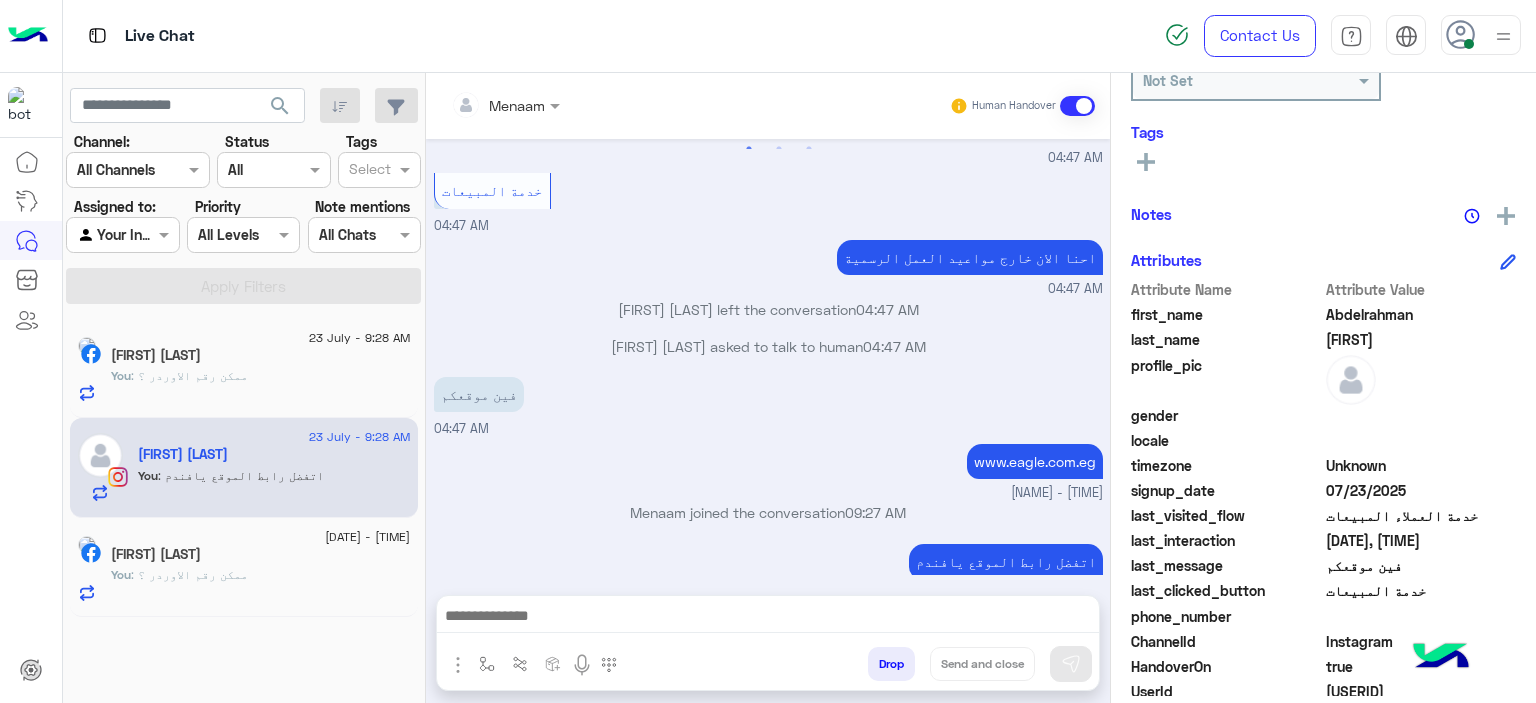 scroll, scrollTop: 456, scrollLeft: 0, axis: vertical 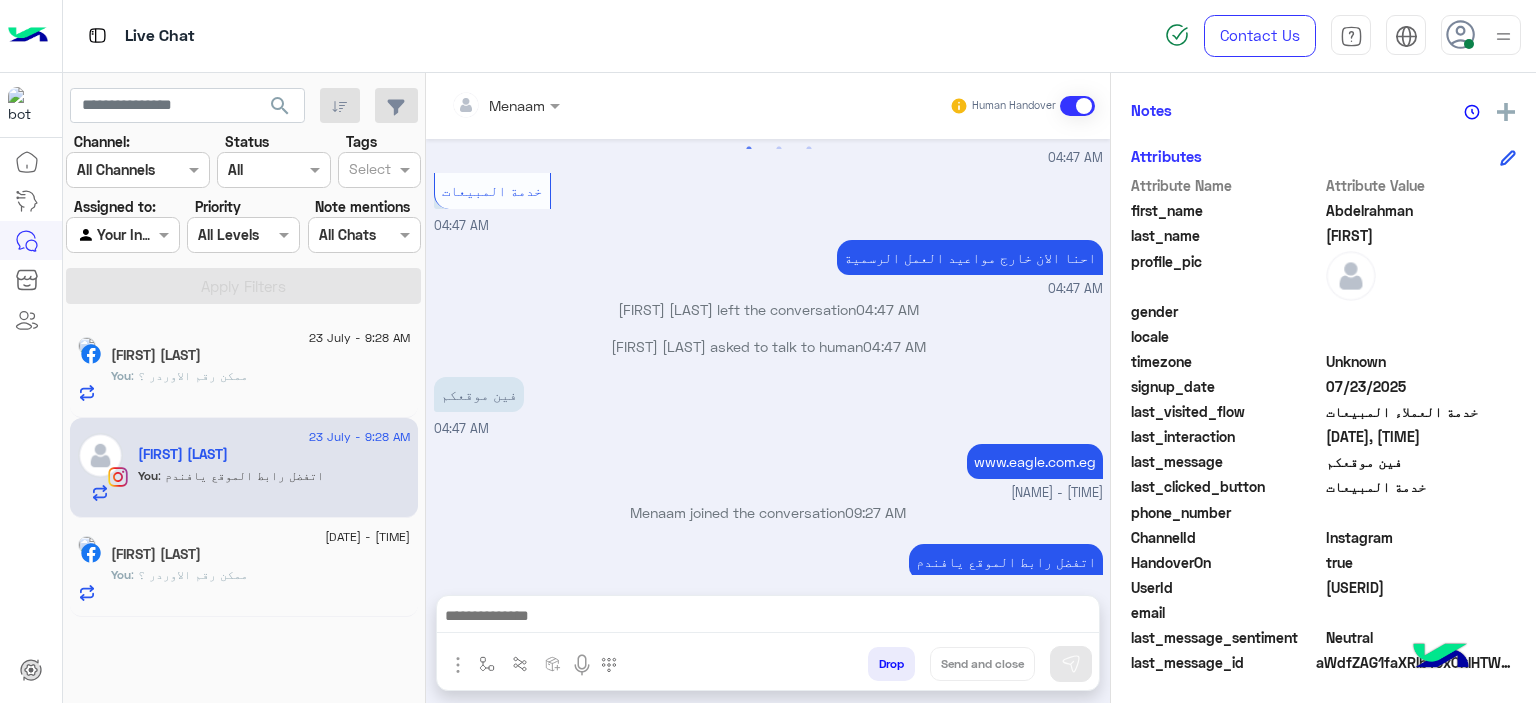 drag, startPoint x: 1307, startPoint y: 587, endPoint x: 1466, endPoint y: 595, distance: 159.20113 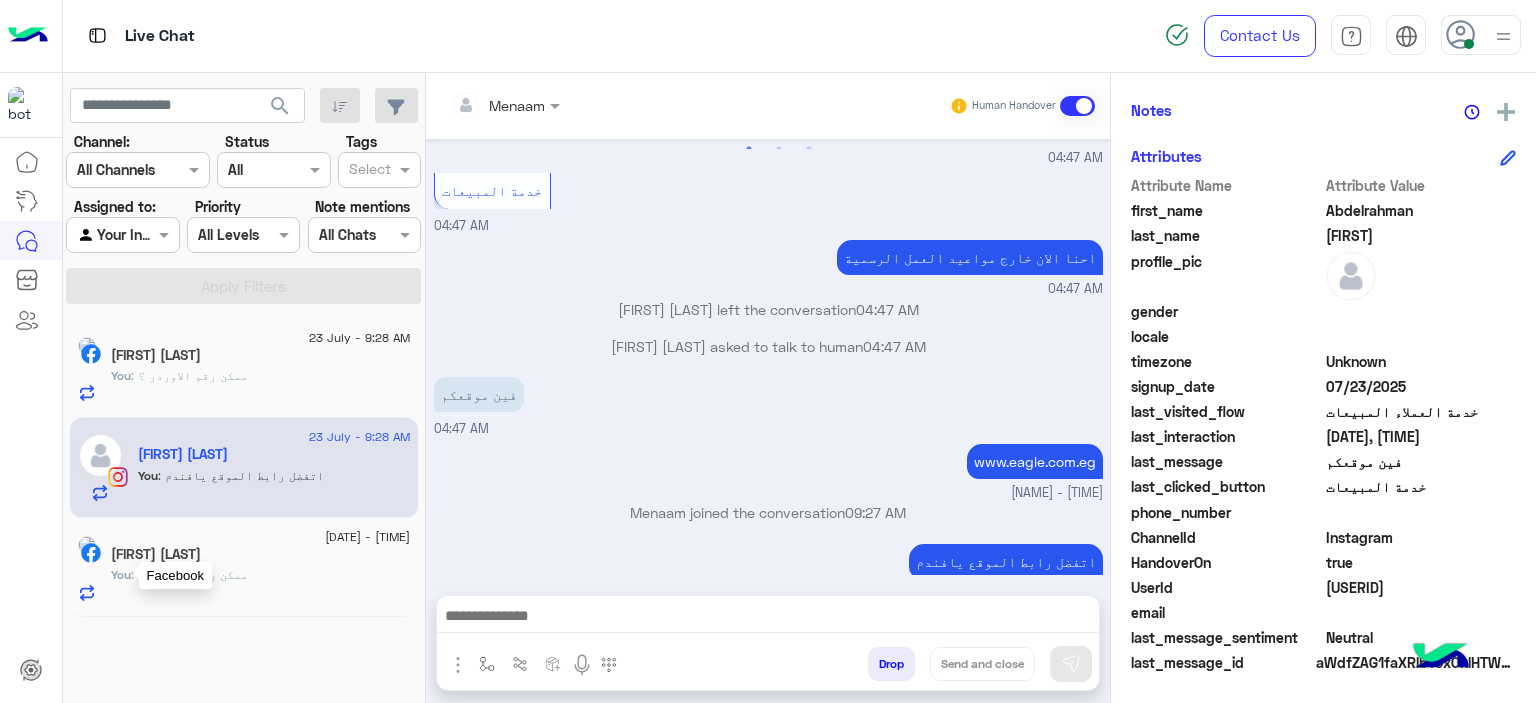 click 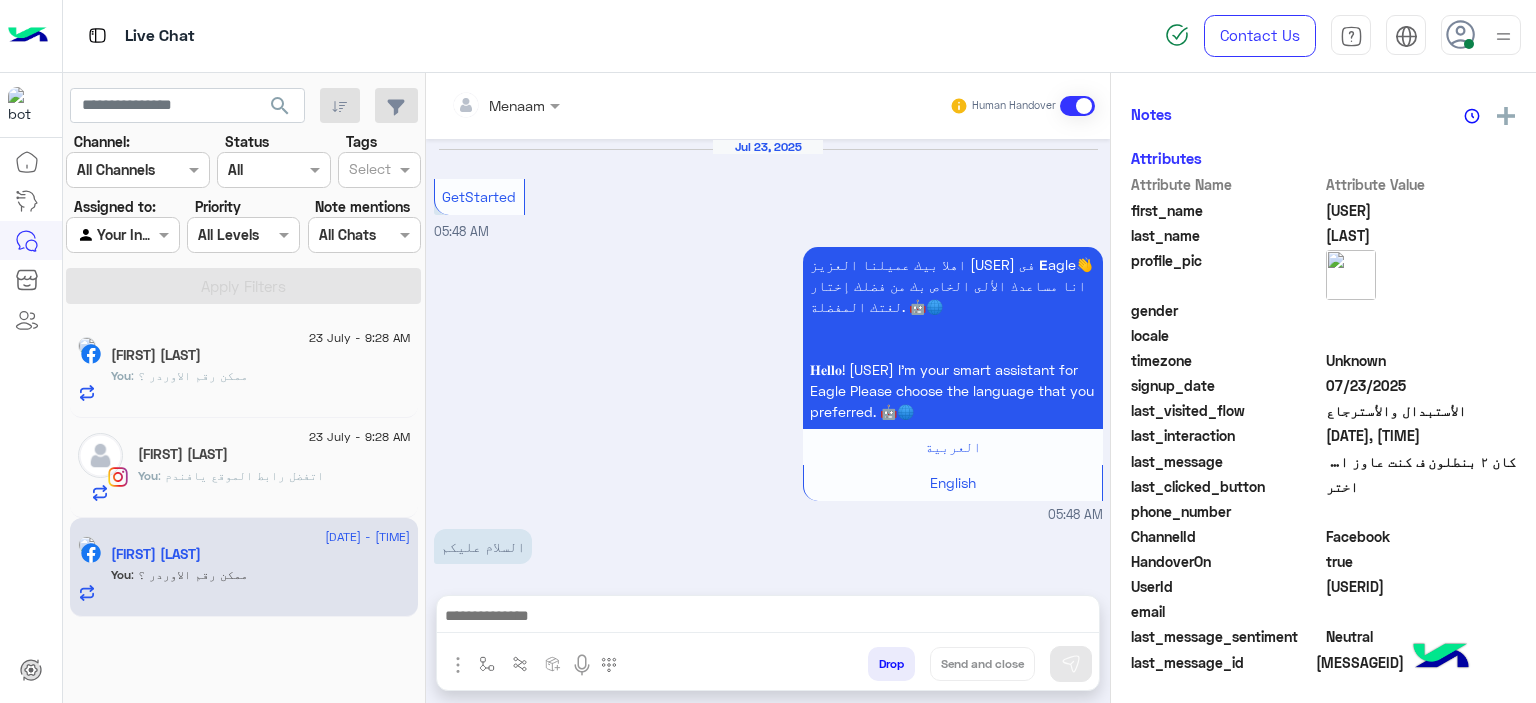scroll, scrollTop: 1976, scrollLeft: 0, axis: vertical 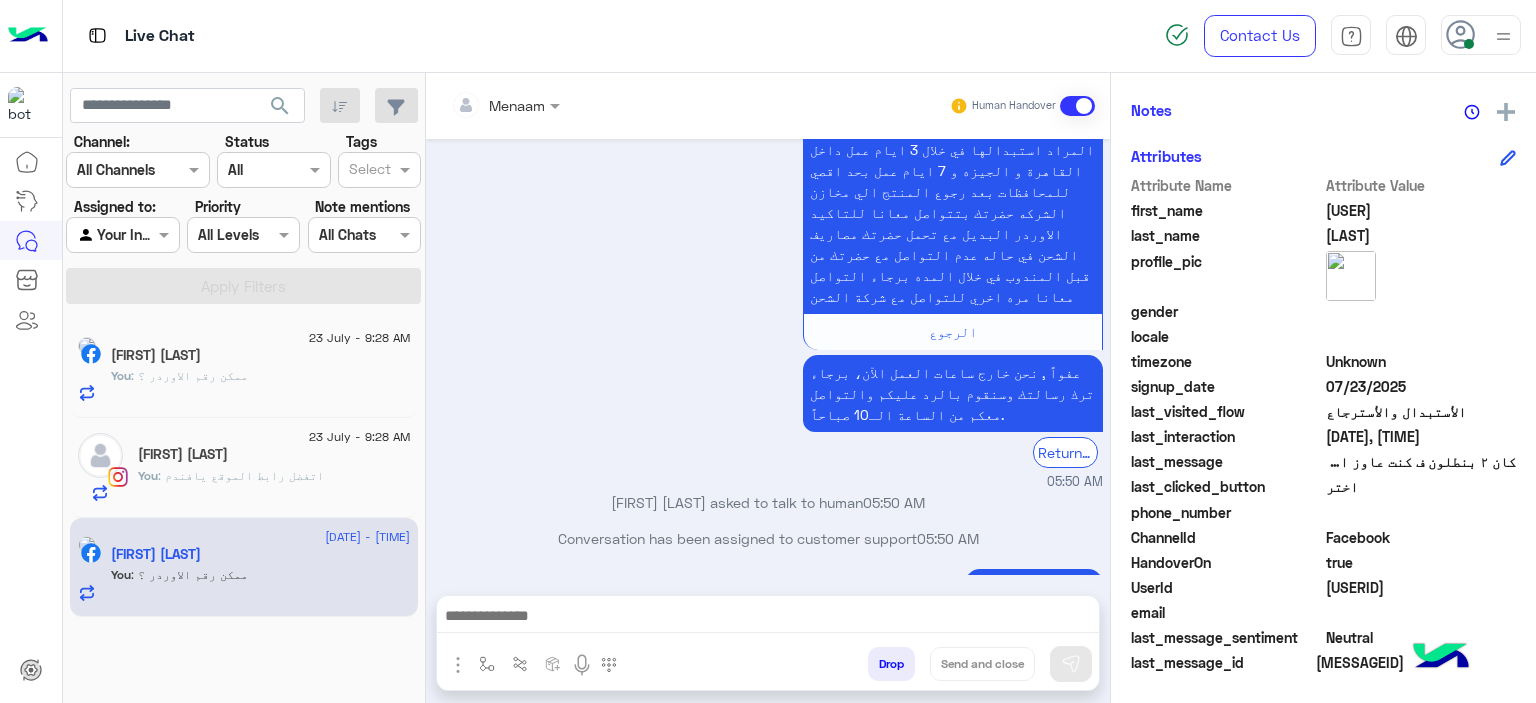 click on "You  : ممكن رقم الاوردر ؟" 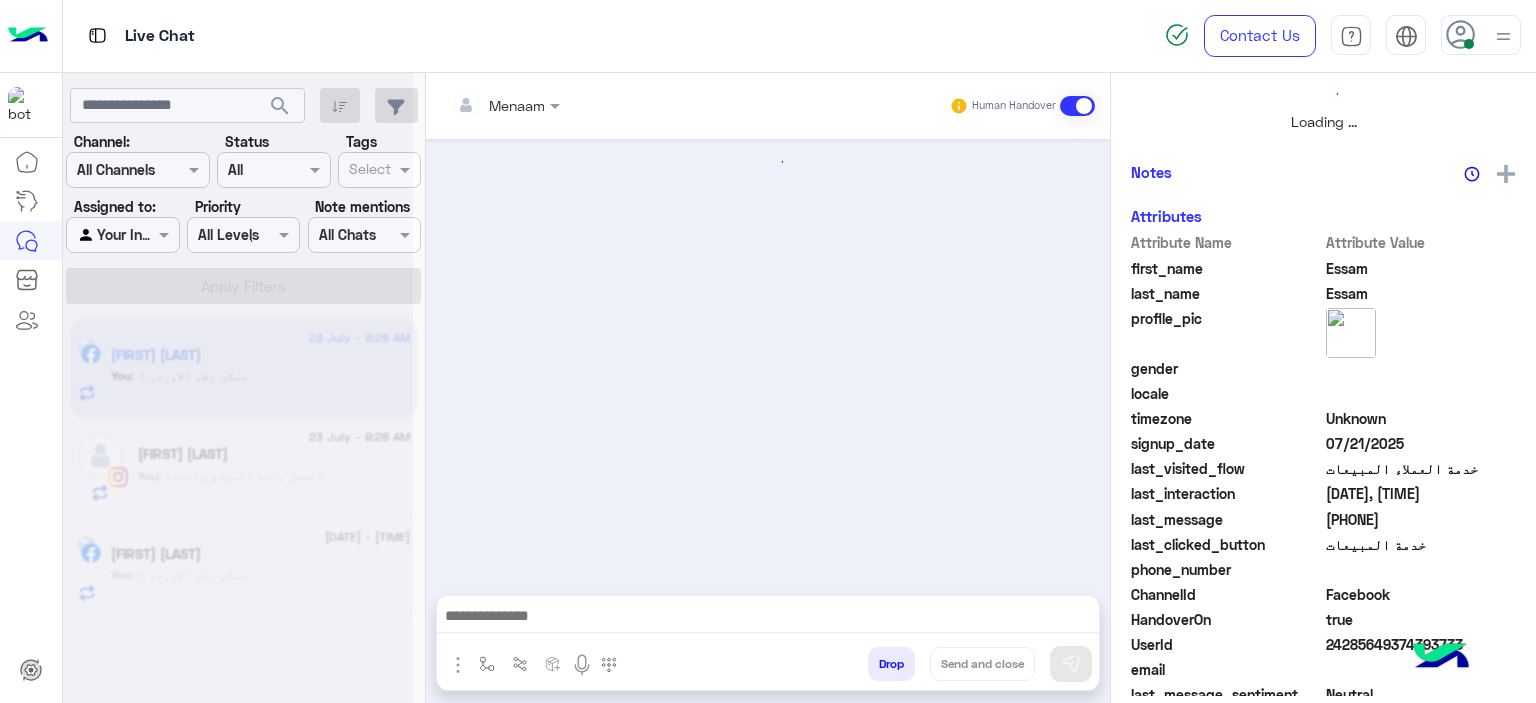 scroll, scrollTop: 514, scrollLeft: 0, axis: vertical 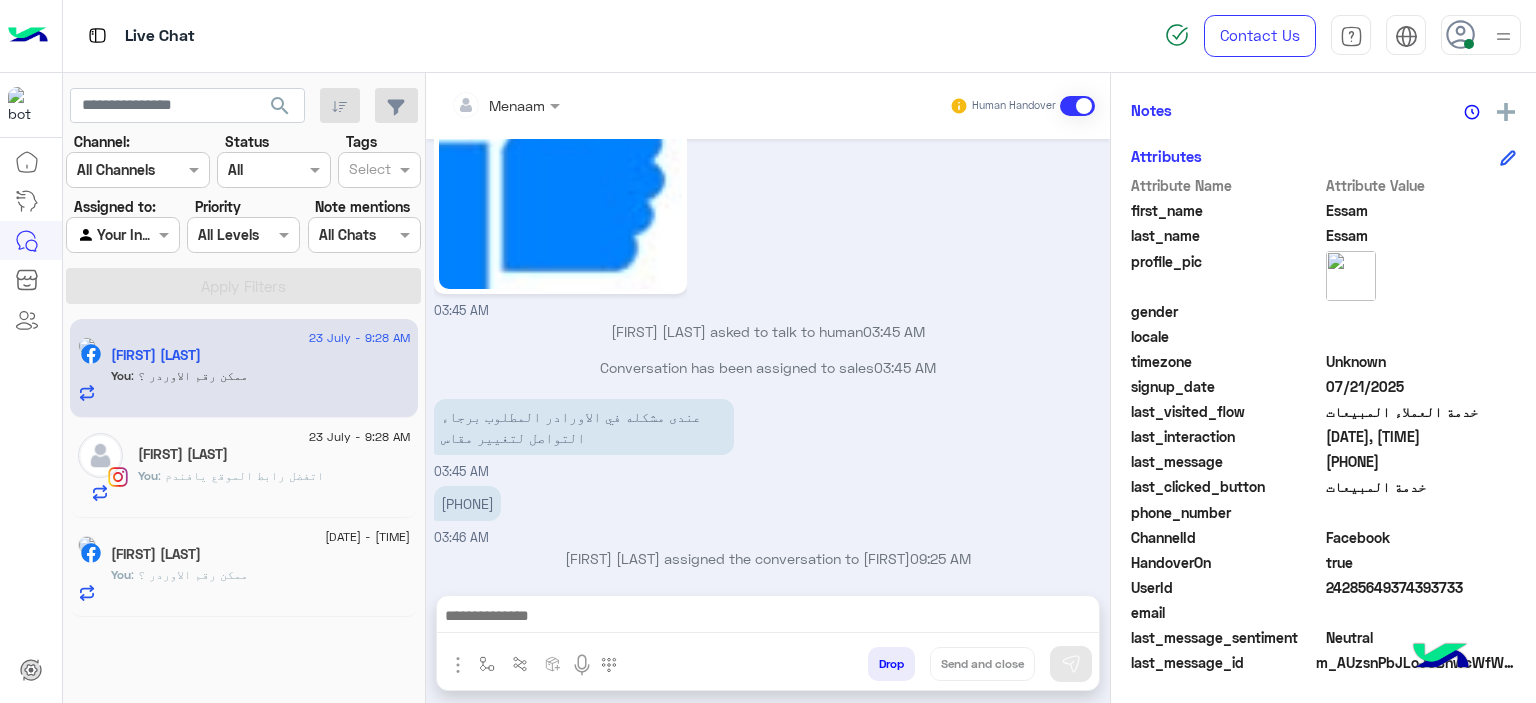 click on "[FIRST] [LAST]" 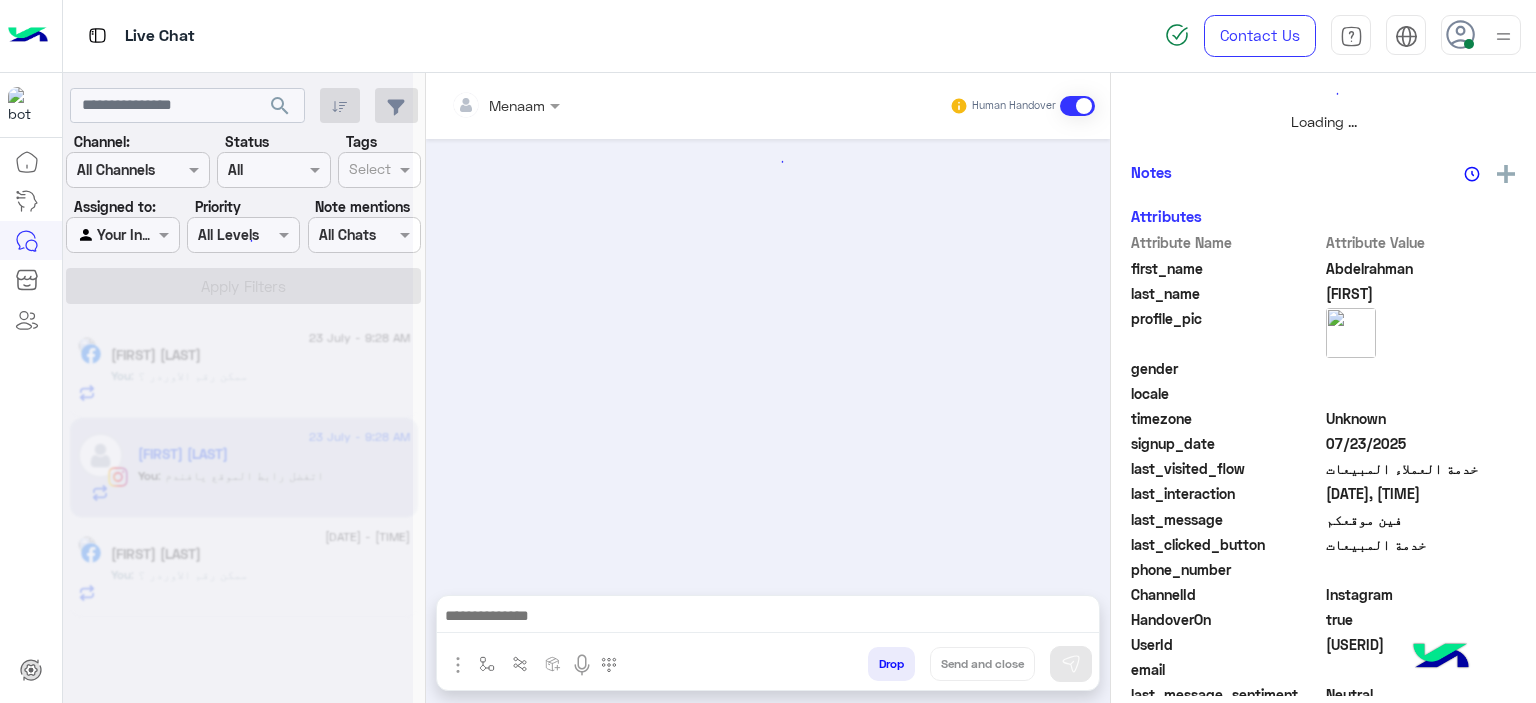 scroll, scrollTop: 514, scrollLeft: 0, axis: vertical 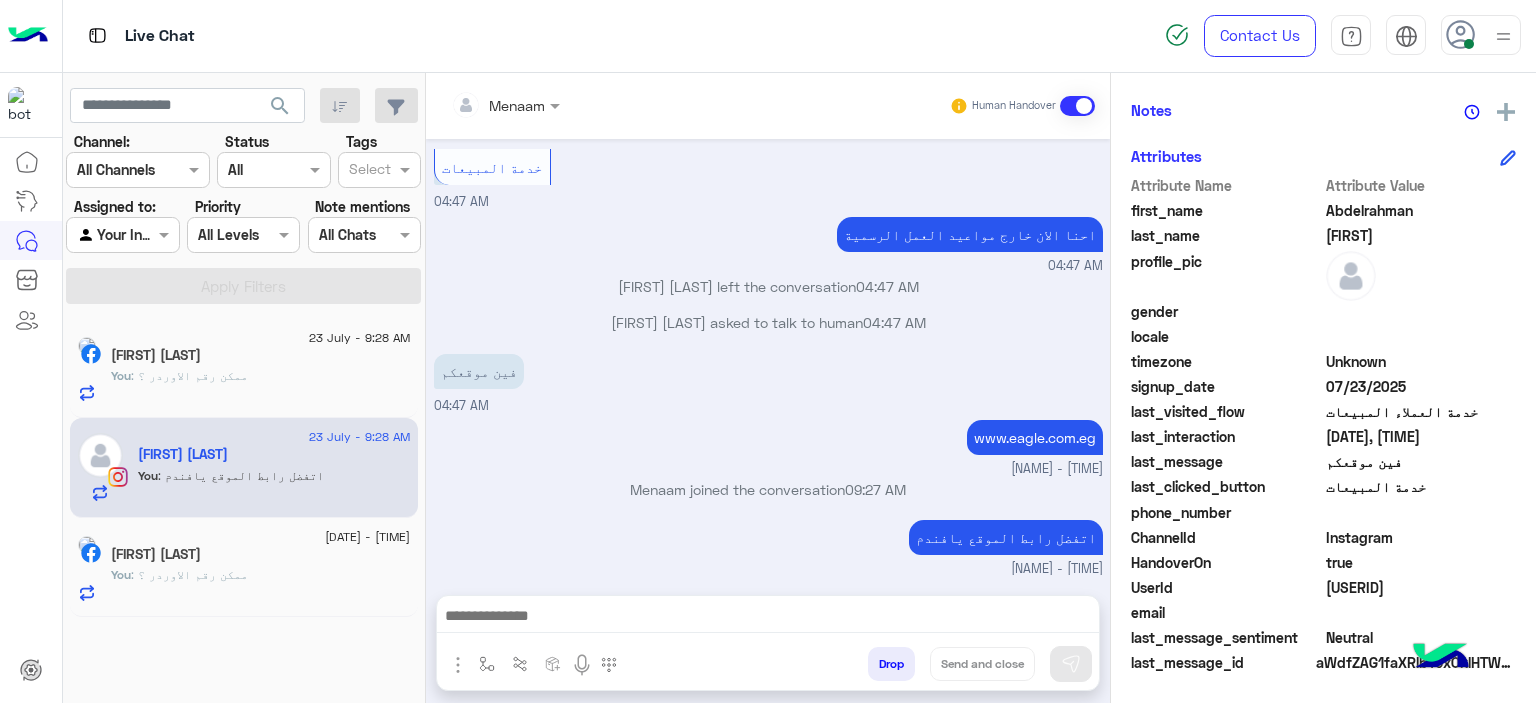 click on "[FIRST] [LAST]" 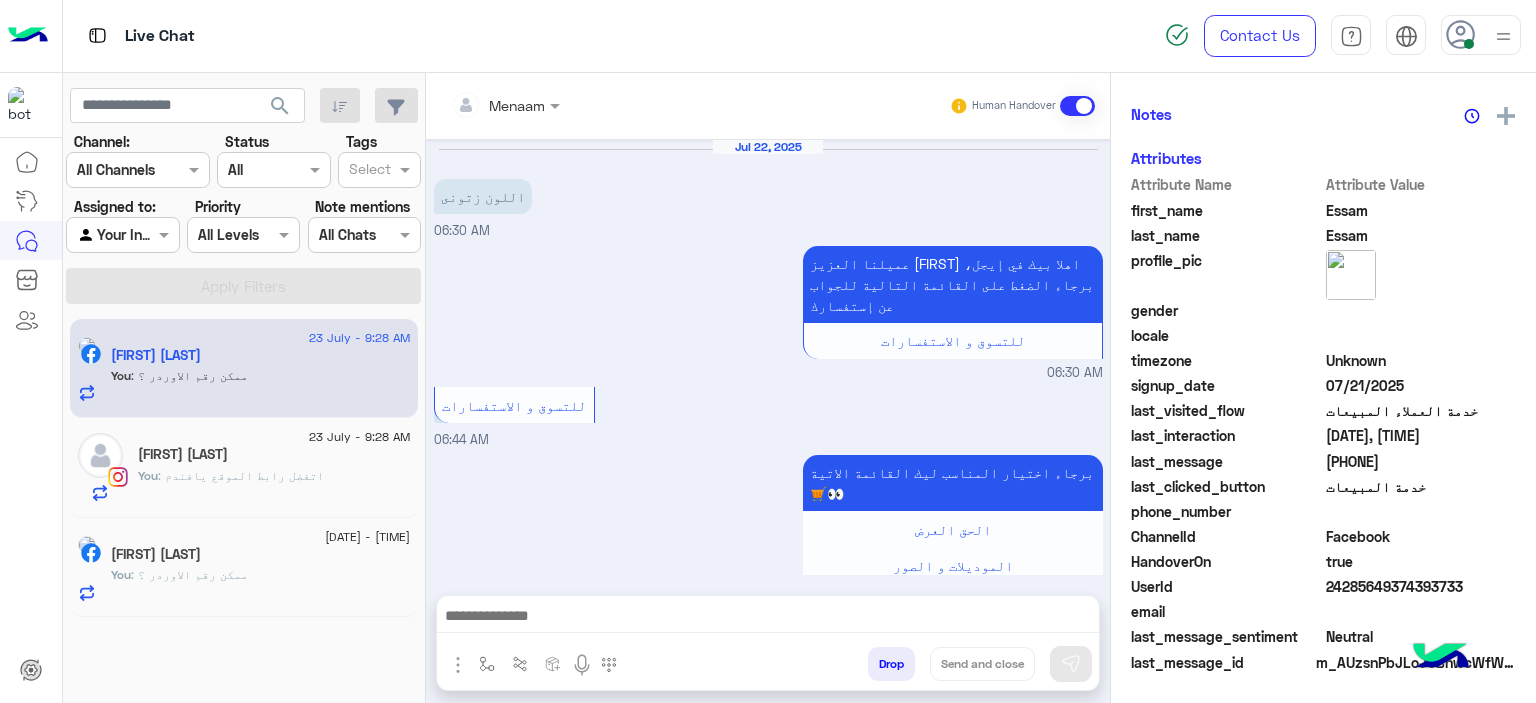 scroll, scrollTop: 1711, scrollLeft: 0, axis: vertical 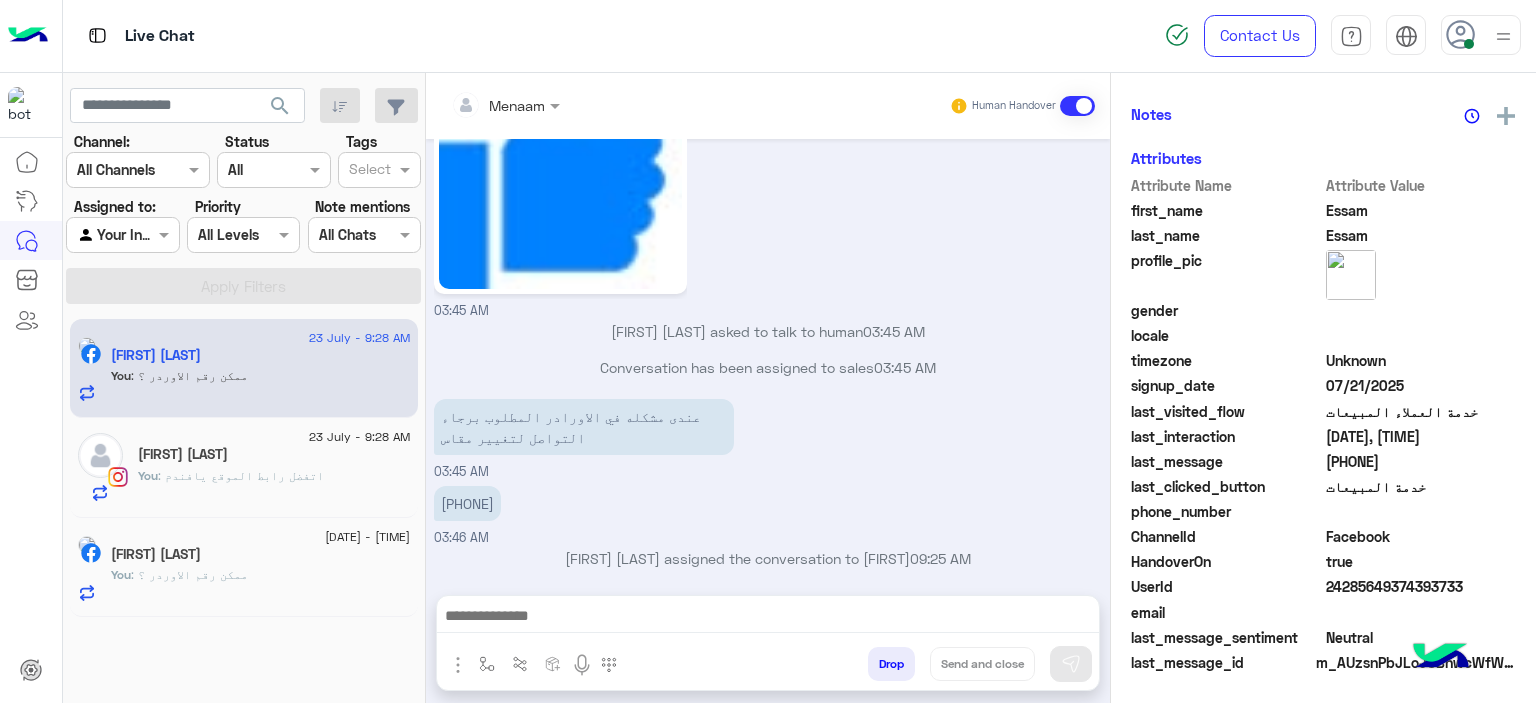 click on "[DATE] - [TIME]" 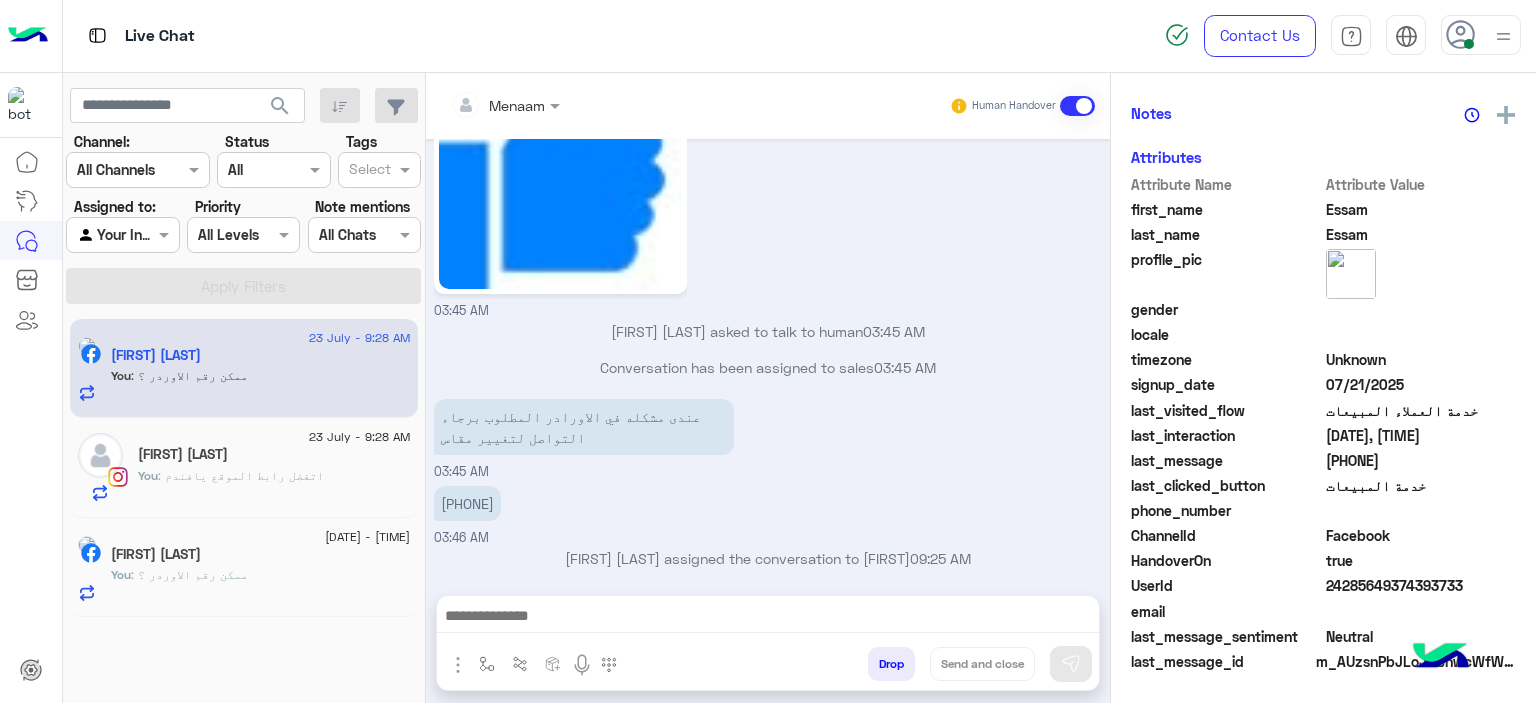 scroll, scrollTop: 0, scrollLeft: 0, axis: both 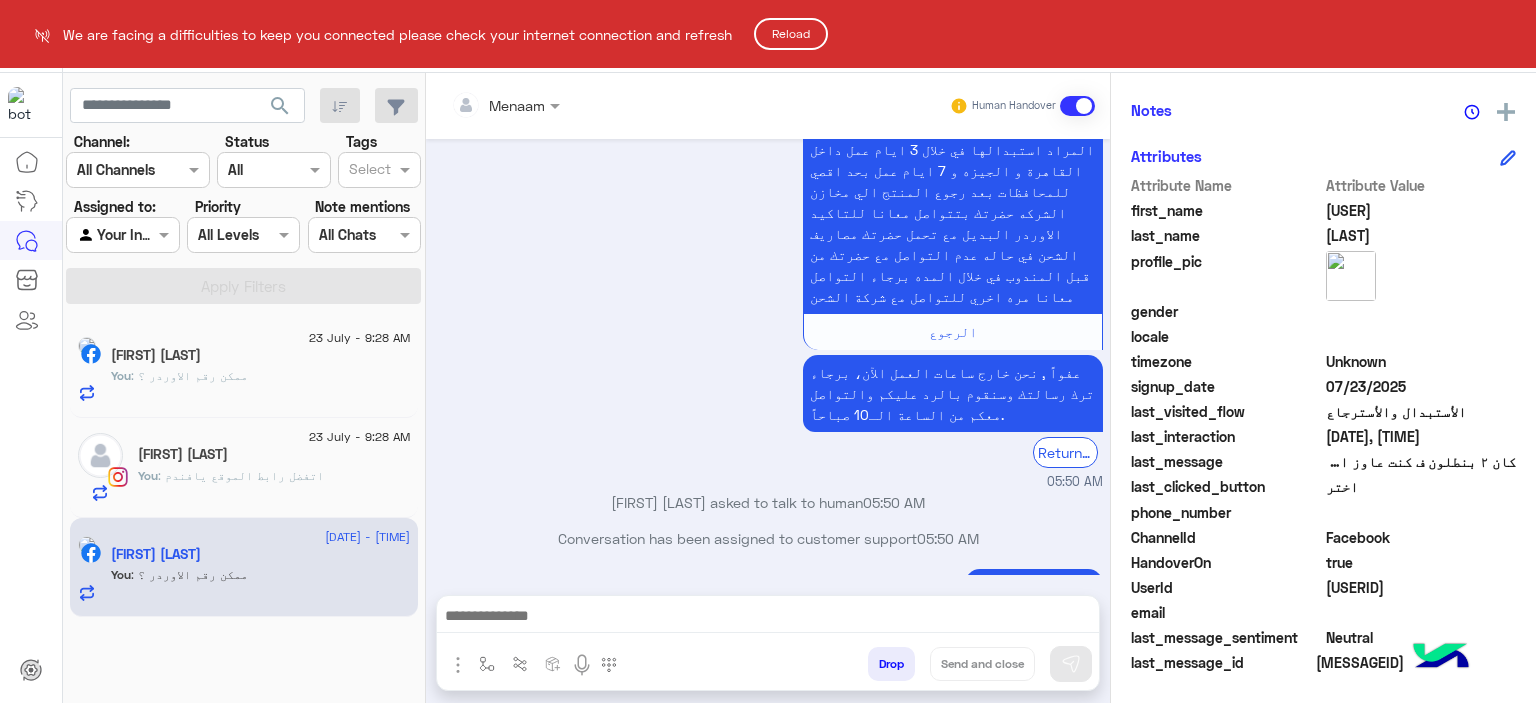 click on "Reload" 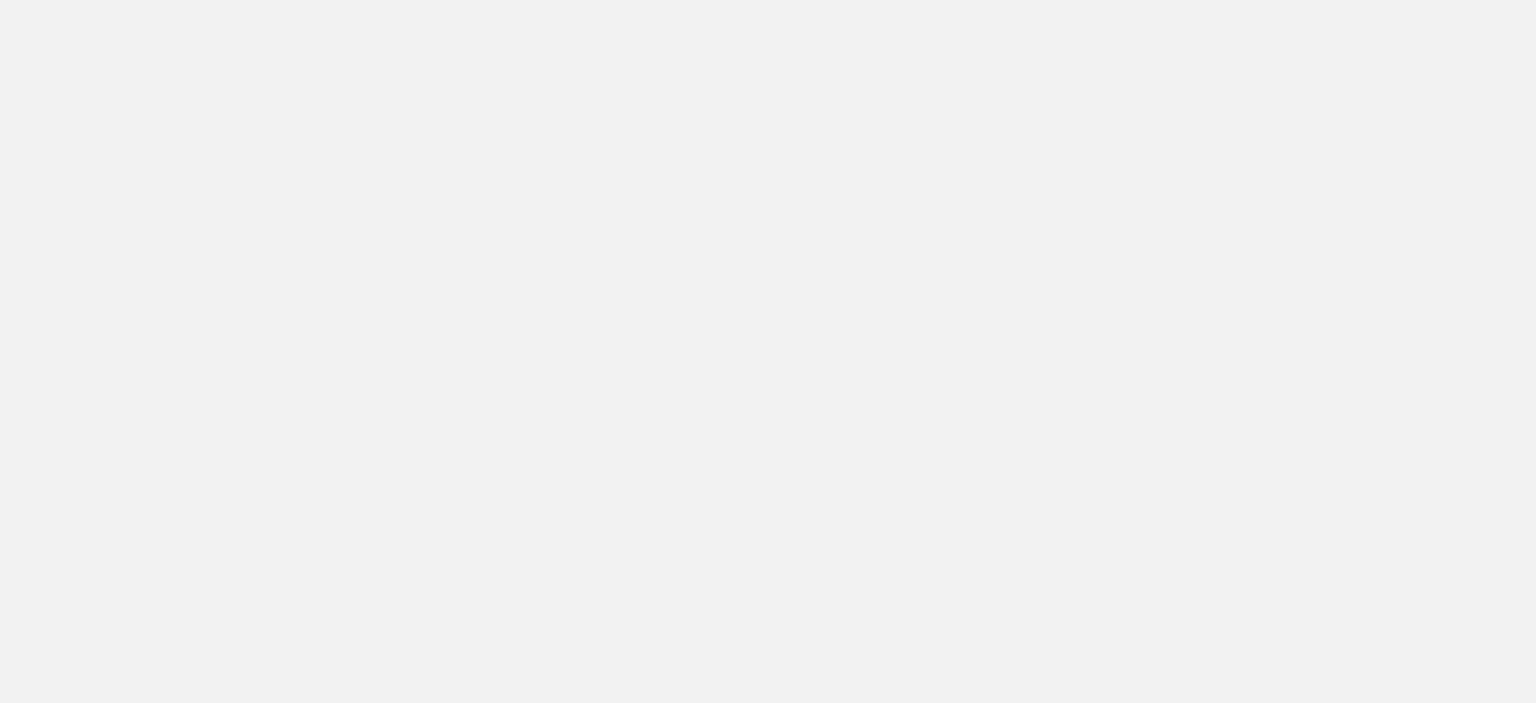 scroll, scrollTop: 0, scrollLeft: 0, axis: both 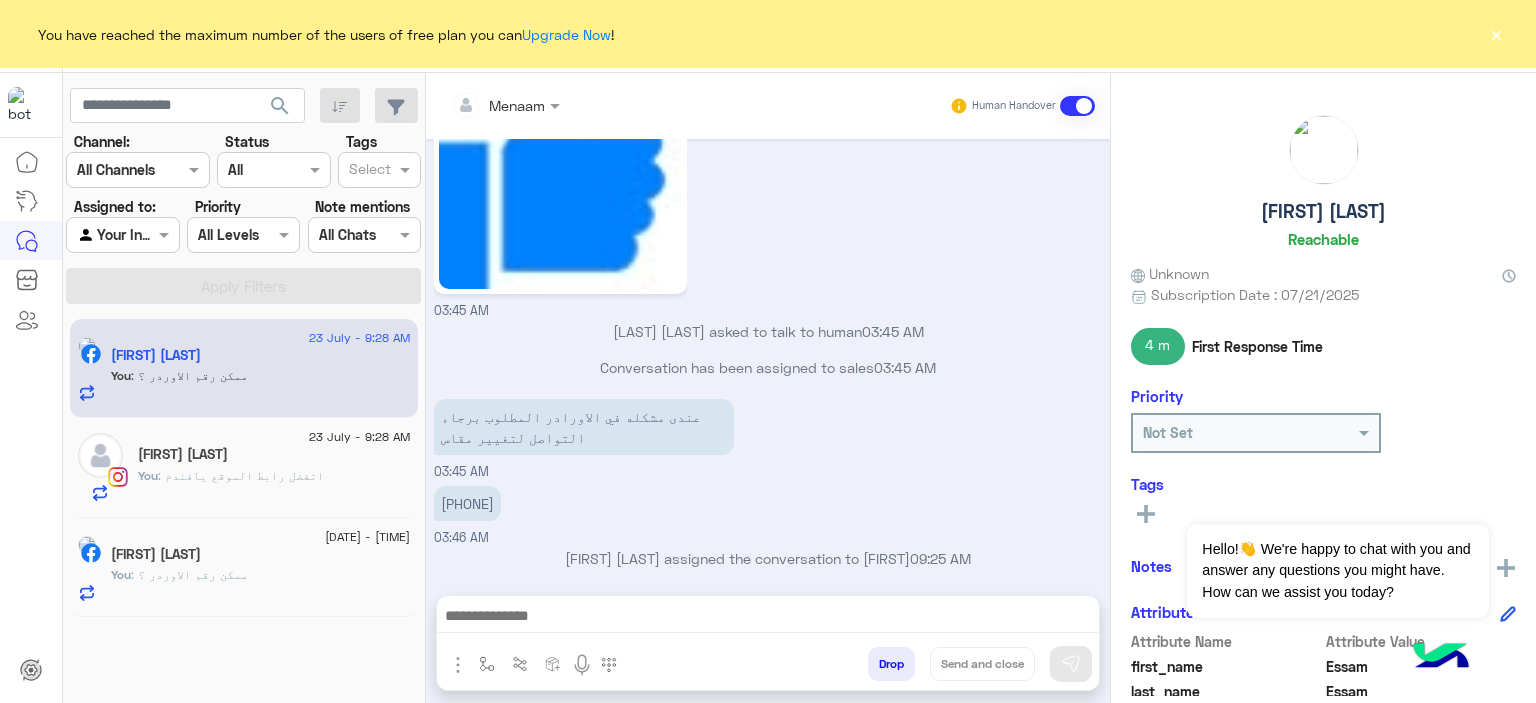 click on "×" 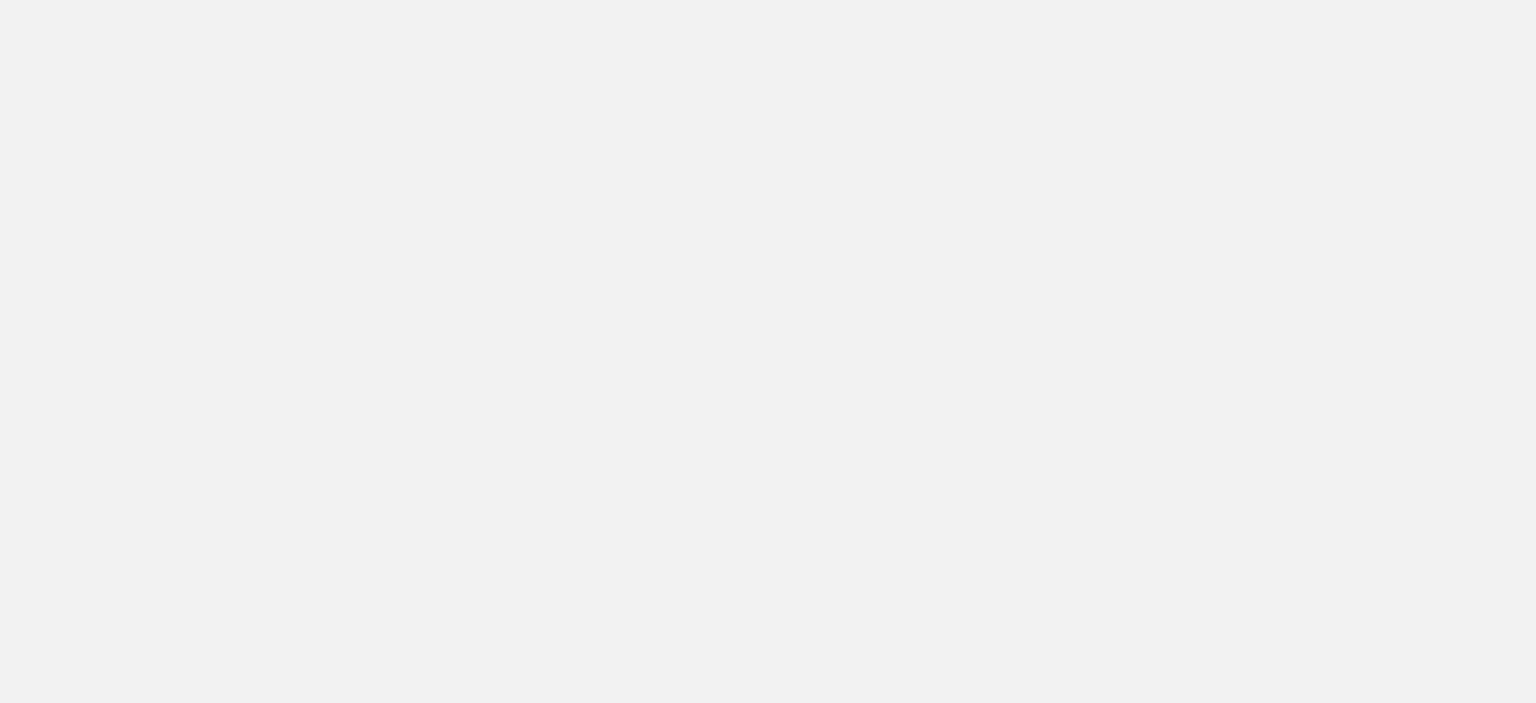 scroll, scrollTop: 0, scrollLeft: 0, axis: both 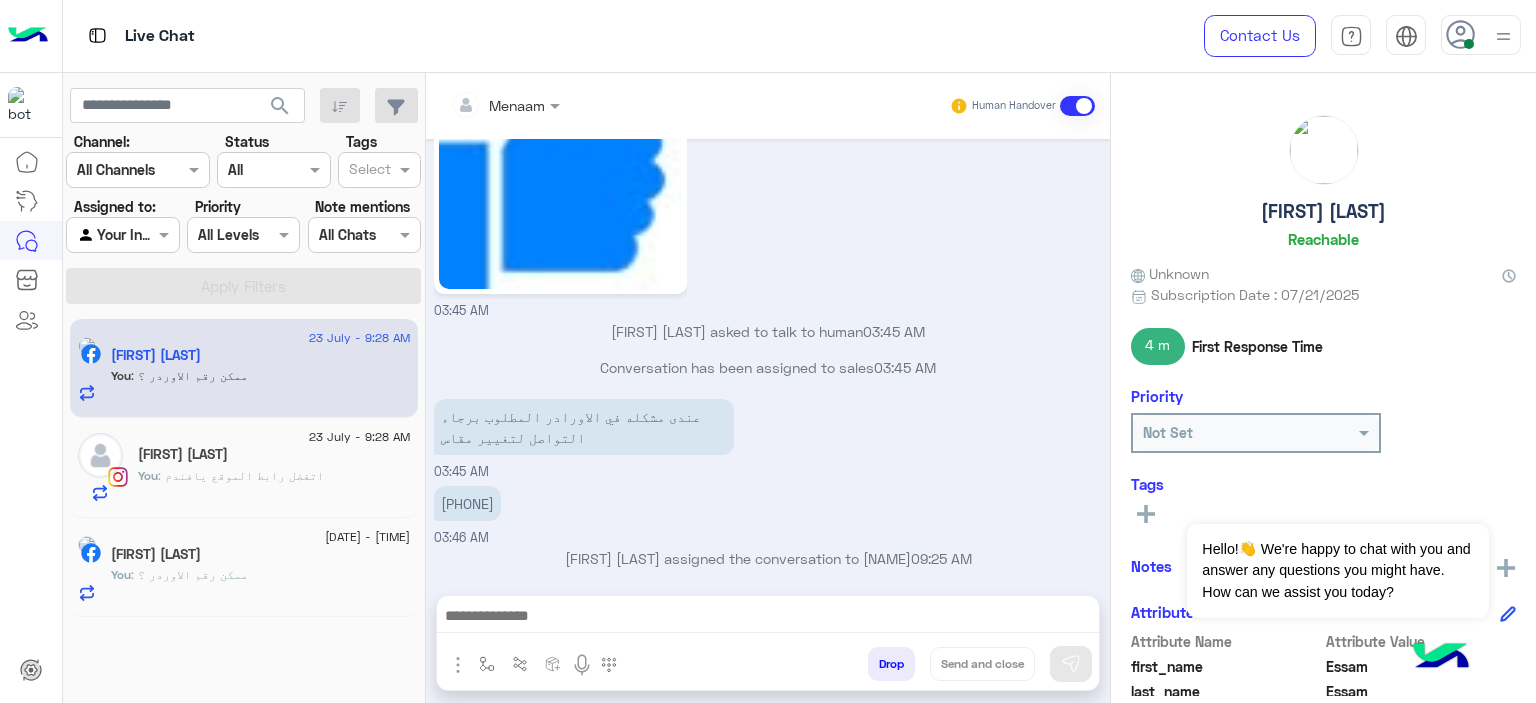 click on ": اتفضل رابط الموقع يافندم" 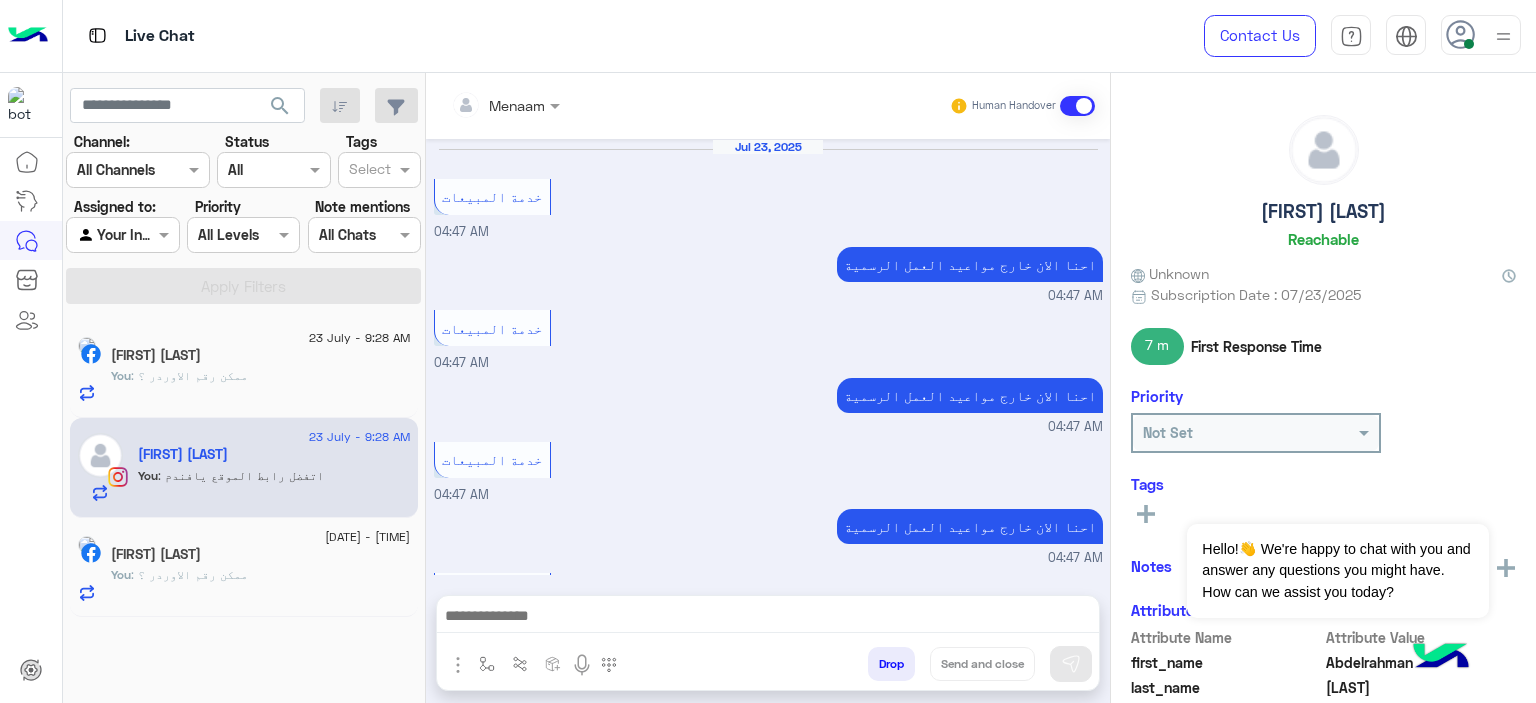 scroll, scrollTop: 818, scrollLeft: 0, axis: vertical 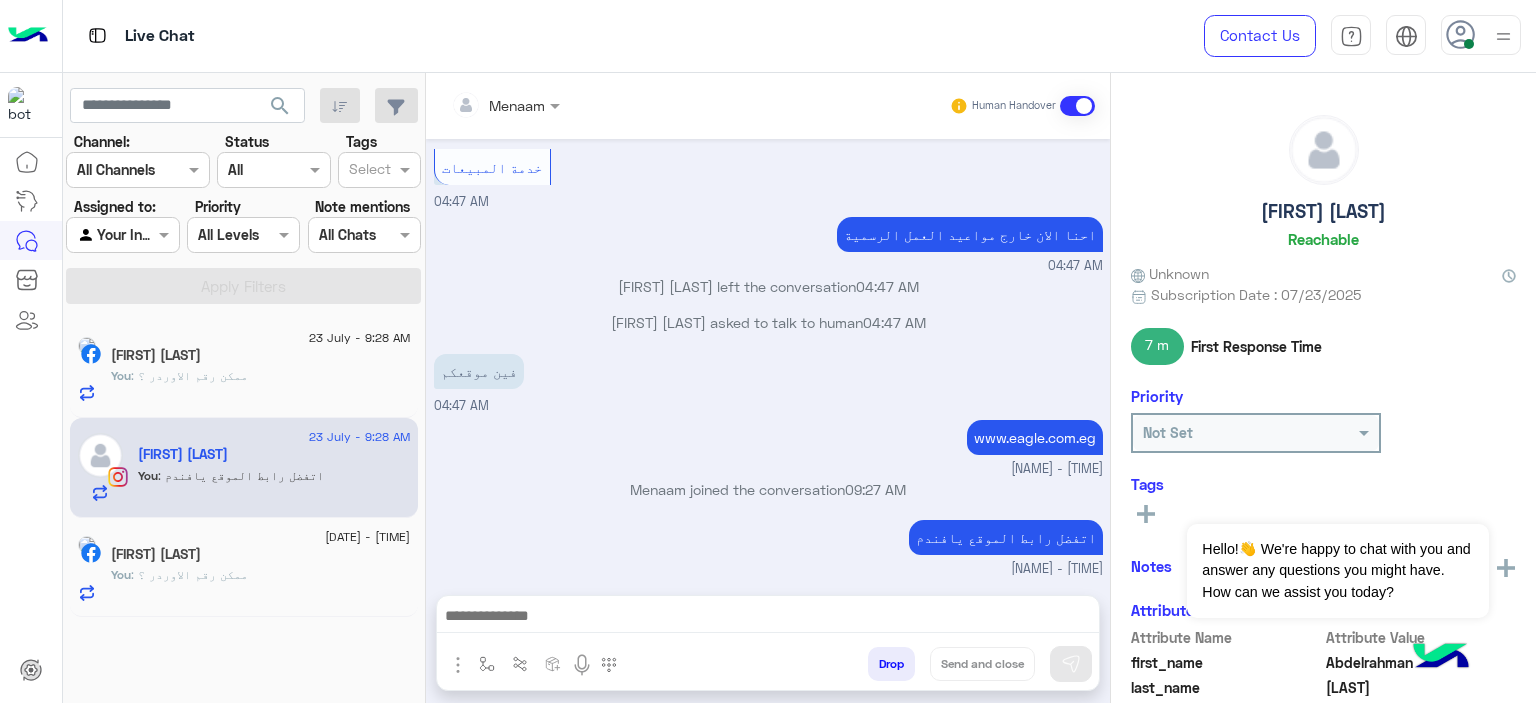 click on ": ممكن رقم الاوردر ؟" 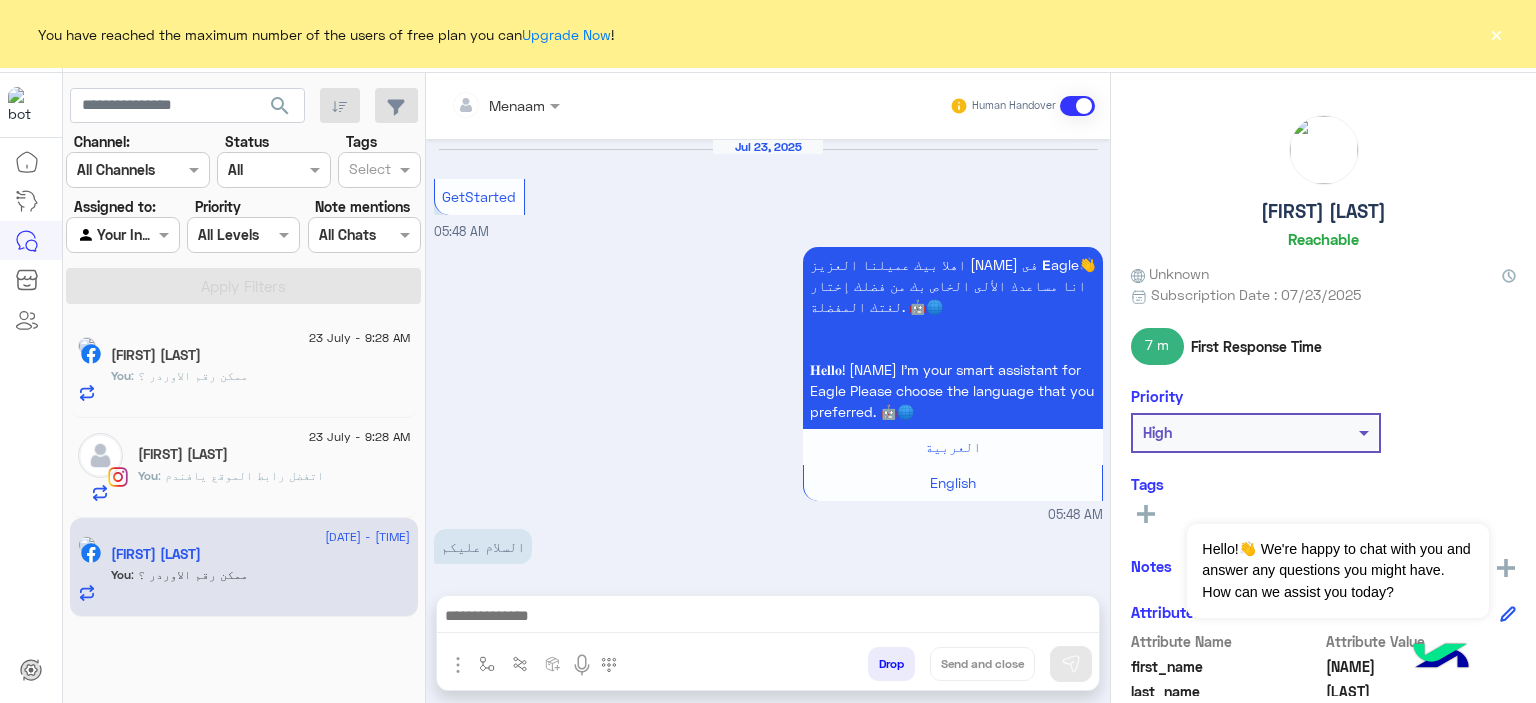scroll, scrollTop: 1976, scrollLeft: 0, axis: vertical 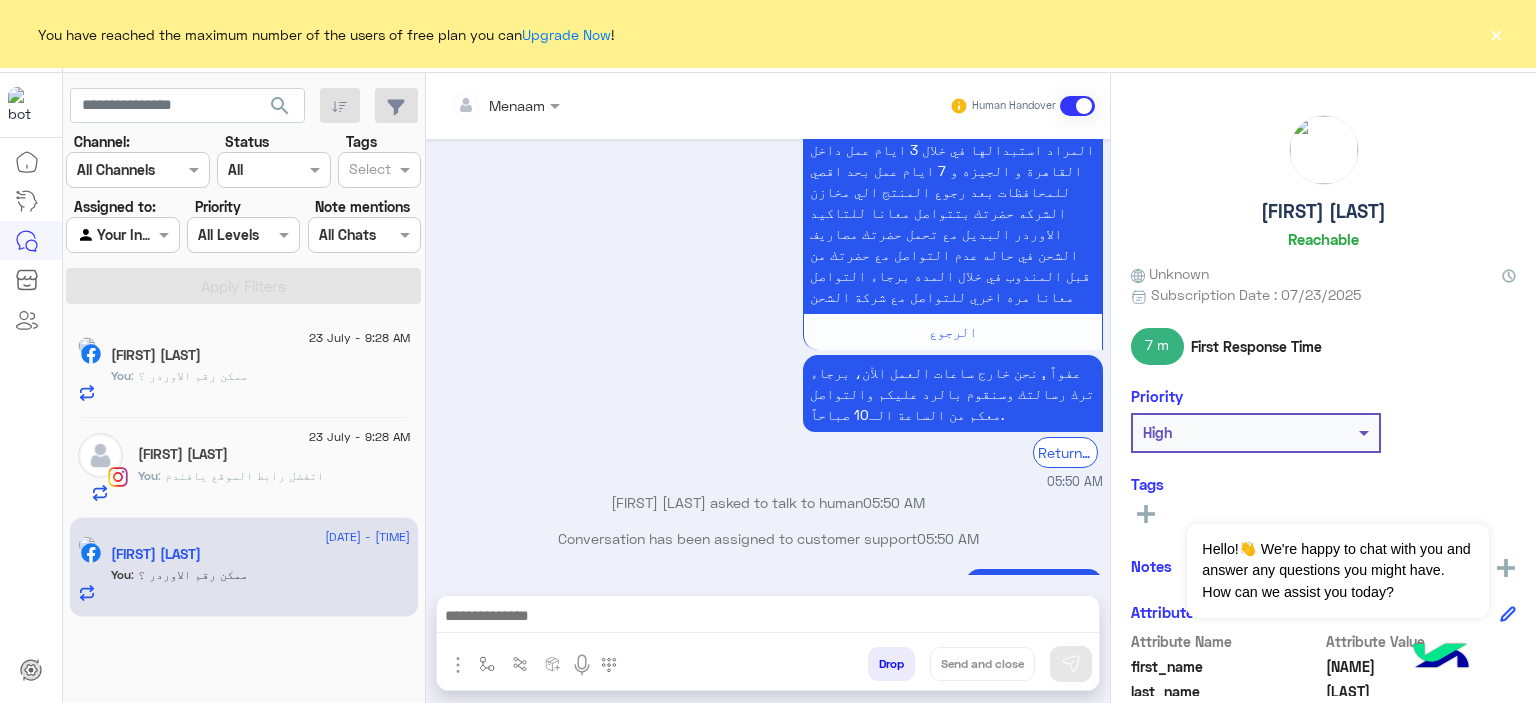 click on "×" 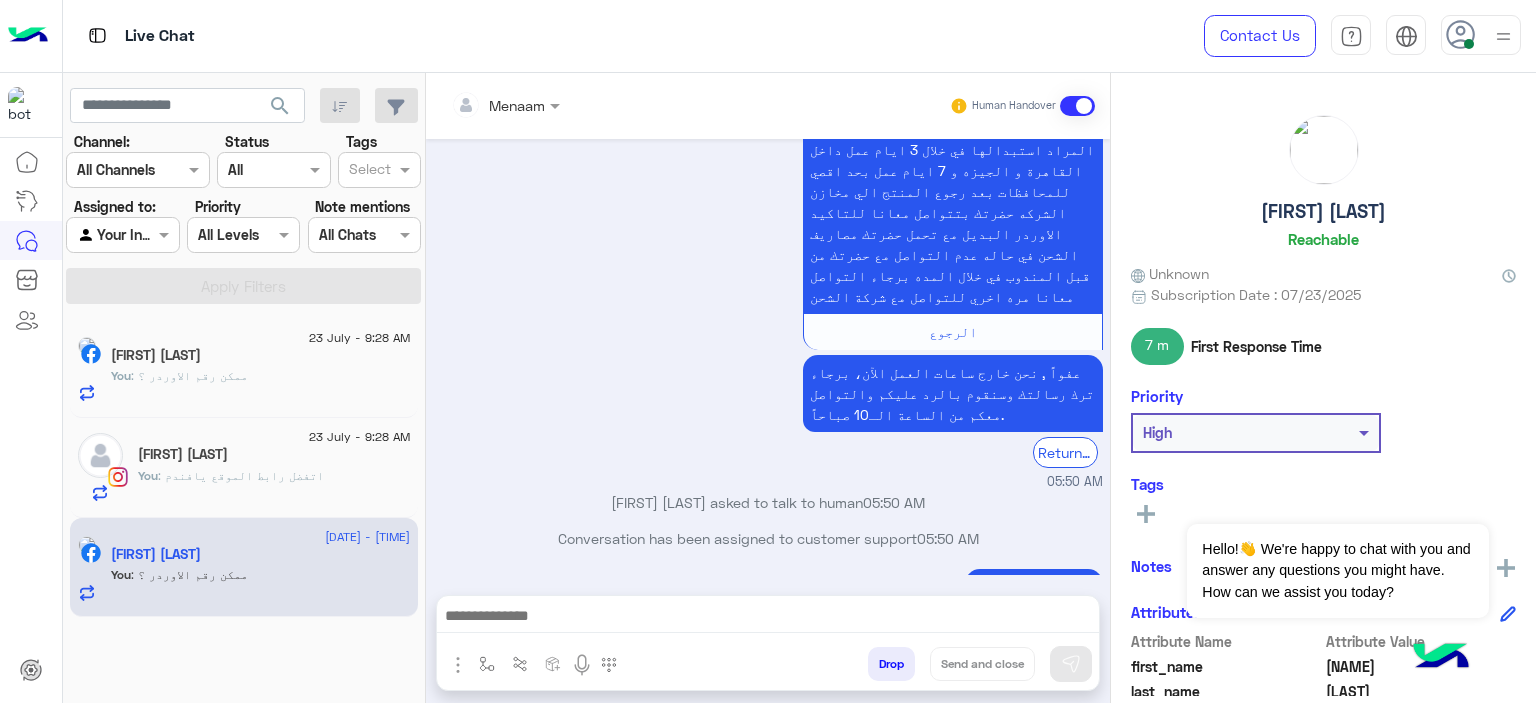 click on "23 July - 9:28 AM" 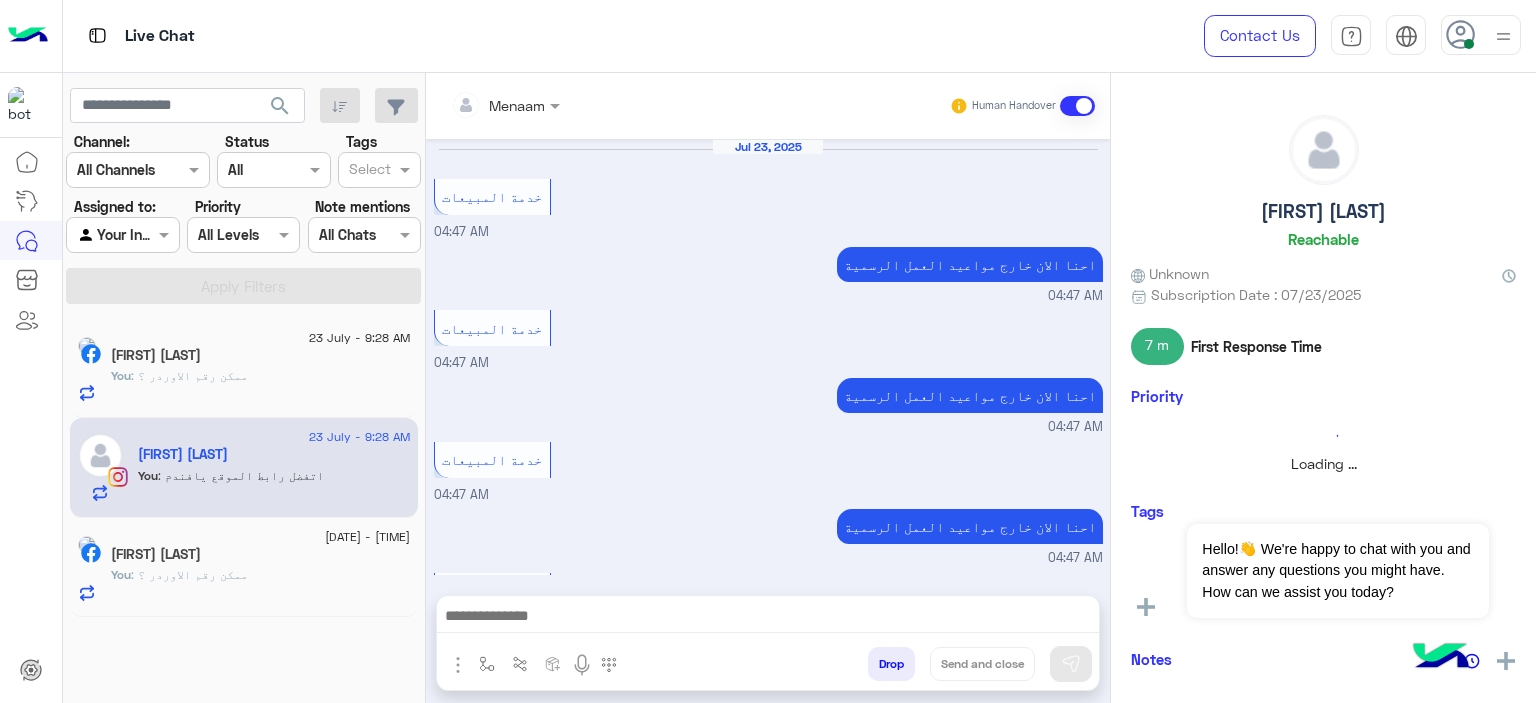 scroll, scrollTop: 818, scrollLeft: 0, axis: vertical 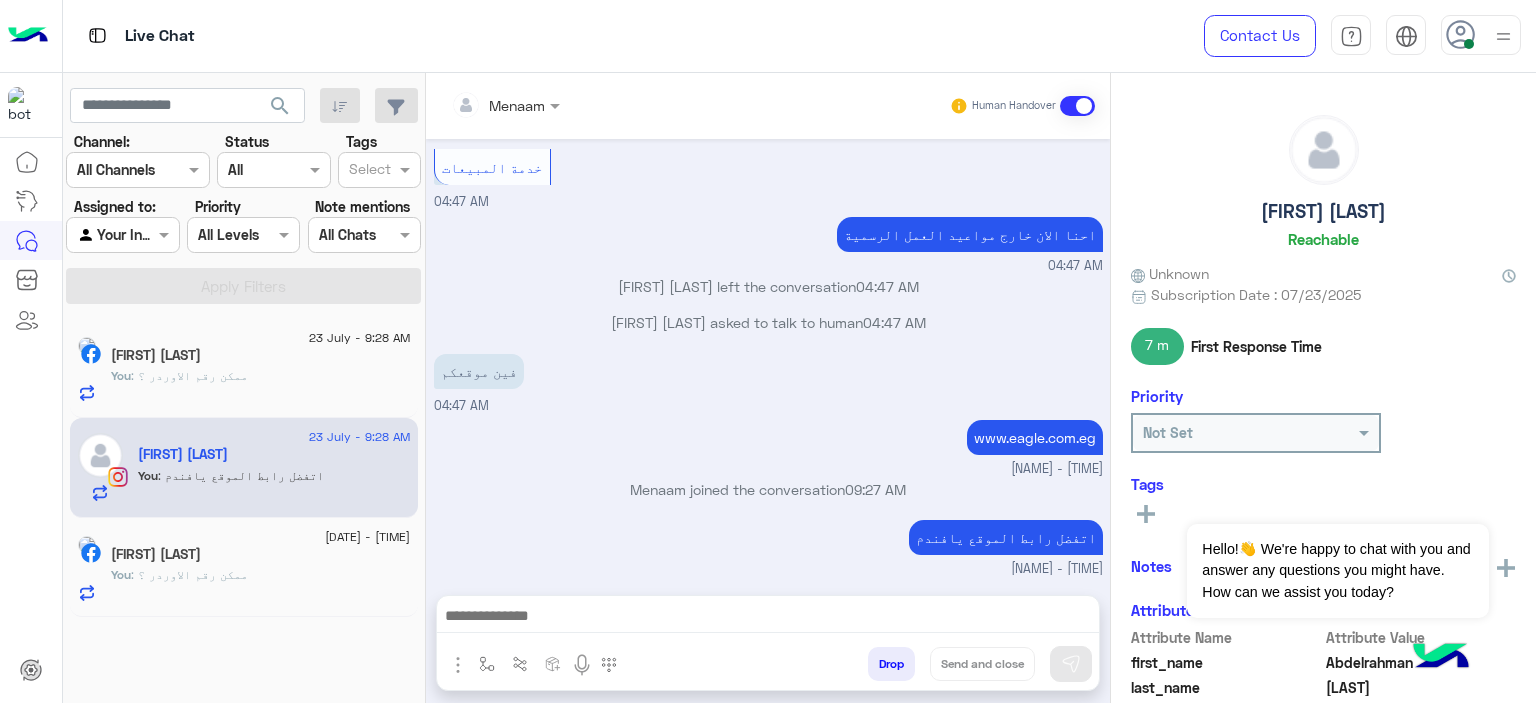 click on ": ممكن رقم الاوردر ؟" 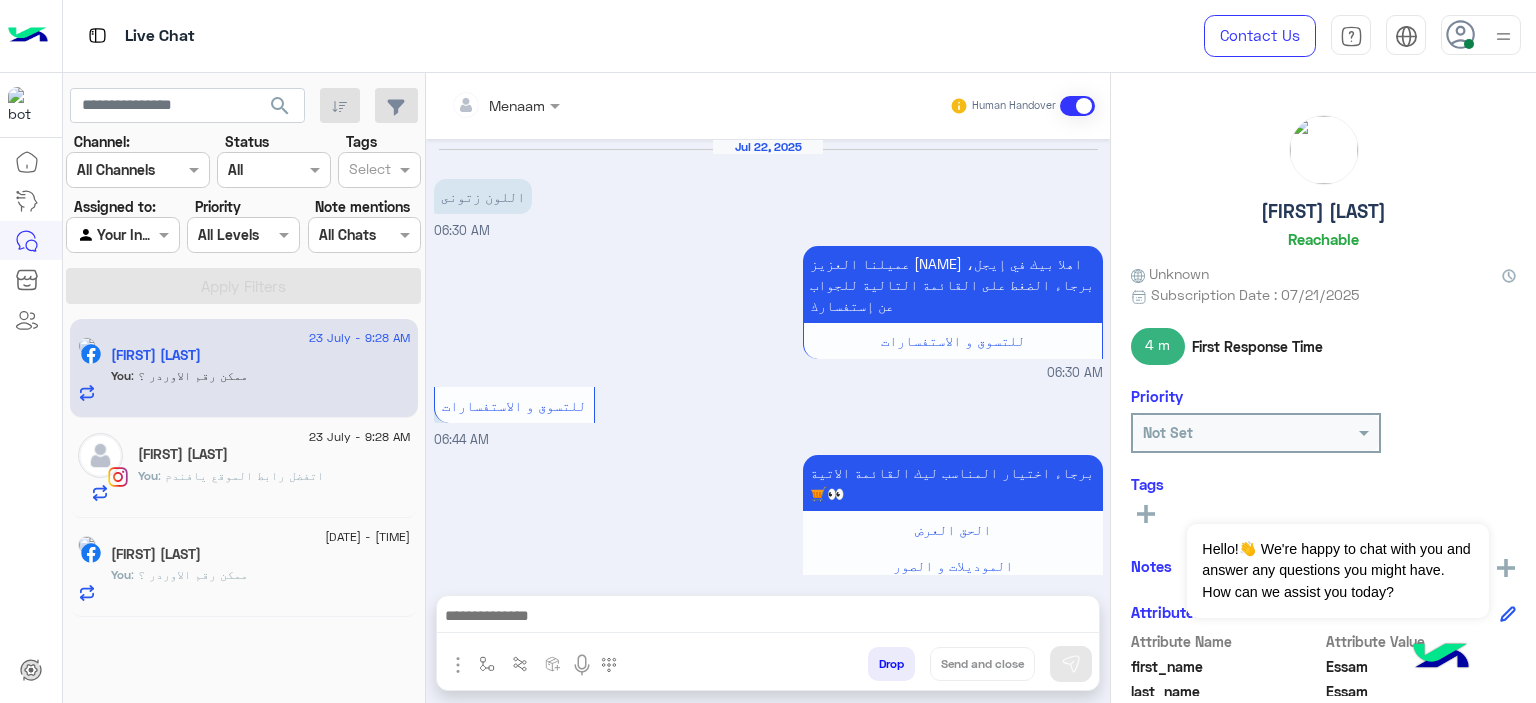 scroll, scrollTop: 1711, scrollLeft: 0, axis: vertical 